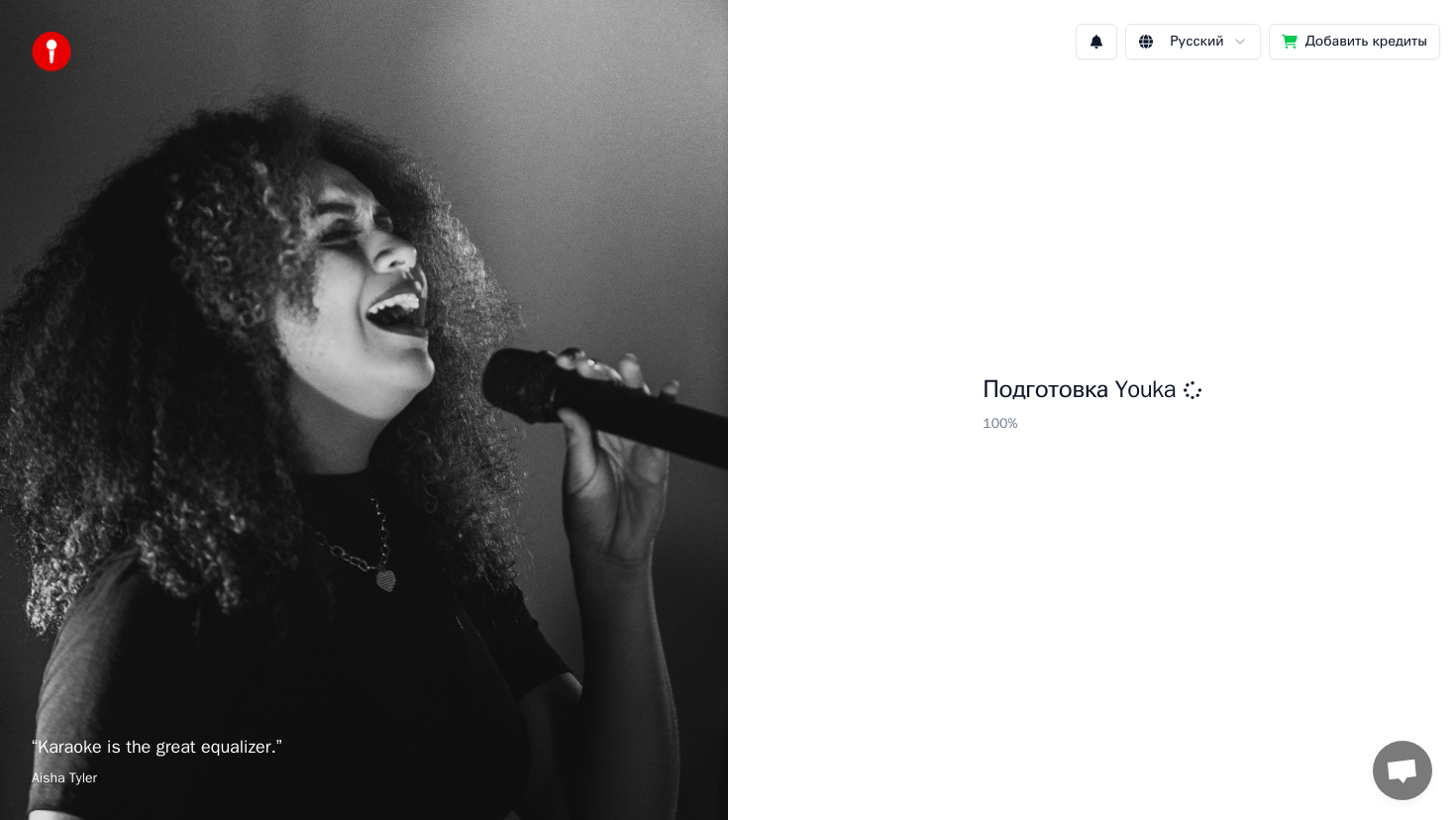 scroll, scrollTop: 0, scrollLeft: 0, axis: both 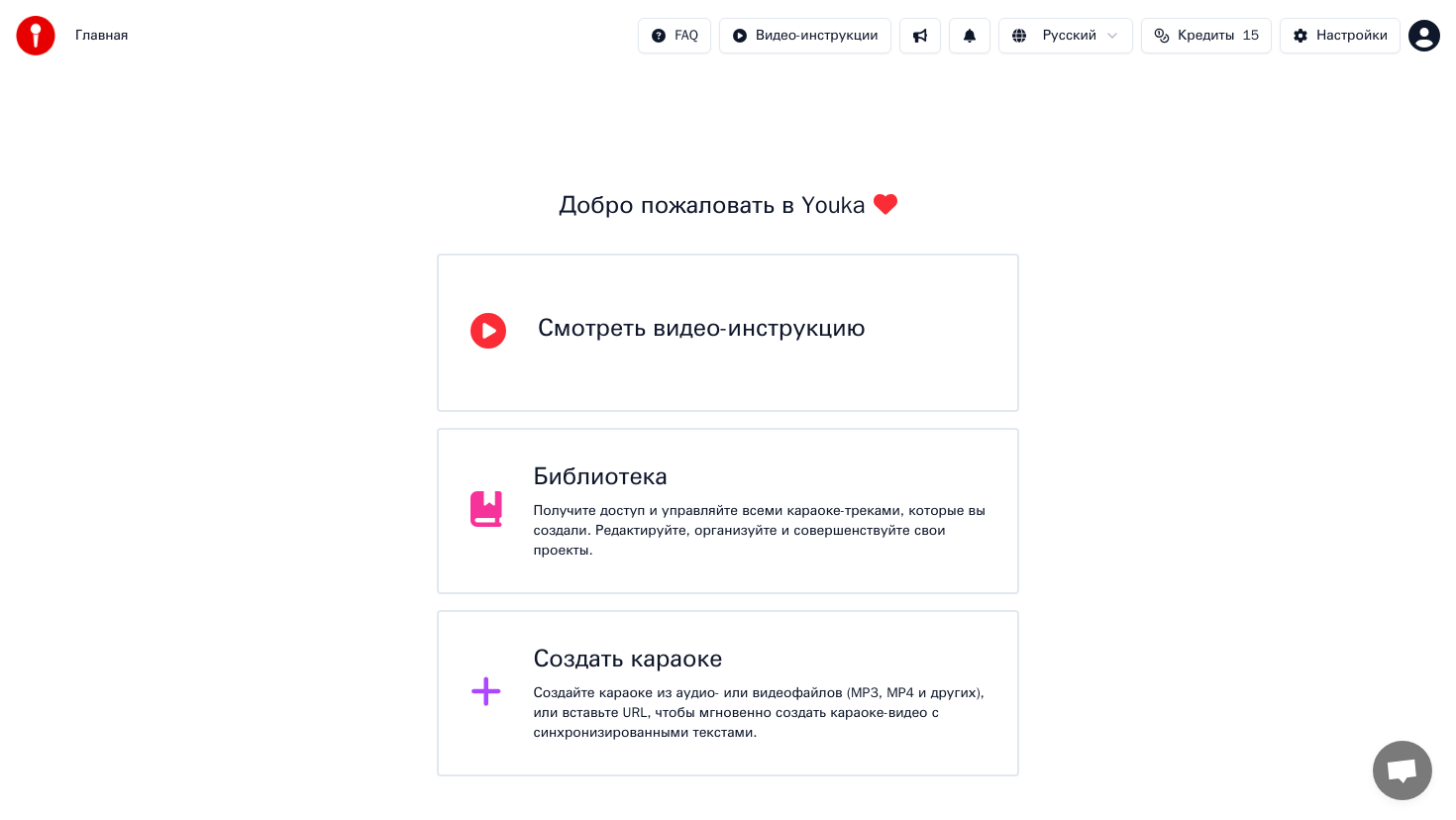 click on "Создайте караоке из аудио- или видеофайлов (MP3, MP4 и других), или вставьте URL, чтобы мгновенно создать караоке-видео с синхронизированными текстами." at bounding box center (760, 713) 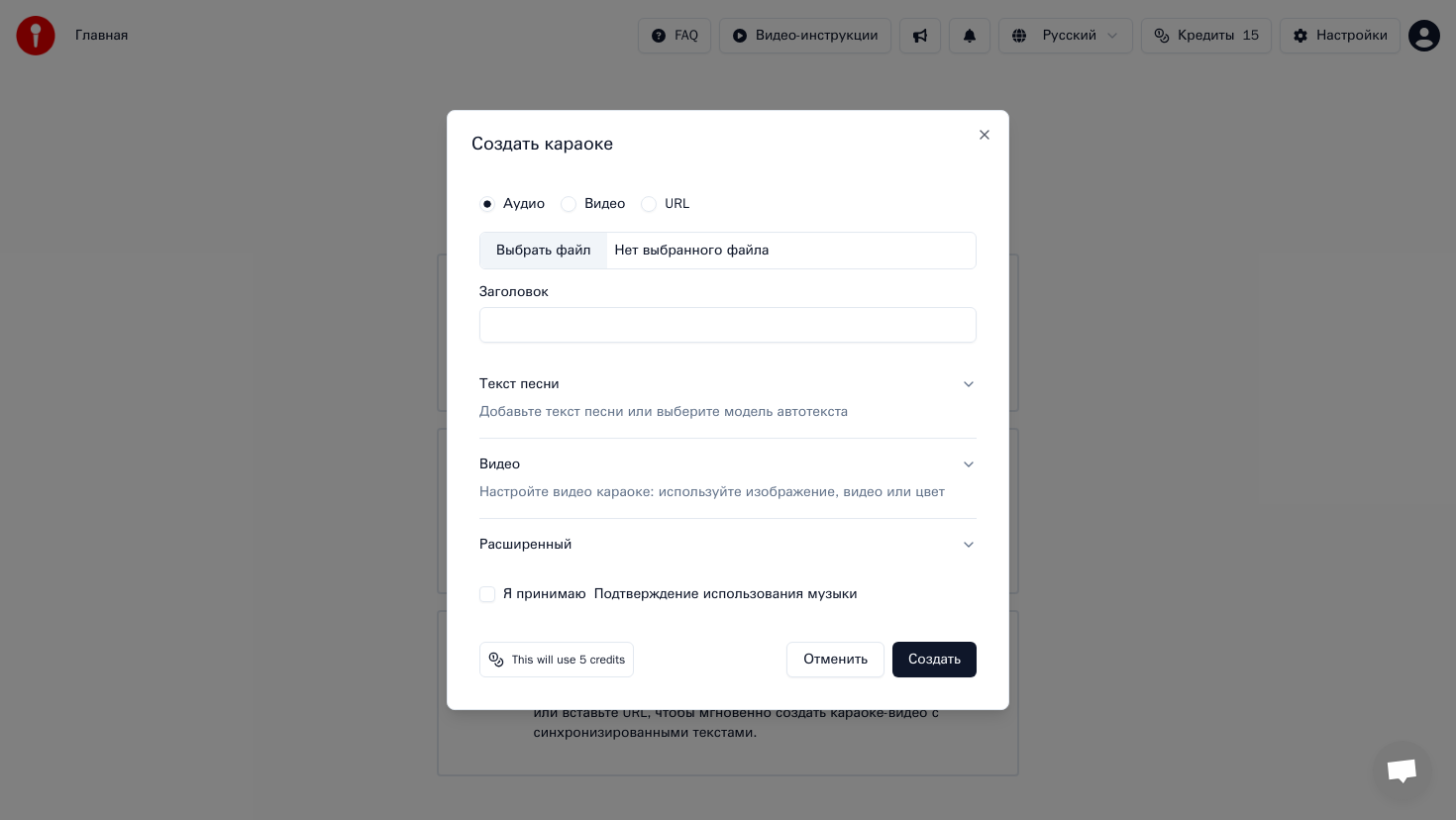 click on "Выбрать файл" at bounding box center (544, 251) 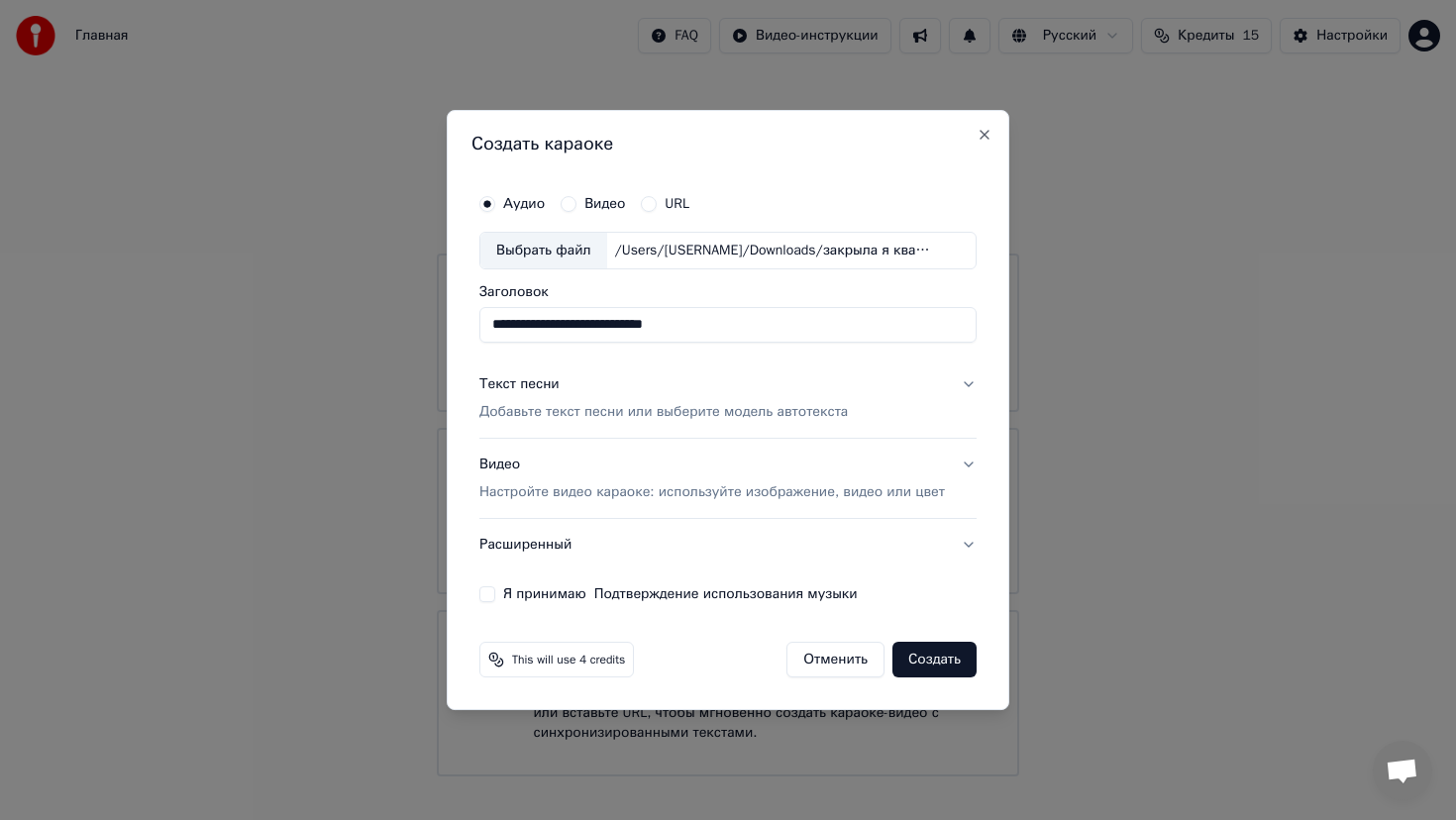 drag, startPoint x: 657, startPoint y: 323, endPoint x: 745, endPoint y: 321, distance: 88.02272 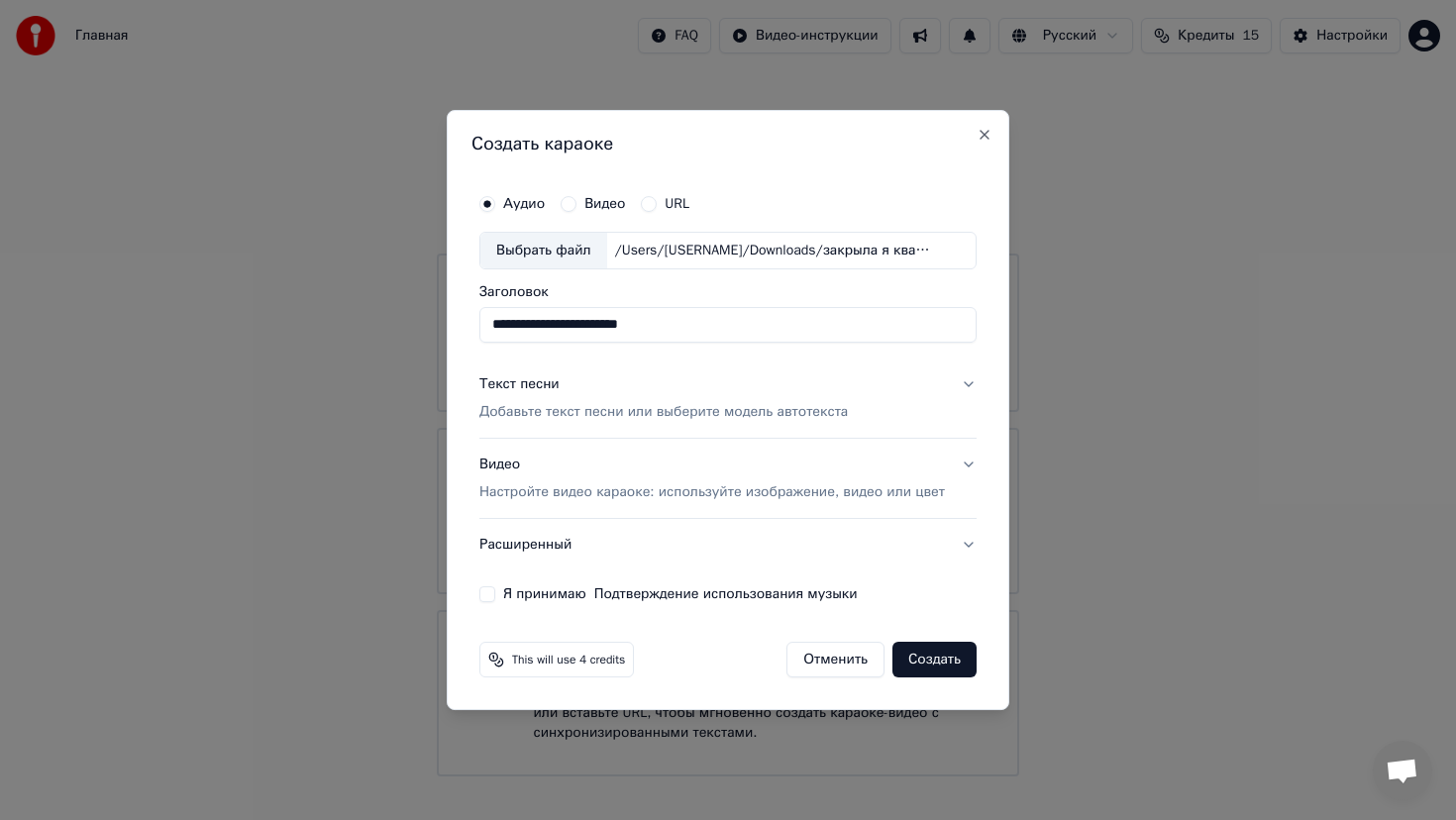 type on "**********" 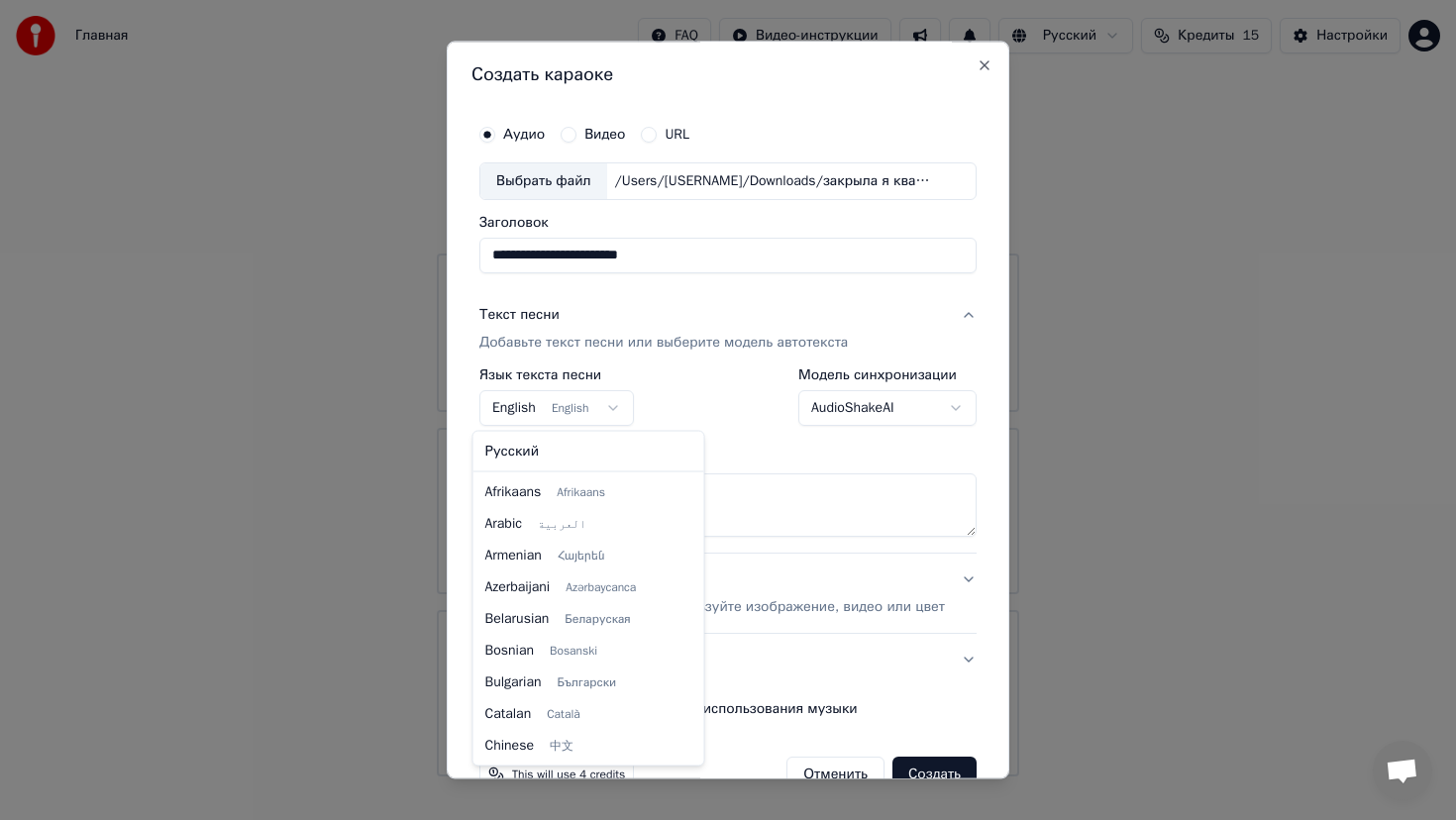 click on "**********" at bounding box center [728, 388] 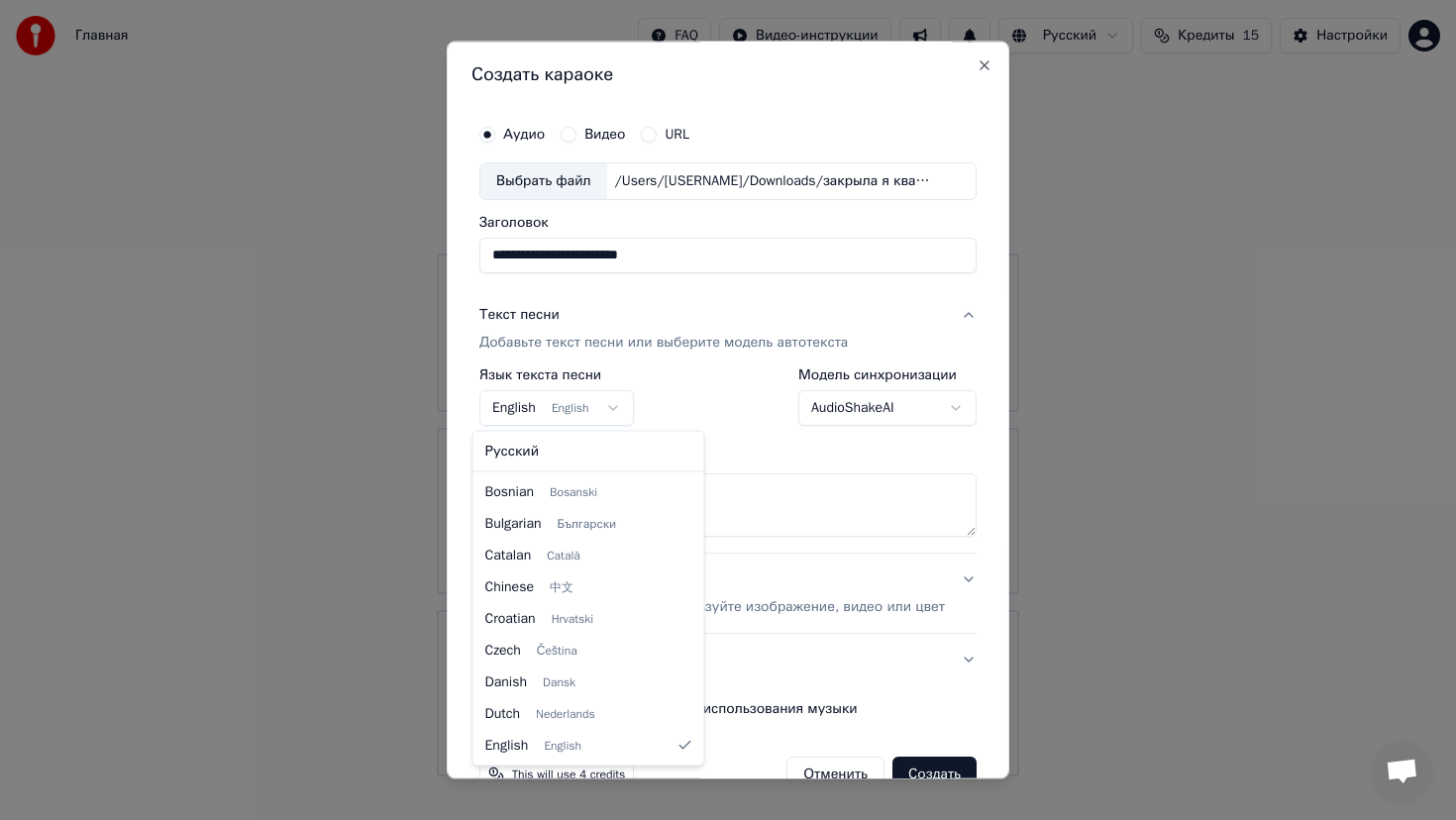 select on "**" 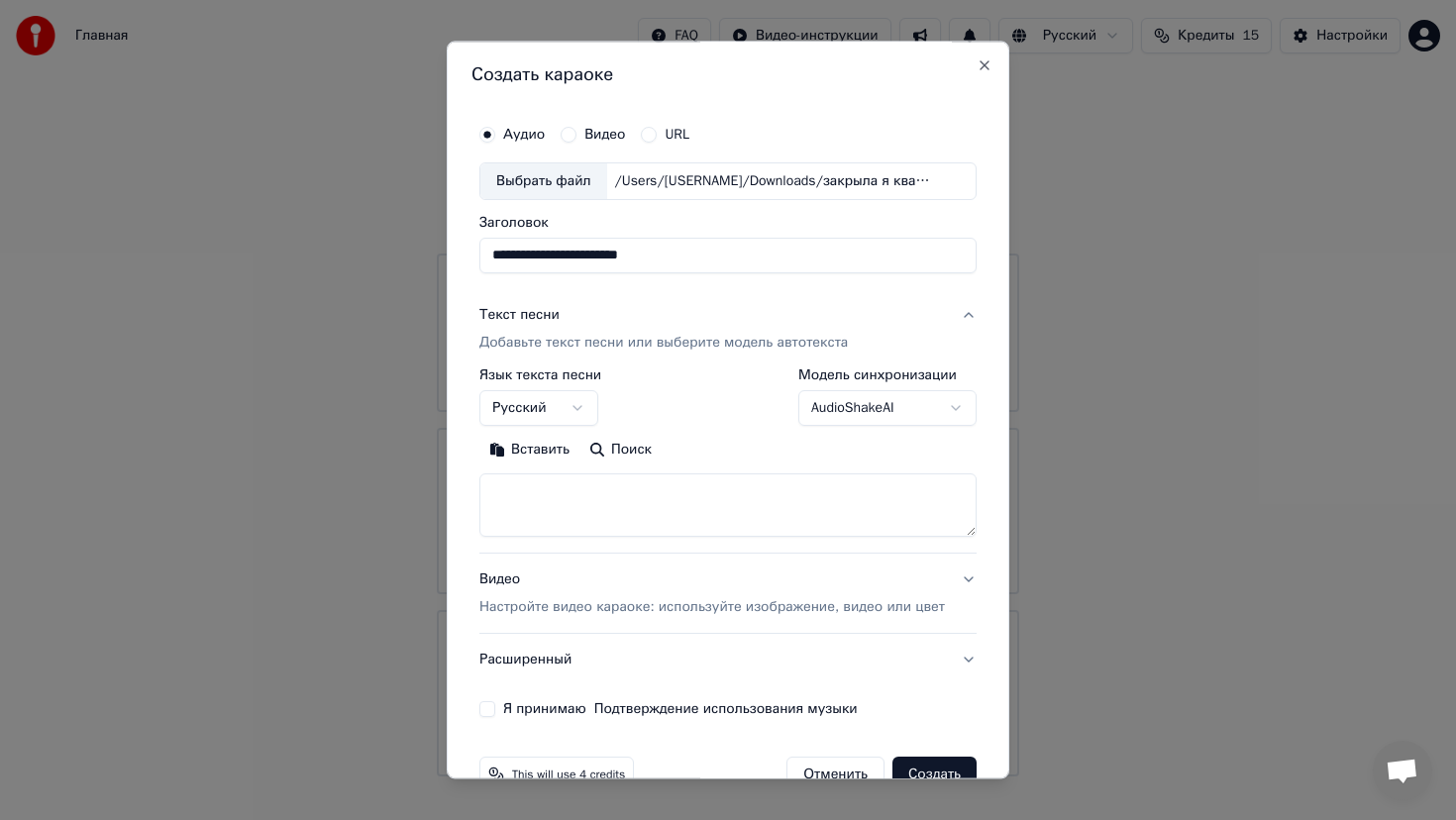 click at bounding box center (728, 505) 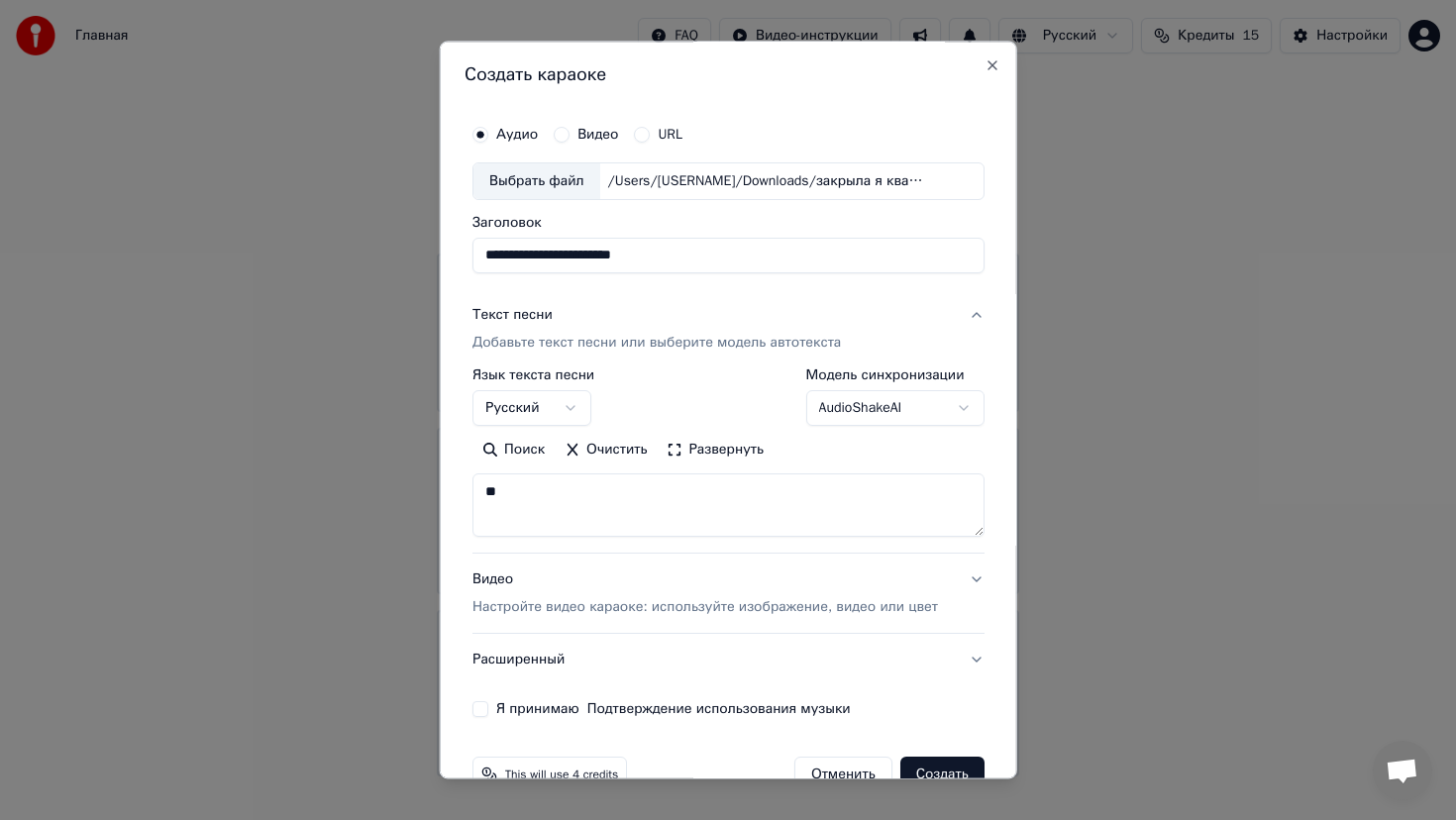 type on "*" 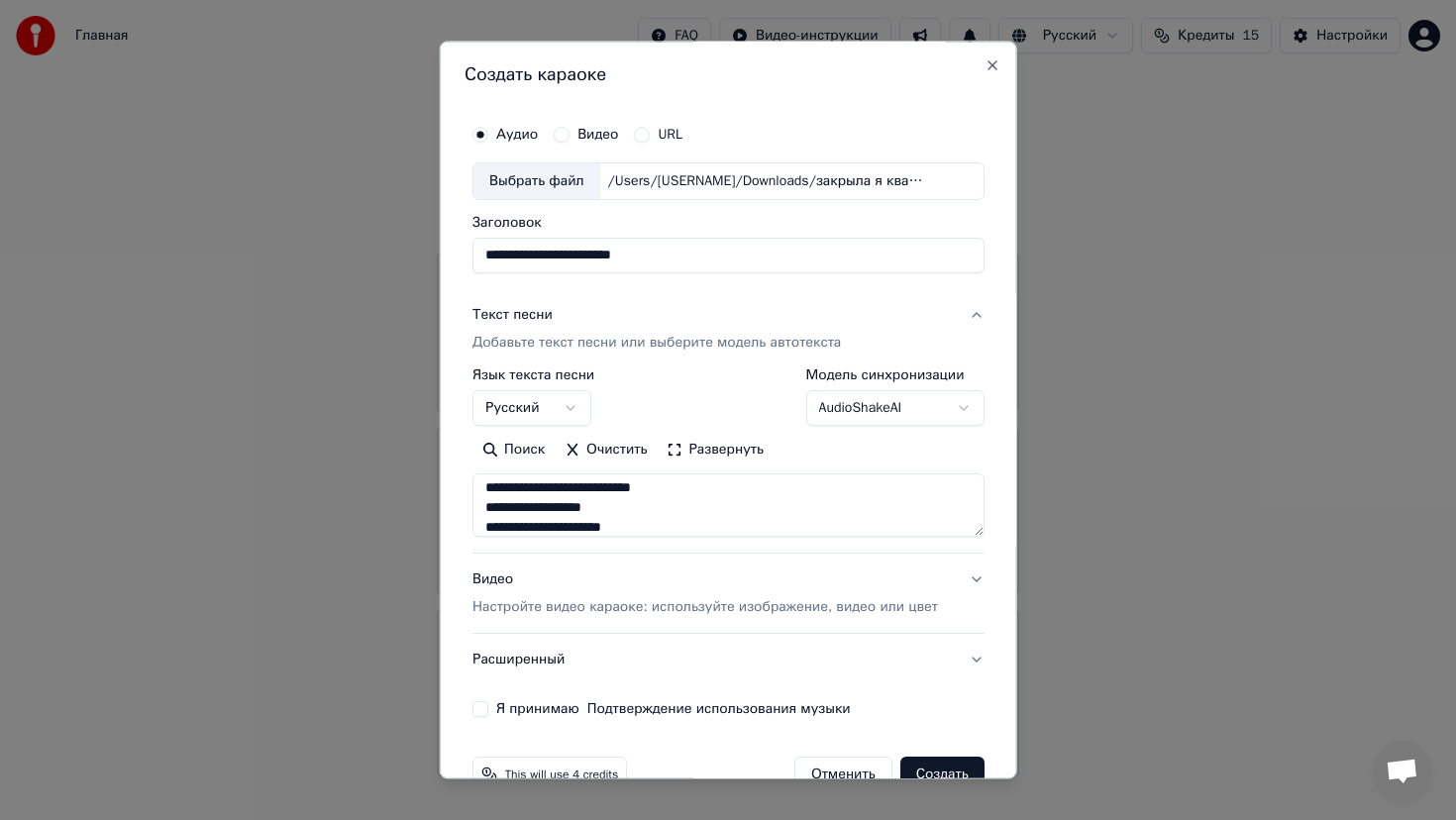 scroll, scrollTop: 24, scrollLeft: 0, axis: vertical 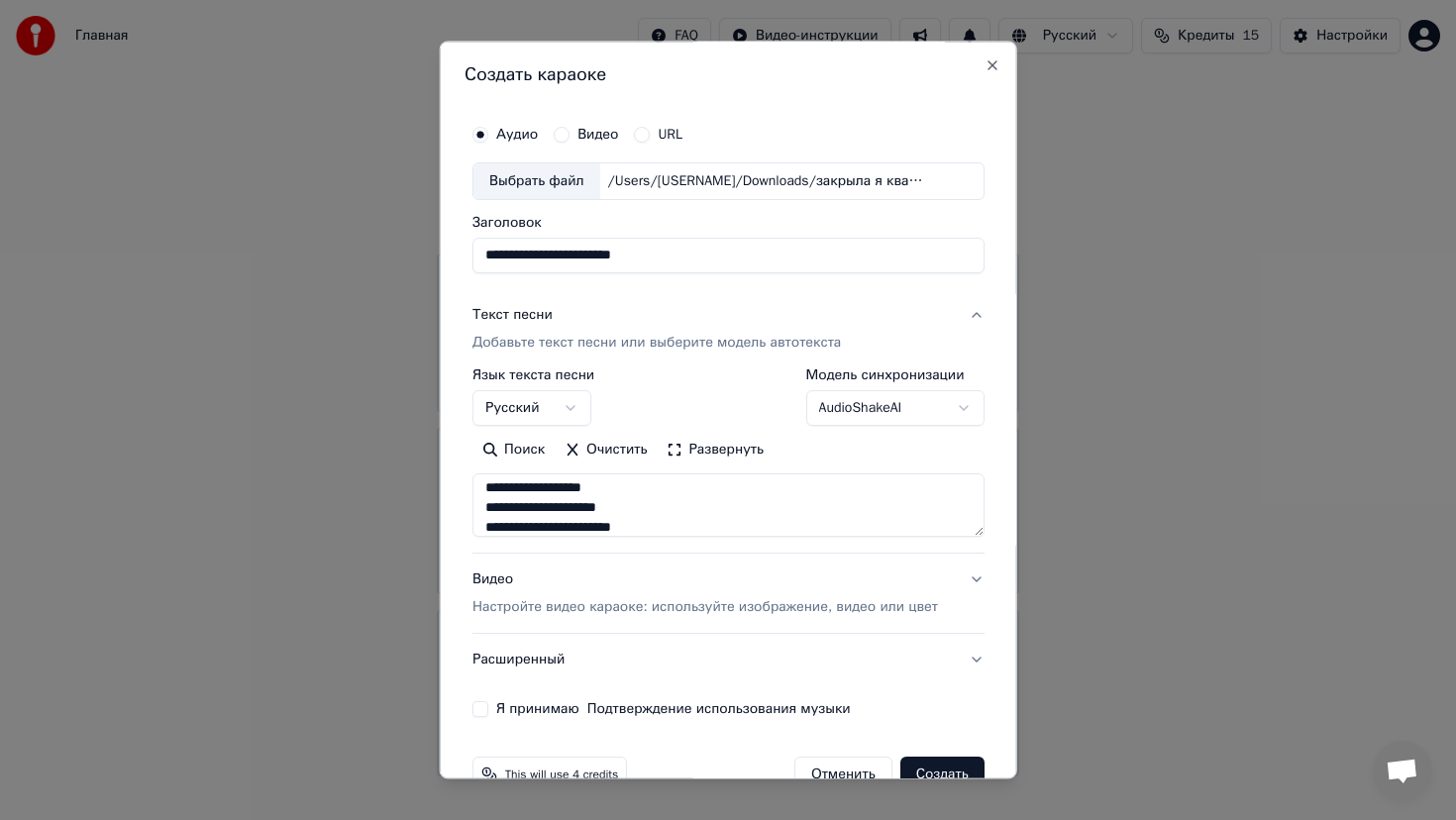 click on "**********" at bounding box center [728, 505] 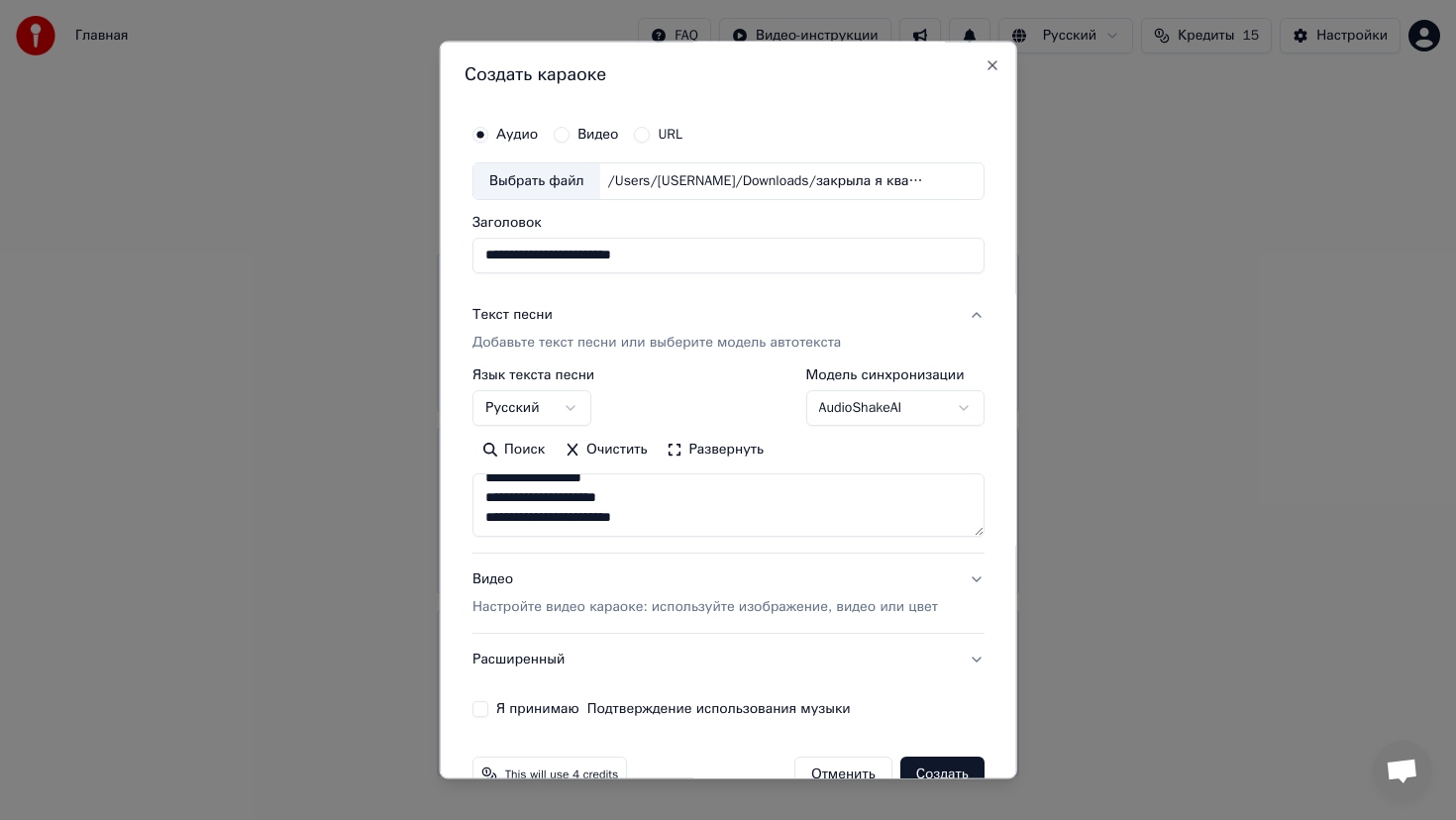 scroll, scrollTop: 0, scrollLeft: 0, axis: both 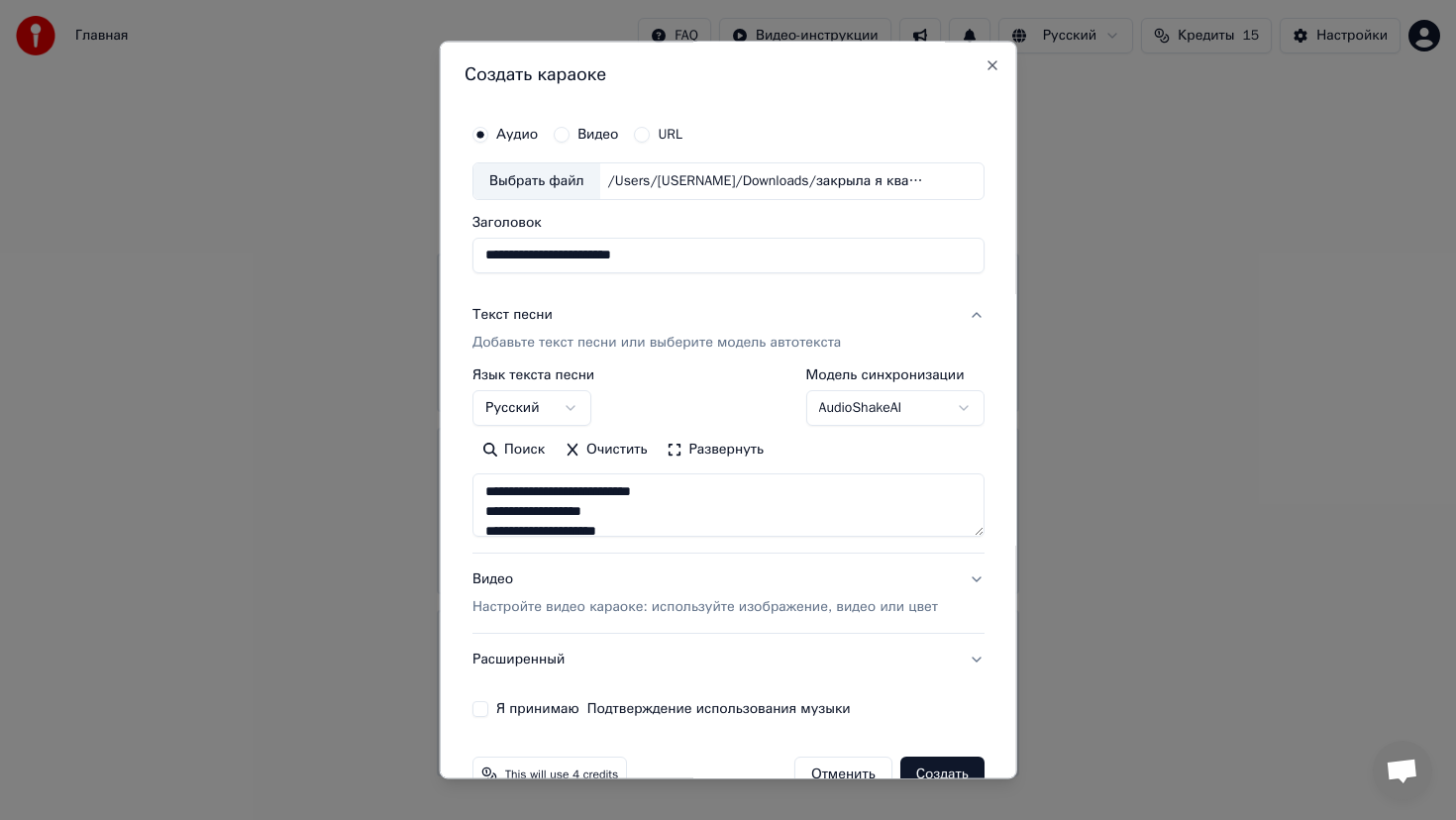 drag, startPoint x: 691, startPoint y: 531, endPoint x: 453, endPoint y: 436, distance: 256.25963 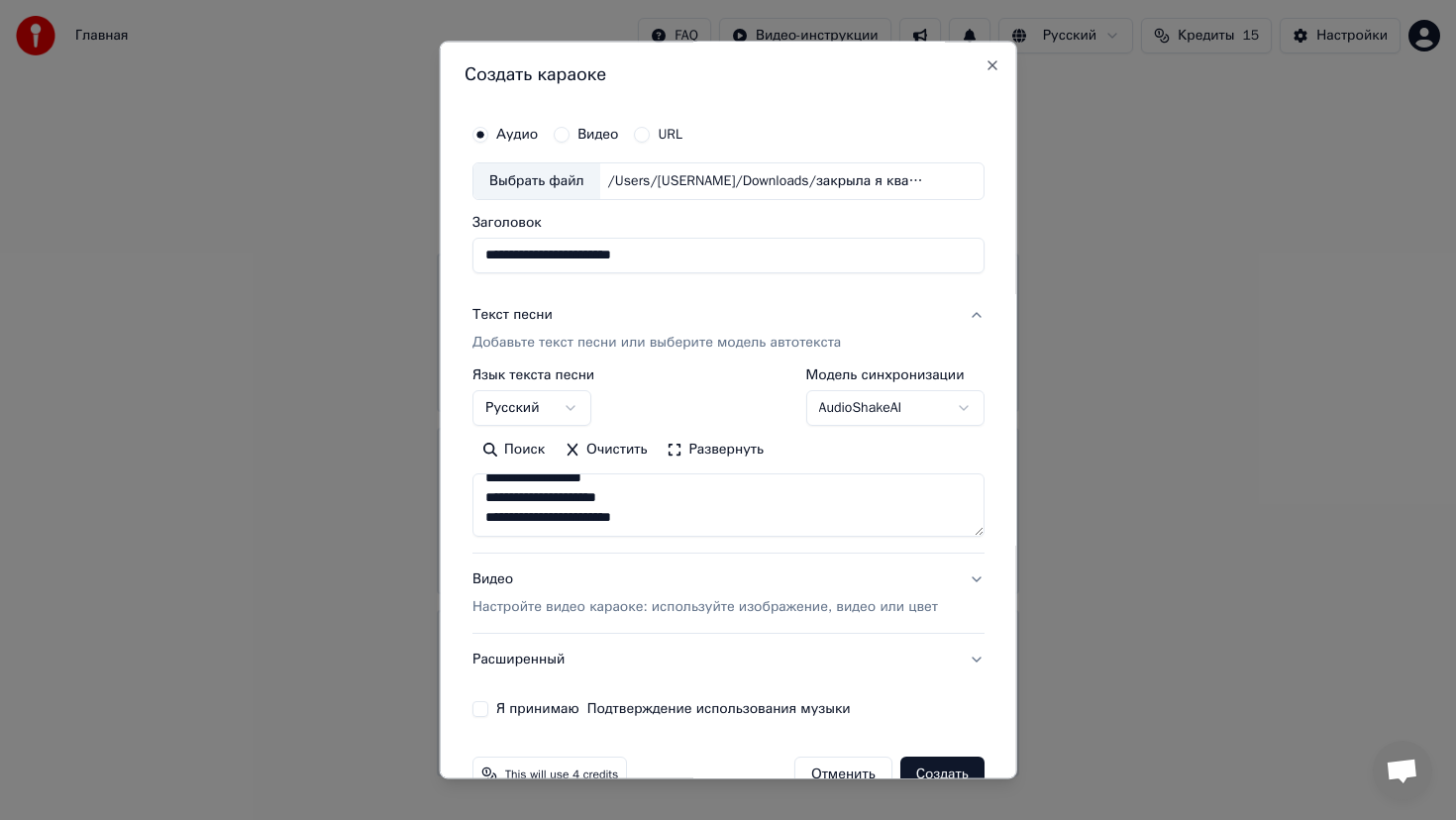 click on "**********" at bounding box center (728, 505) 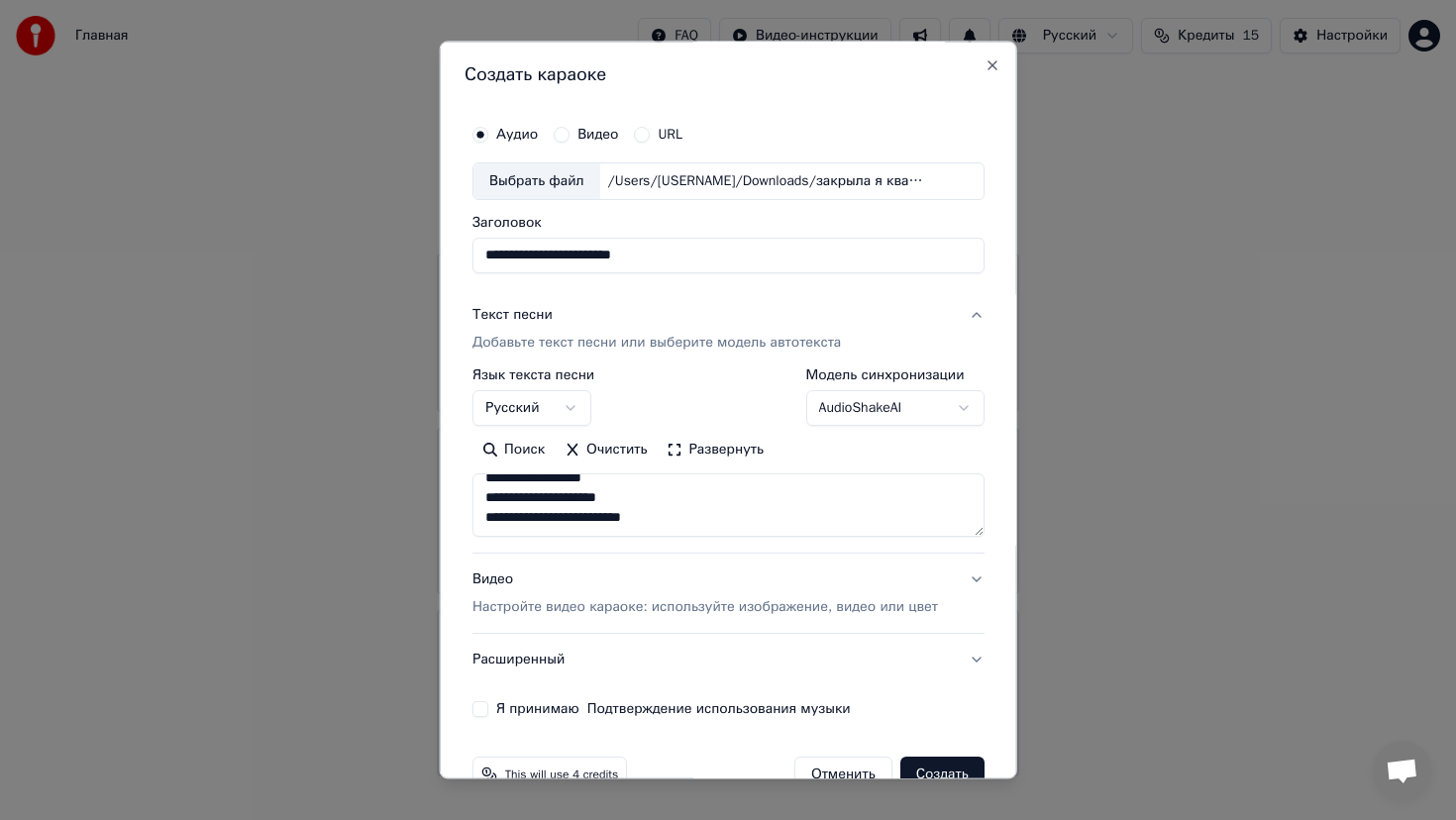 paste on "**********" 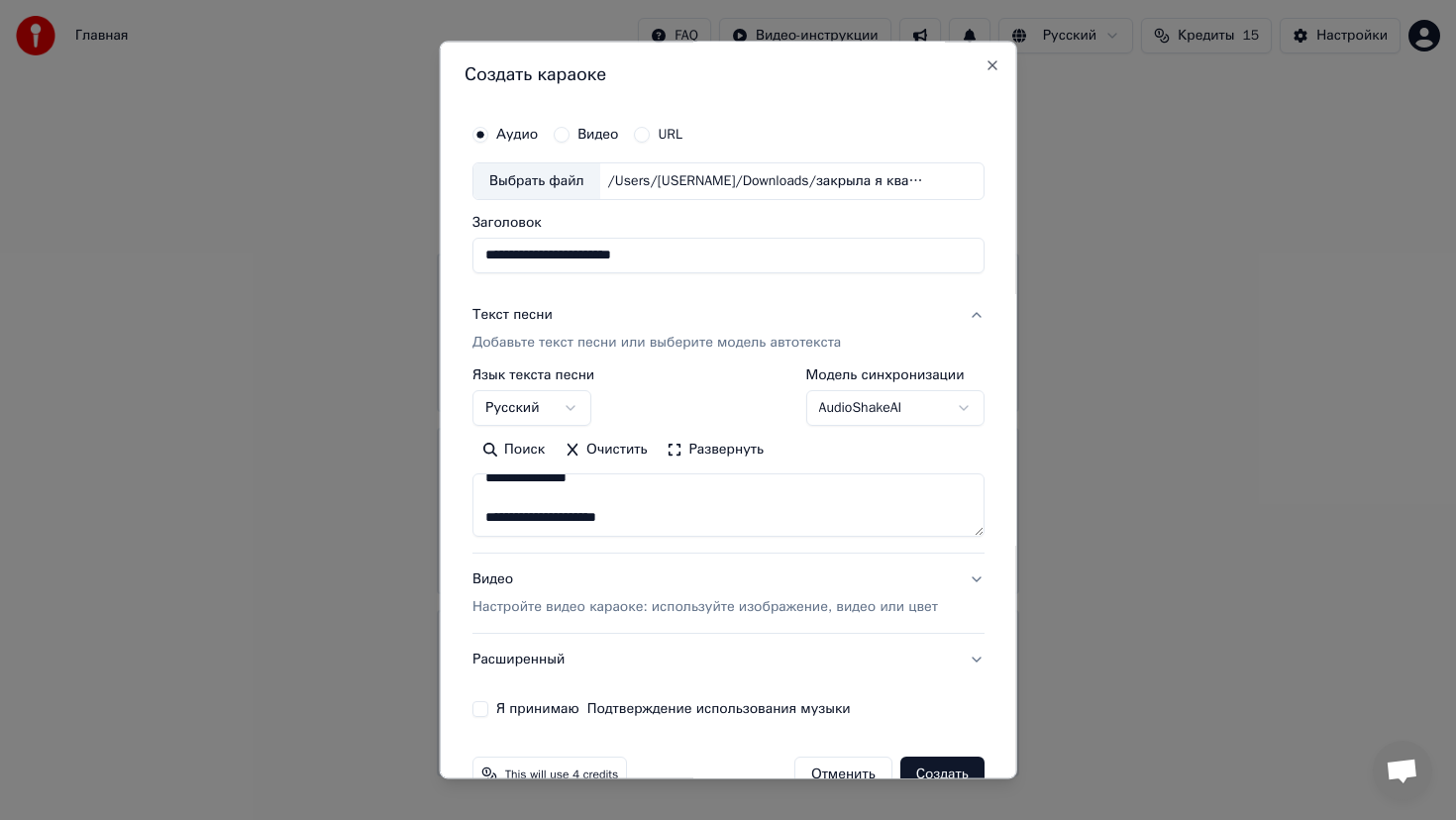 scroll, scrollTop: 346, scrollLeft: 0, axis: vertical 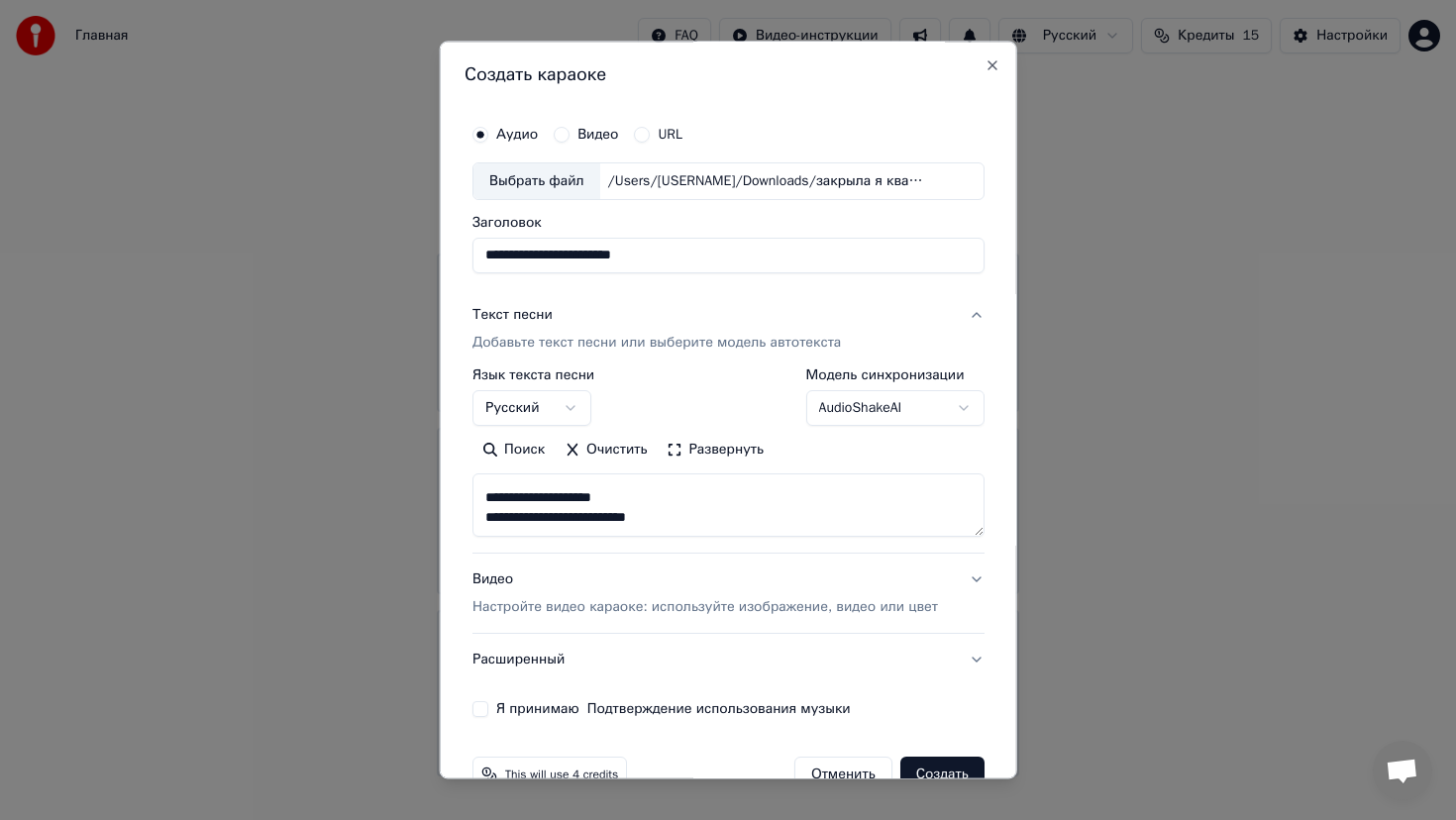 click on "**********" at bounding box center [728, 505] 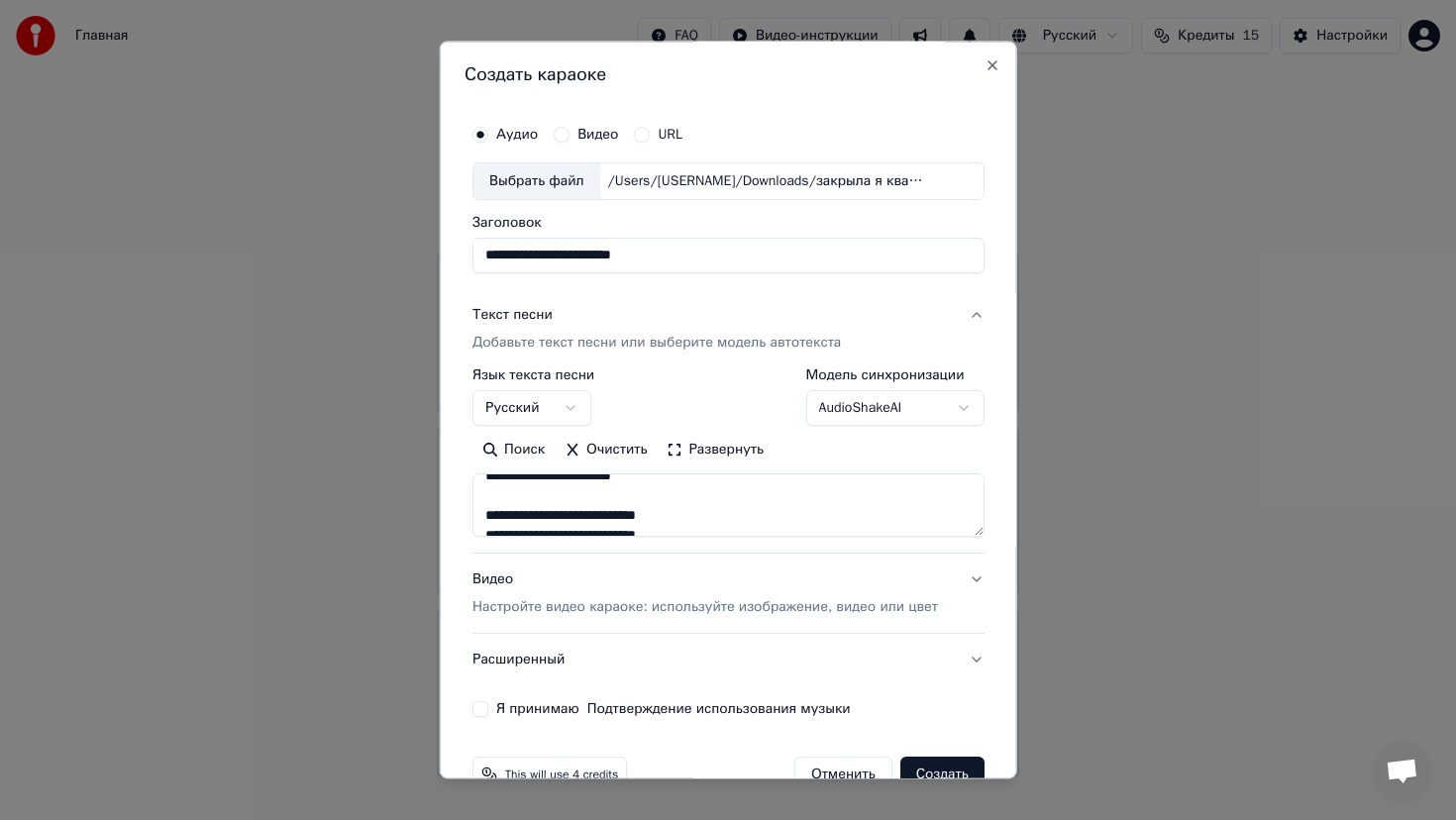 scroll, scrollTop: 167, scrollLeft: 0, axis: vertical 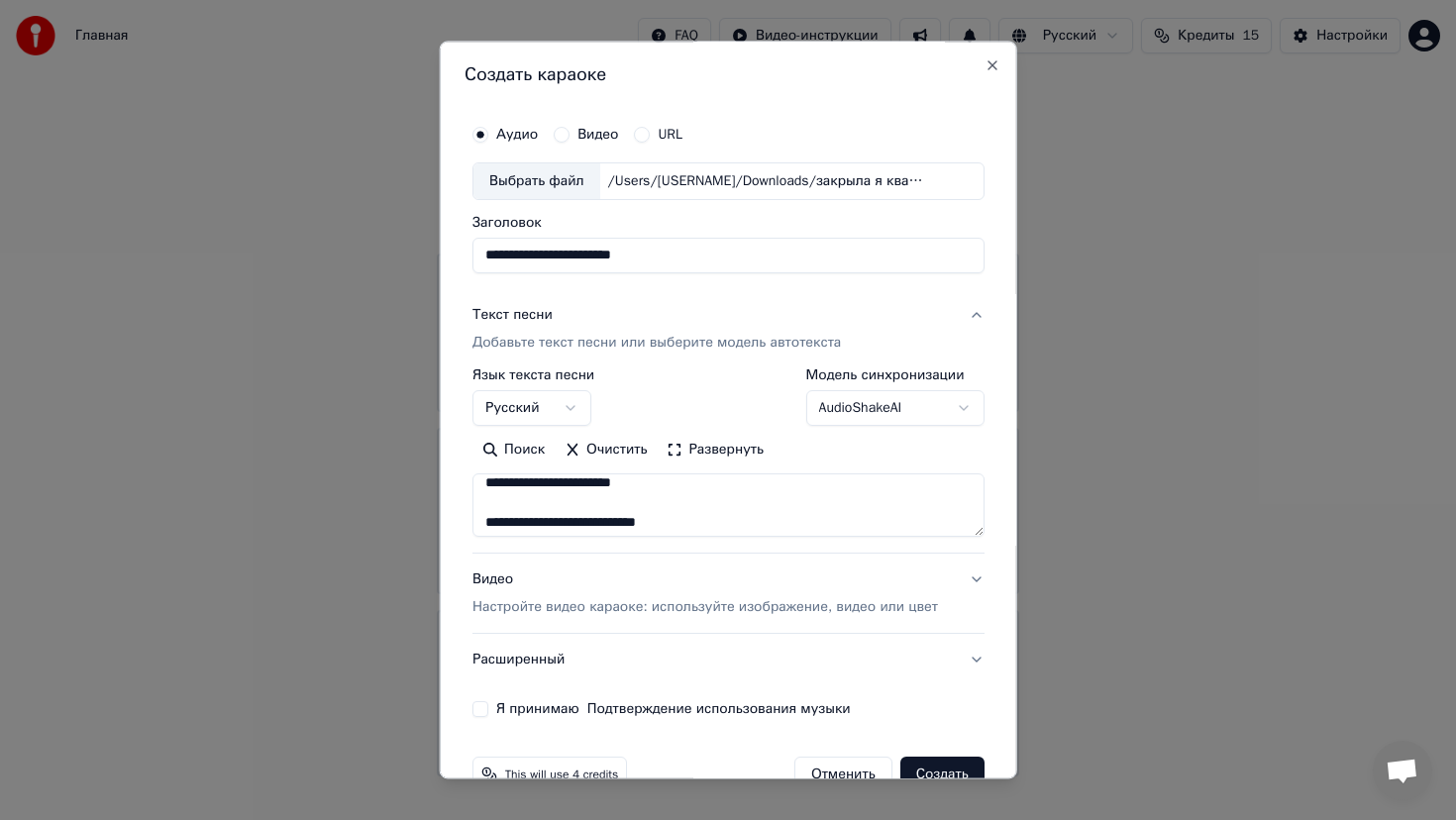 click on "**********" at bounding box center (728, 505) 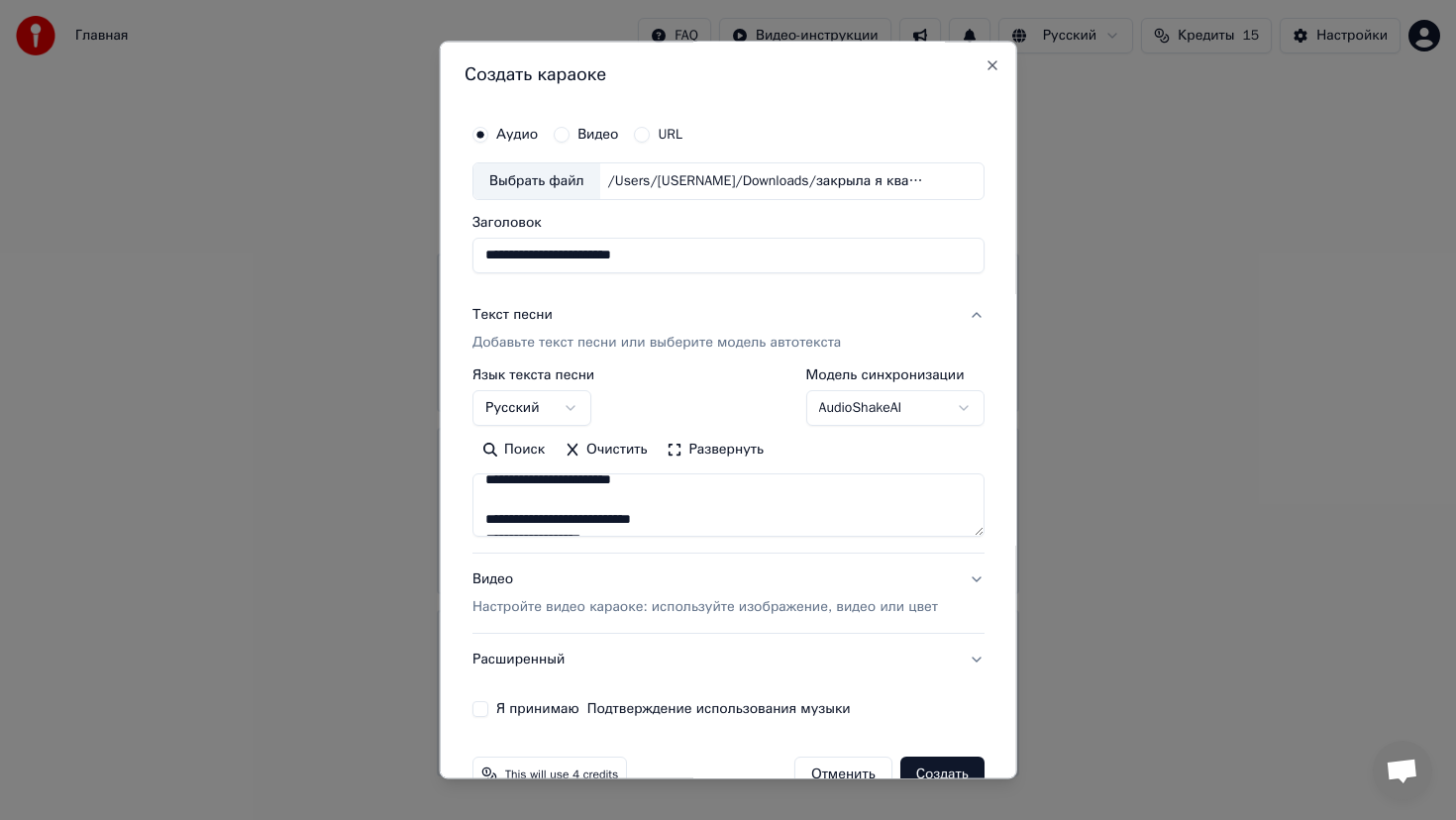 scroll, scrollTop: 72, scrollLeft: 0, axis: vertical 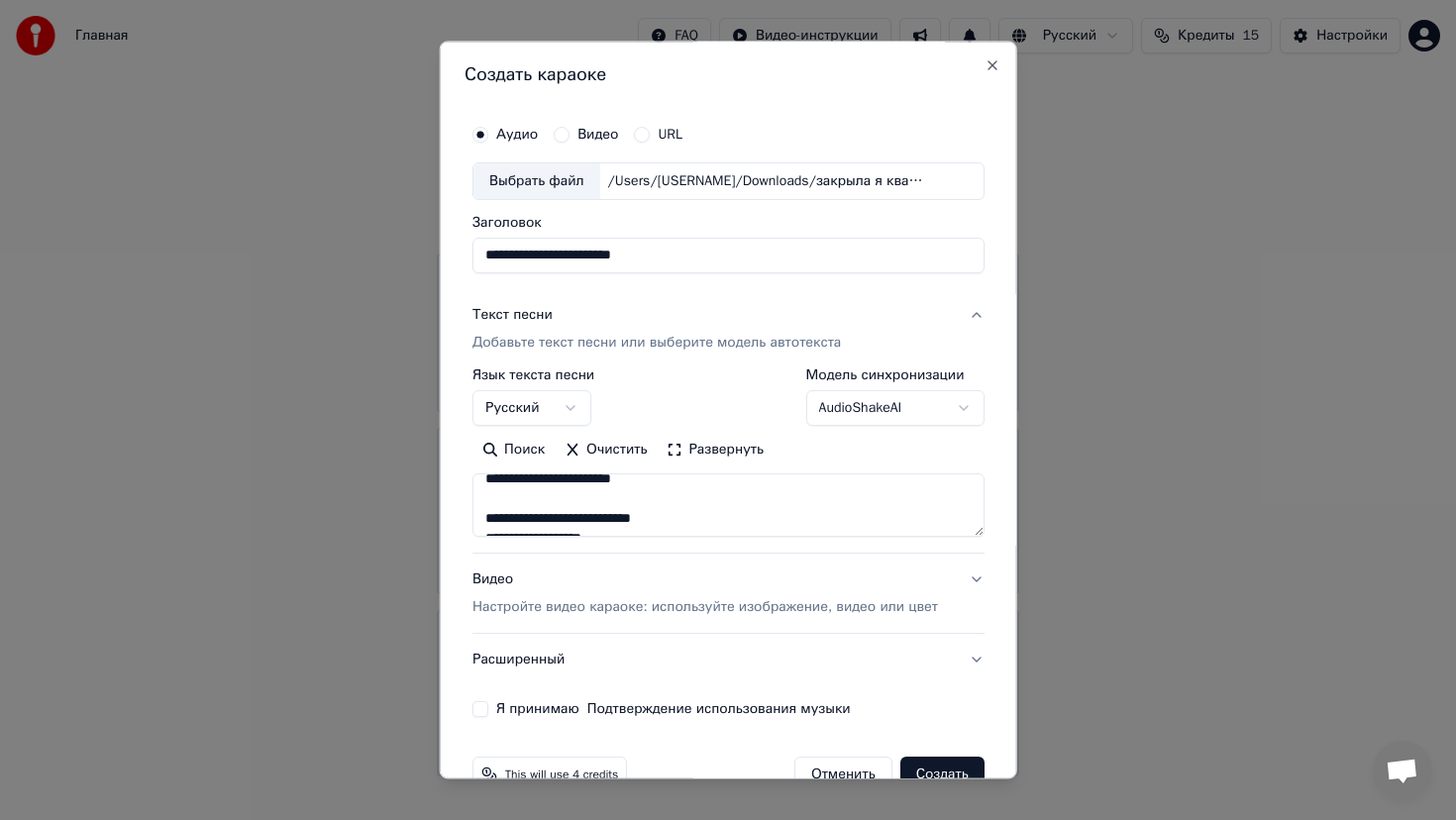 click on "**********" at bounding box center [728, 505] 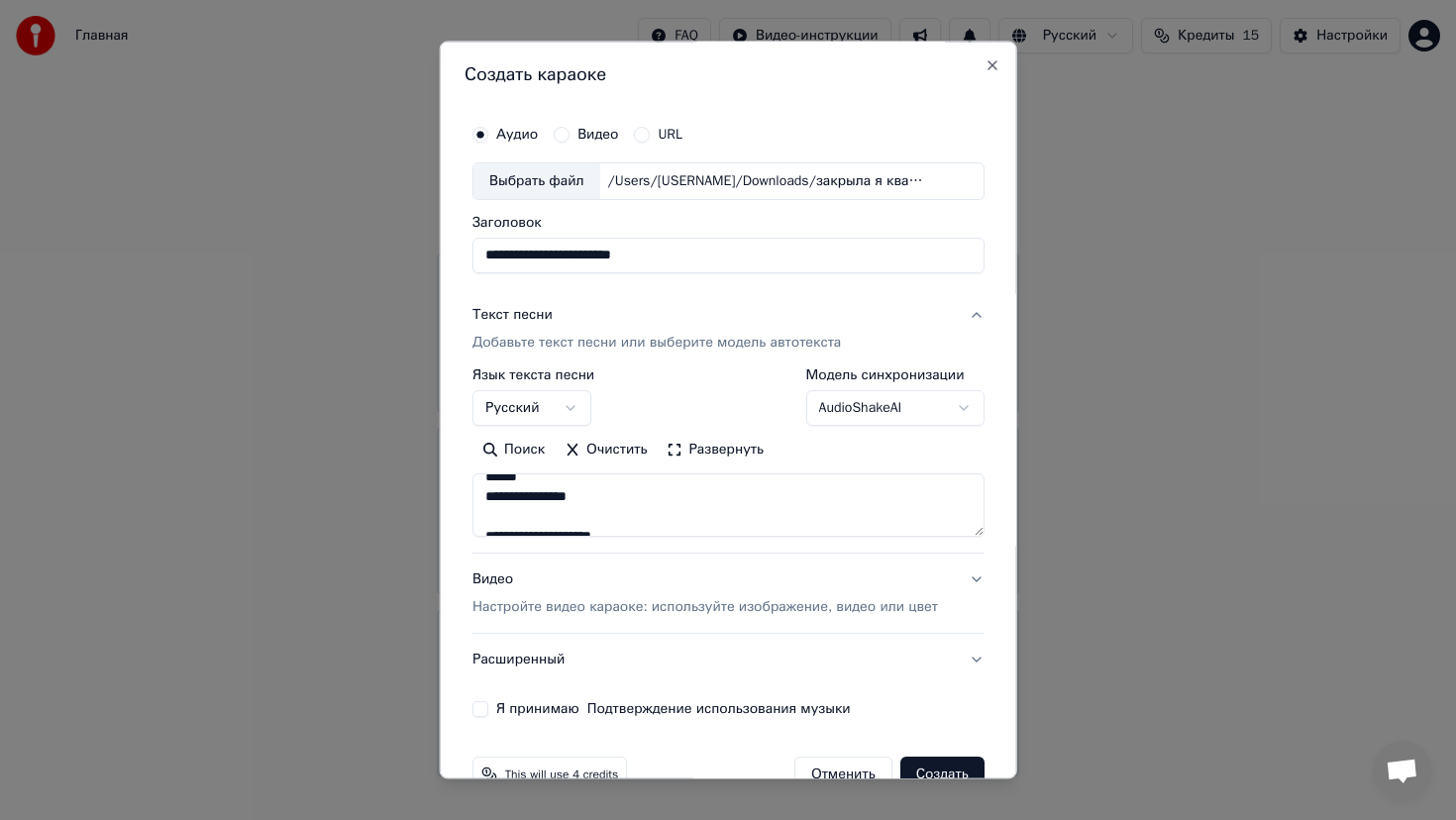 scroll, scrollTop: 278, scrollLeft: 0, axis: vertical 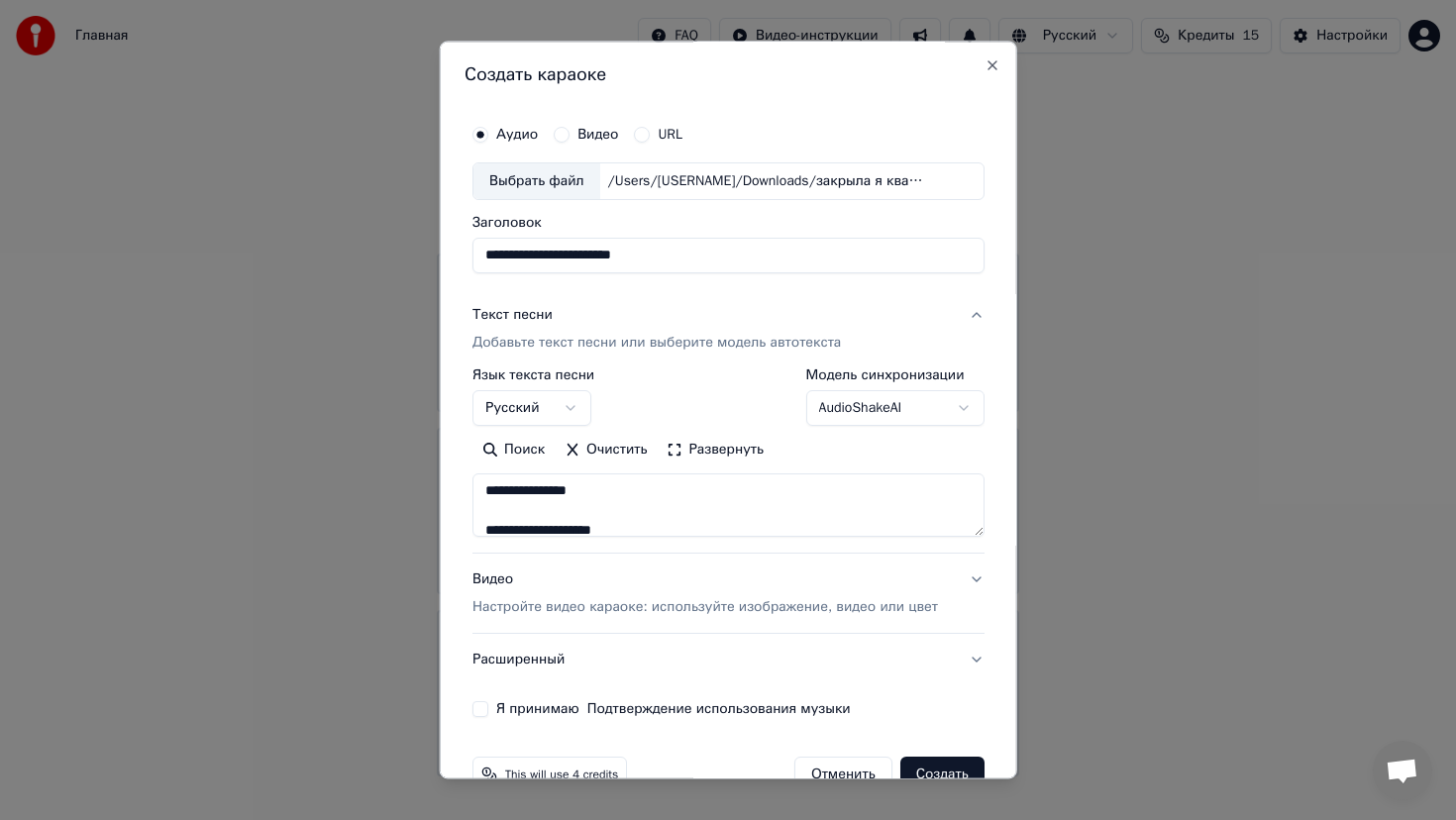 click on "**********" at bounding box center (728, 505) 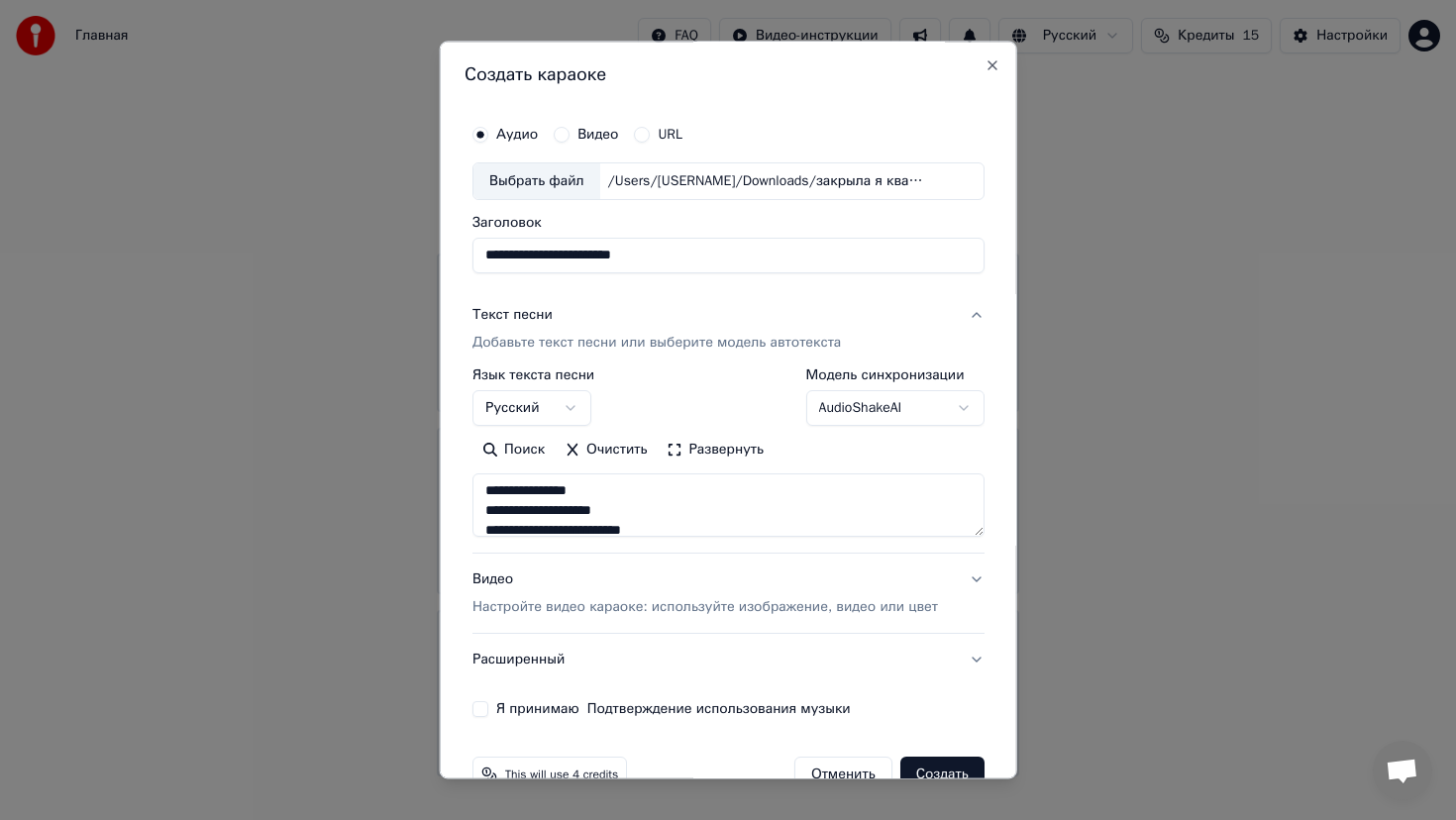 scroll, scrollTop: 340, scrollLeft: 0, axis: vertical 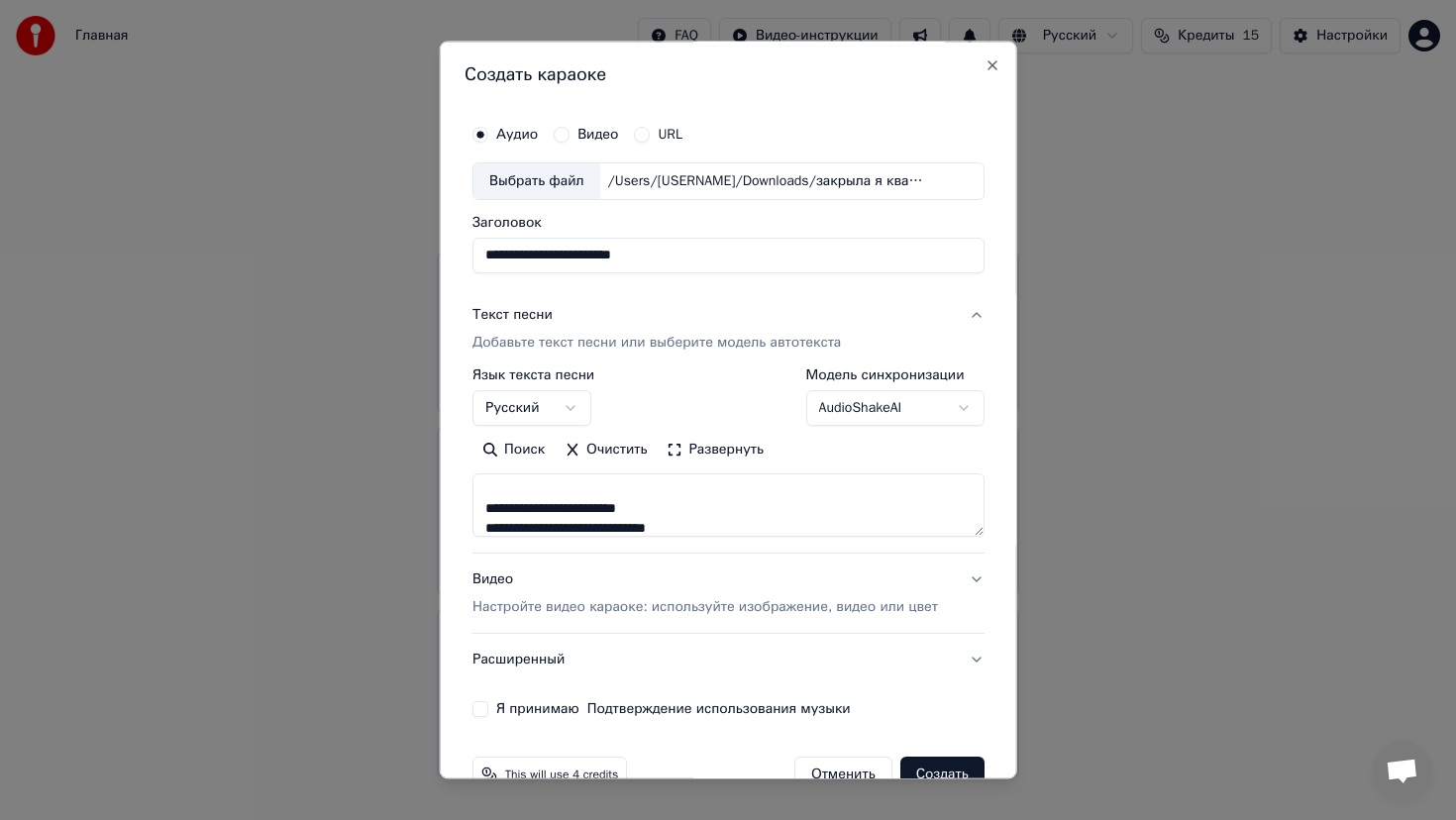 click on "**********" at bounding box center (728, 505) 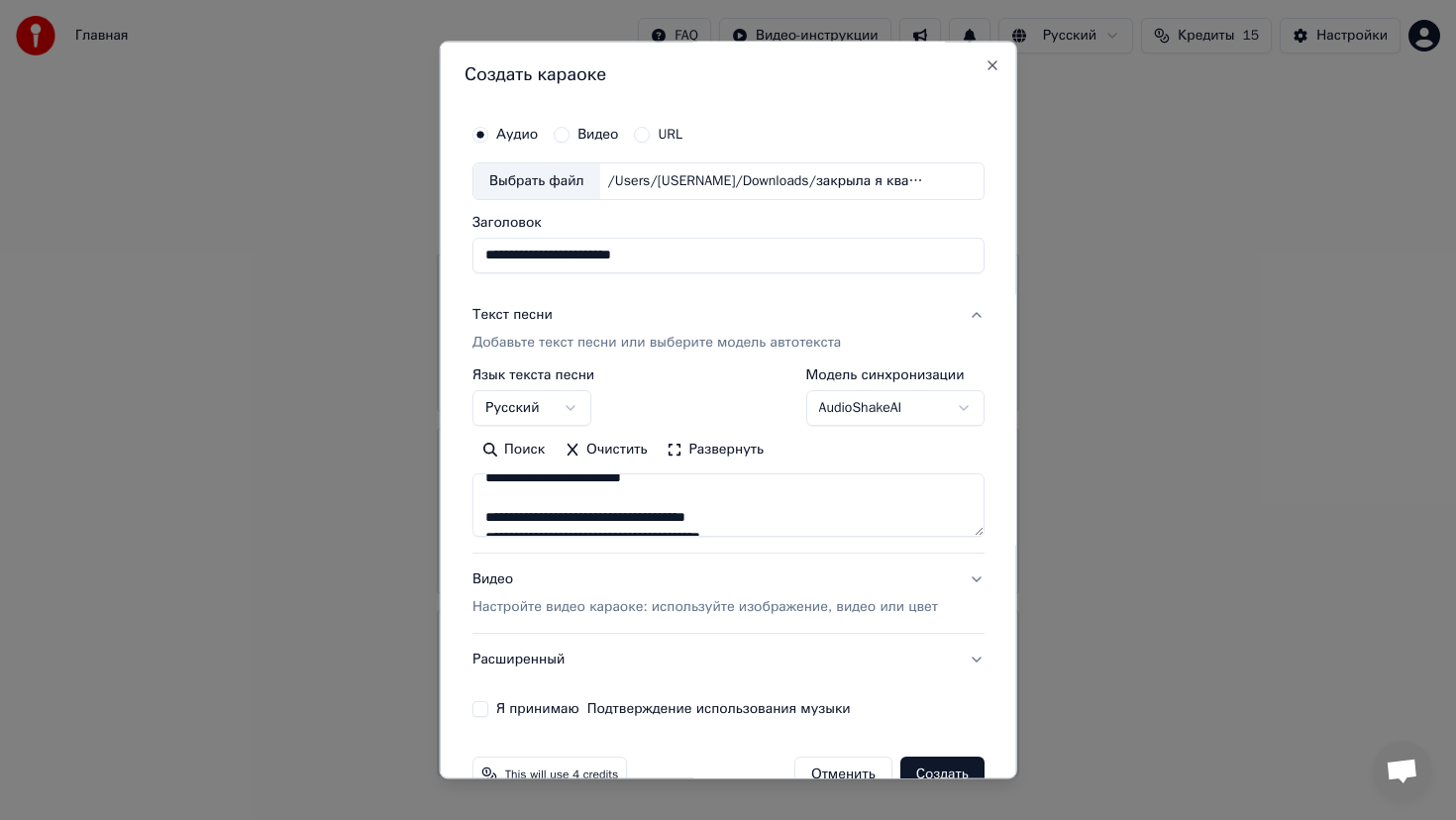 scroll, scrollTop: 412, scrollLeft: 0, axis: vertical 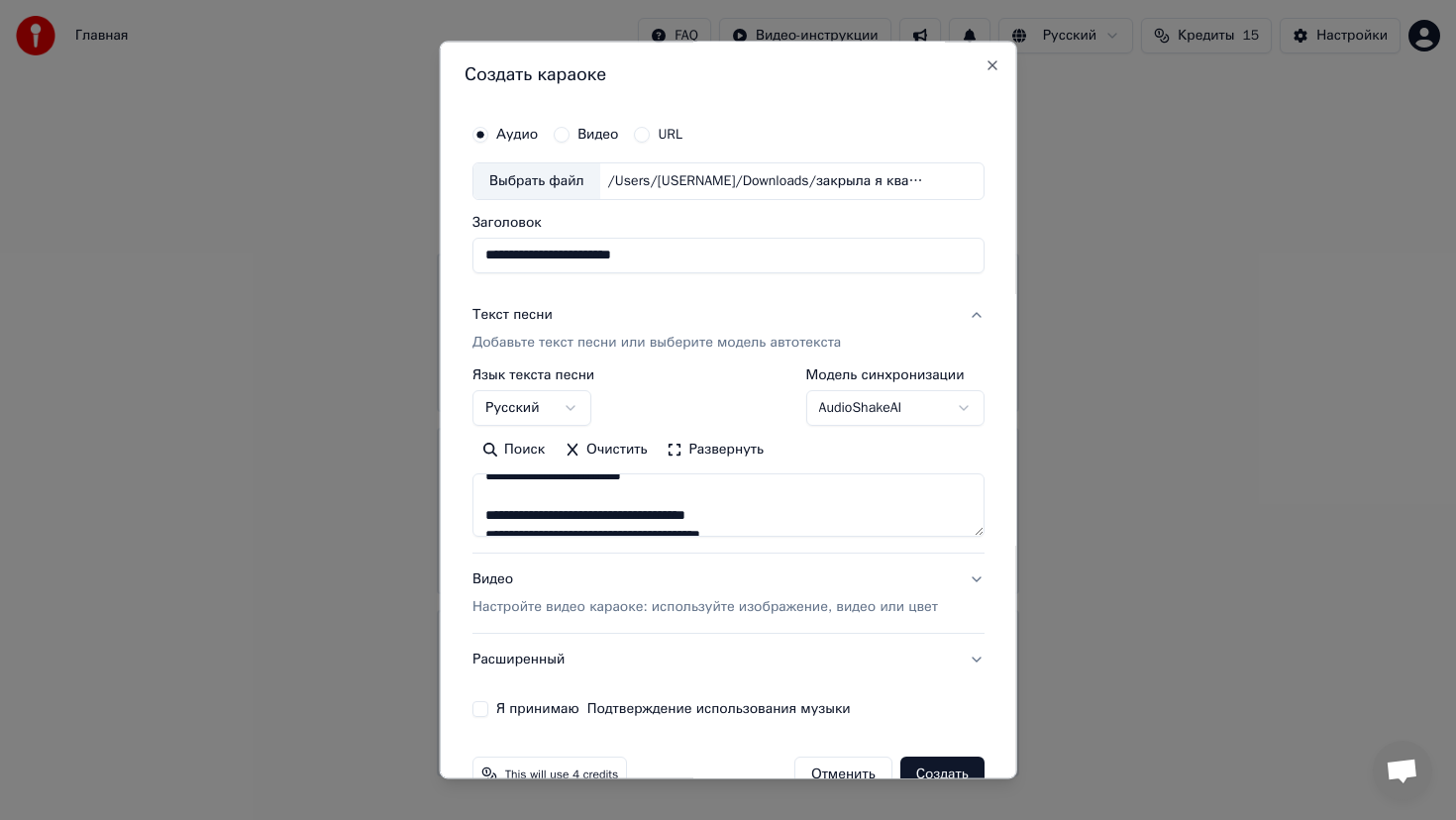 click on "**********" at bounding box center (728, 505) 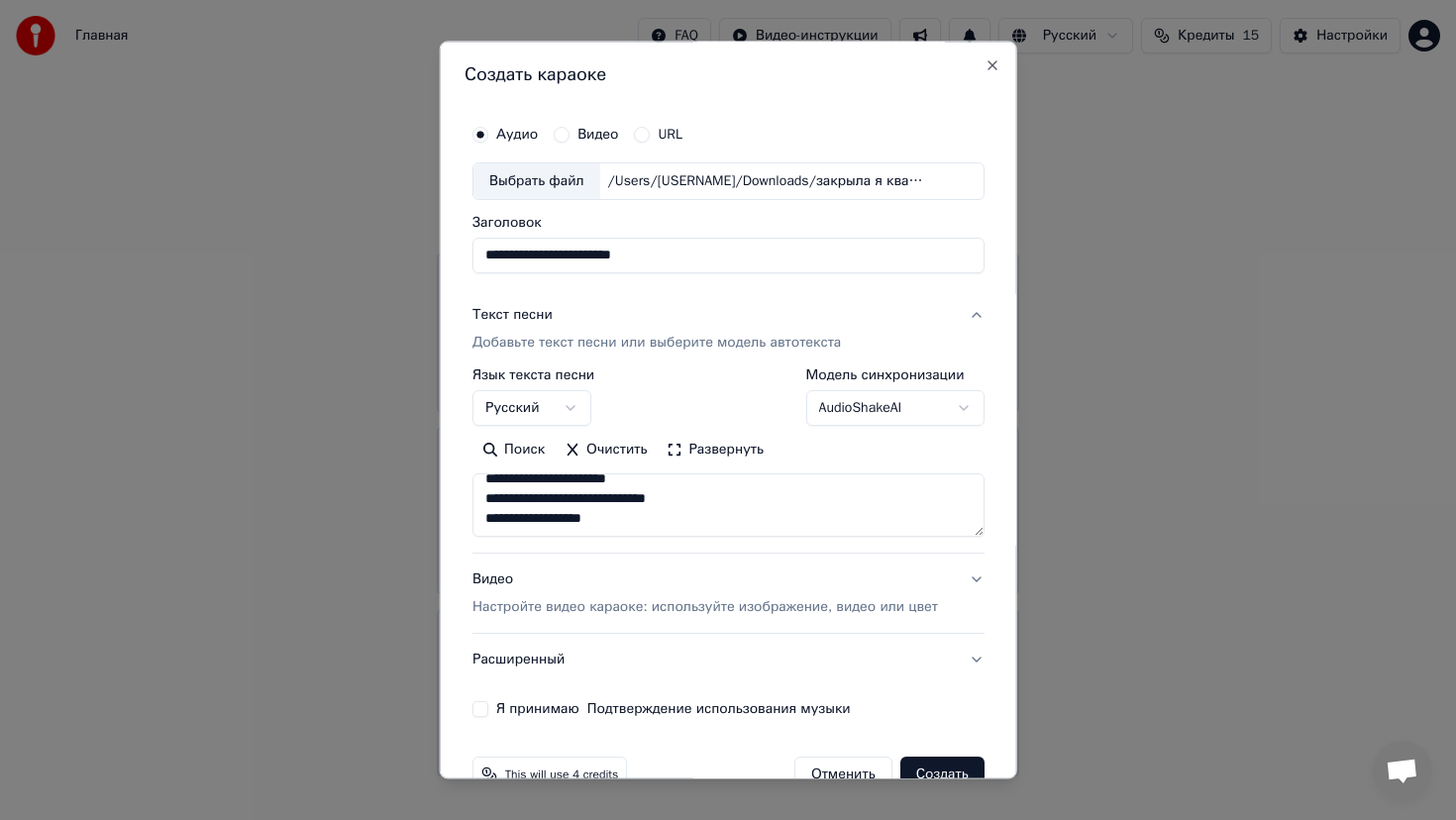 scroll, scrollTop: 489, scrollLeft: 0, axis: vertical 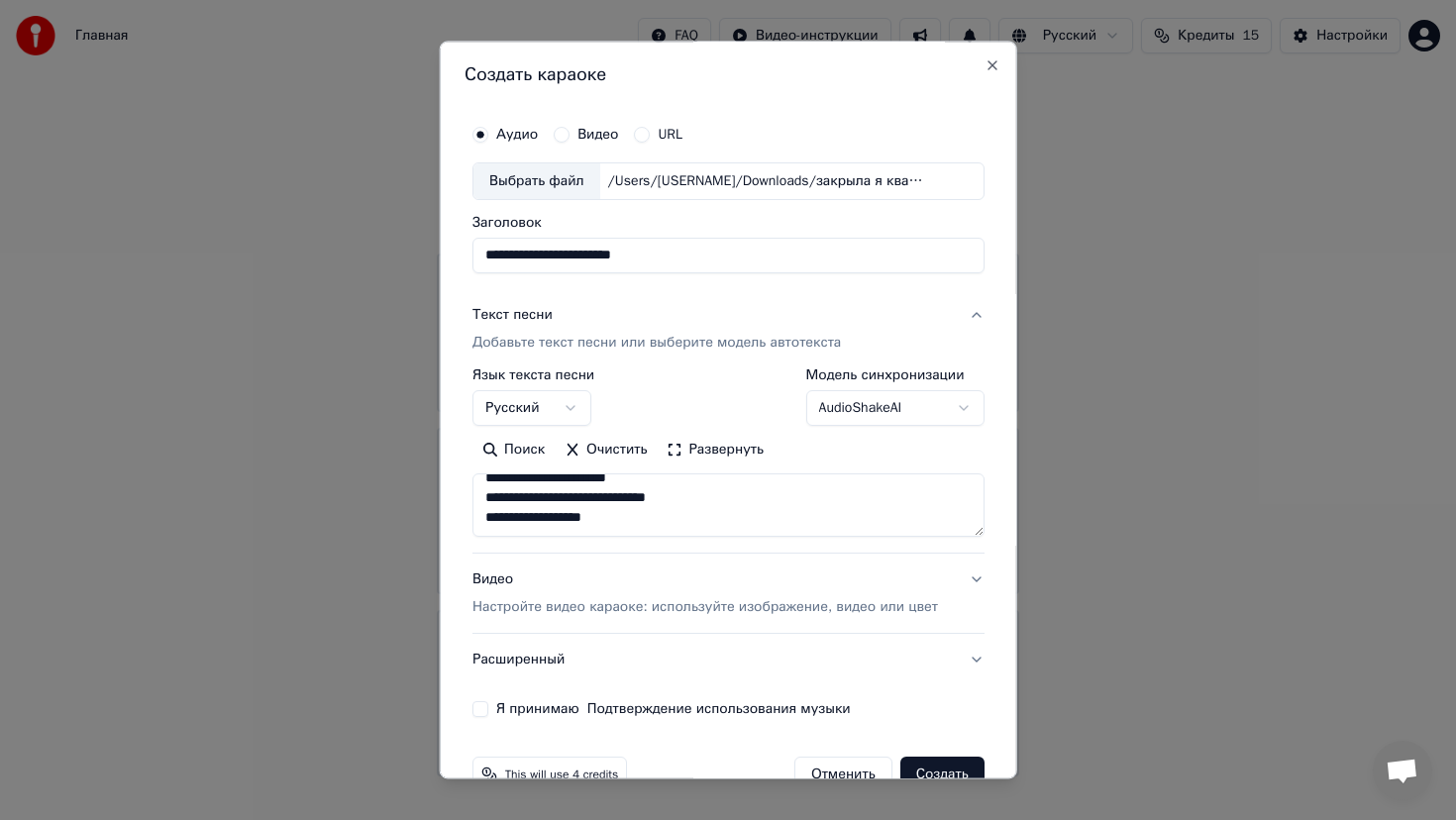 click on "**********" at bounding box center (728, 505) 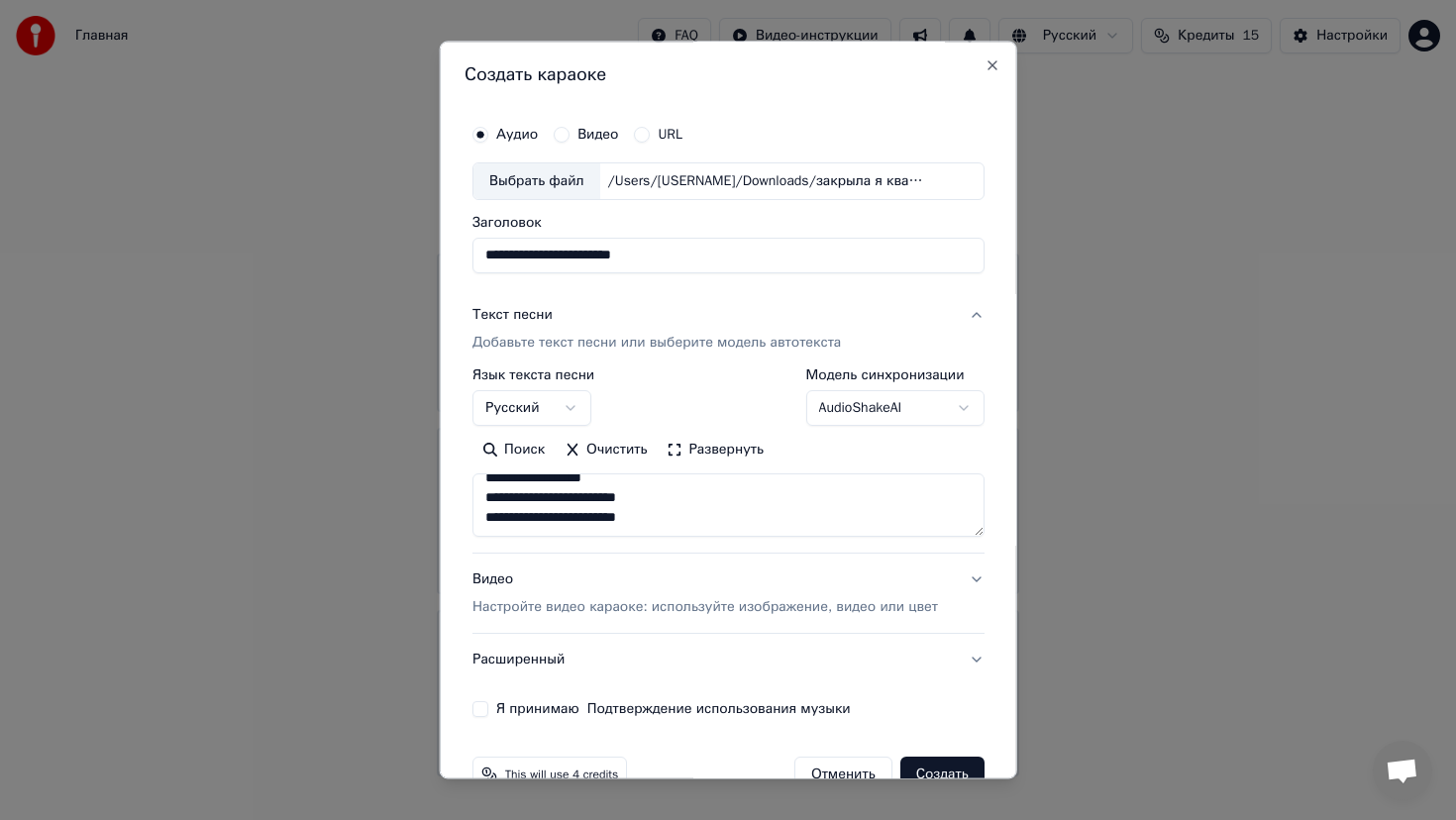 scroll, scrollTop: 539, scrollLeft: 0, axis: vertical 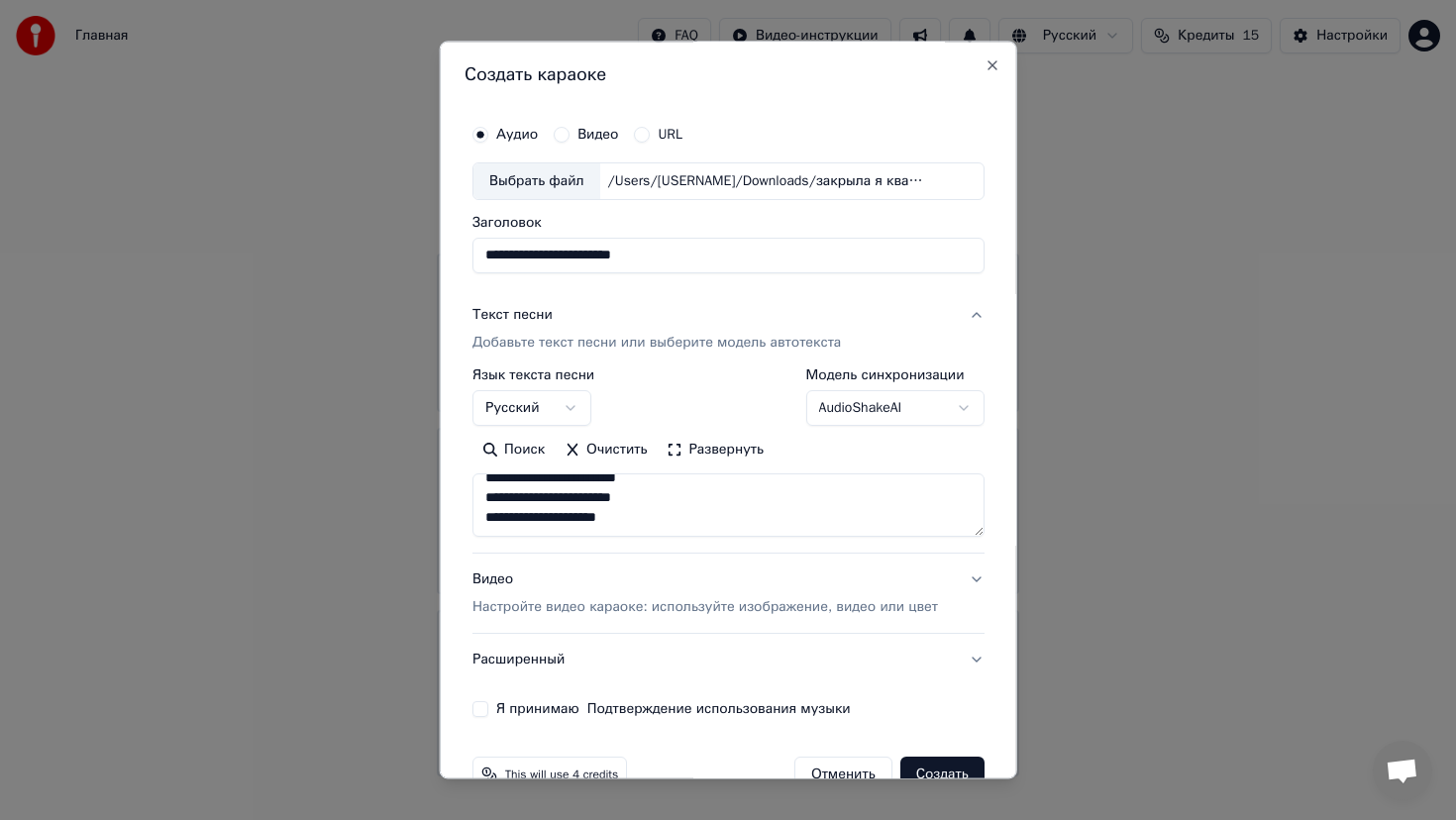 drag, startPoint x: 487, startPoint y: 509, endPoint x: 631, endPoint y: 529, distance: 145.38225 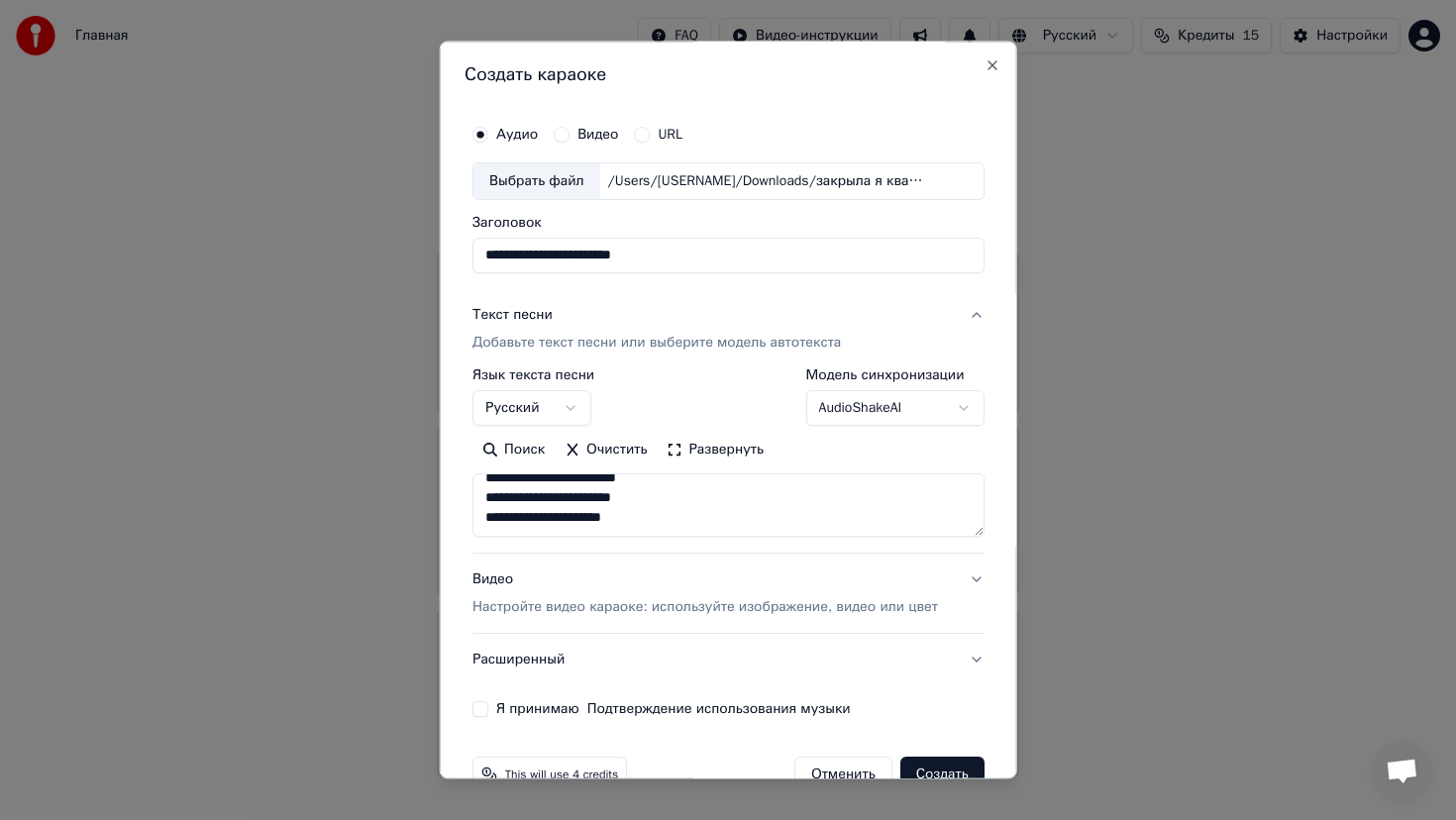 paste on "**********" 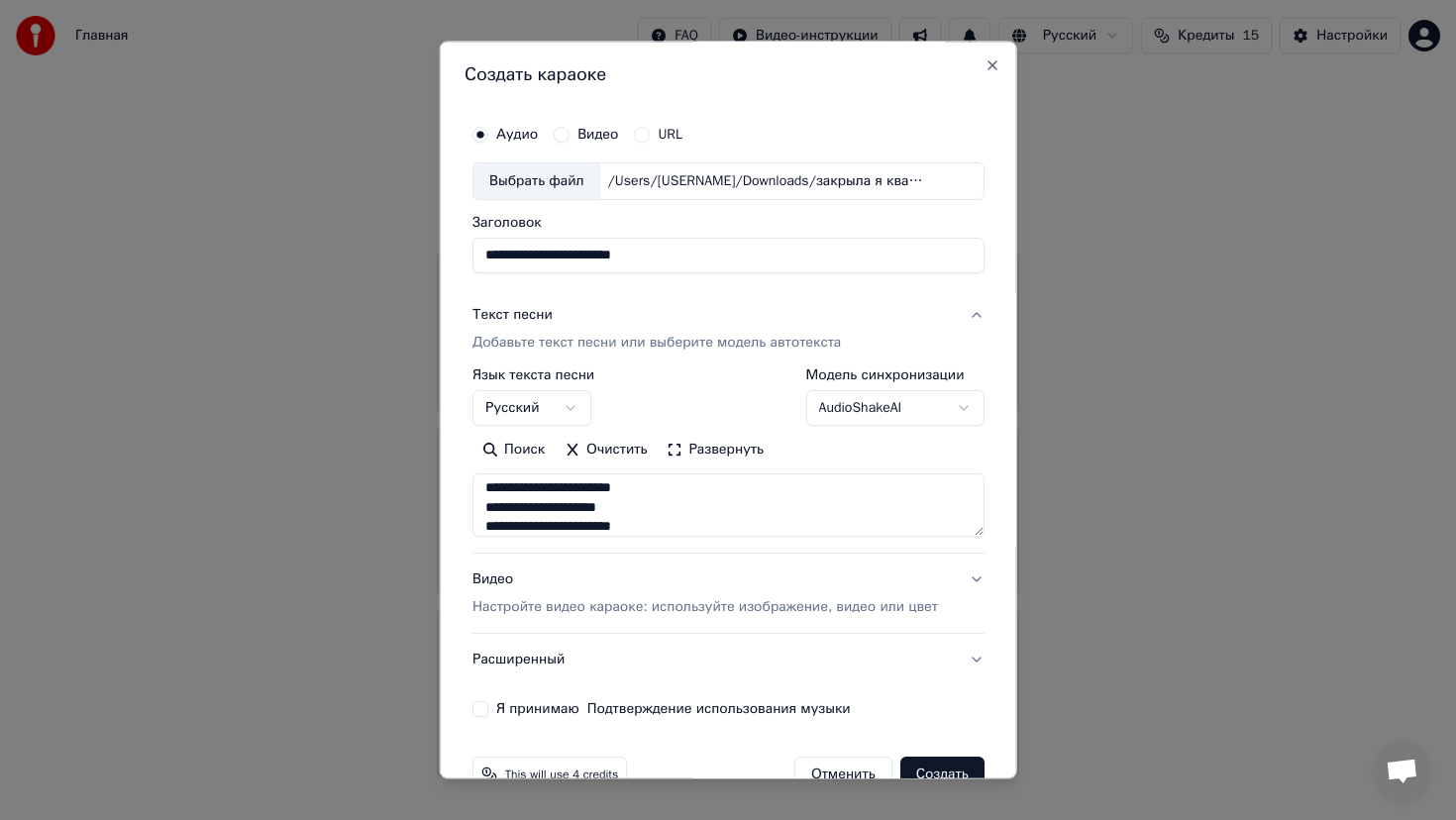 scroll, scrollTop: 578, scrollLeft: 0, axis: vertical 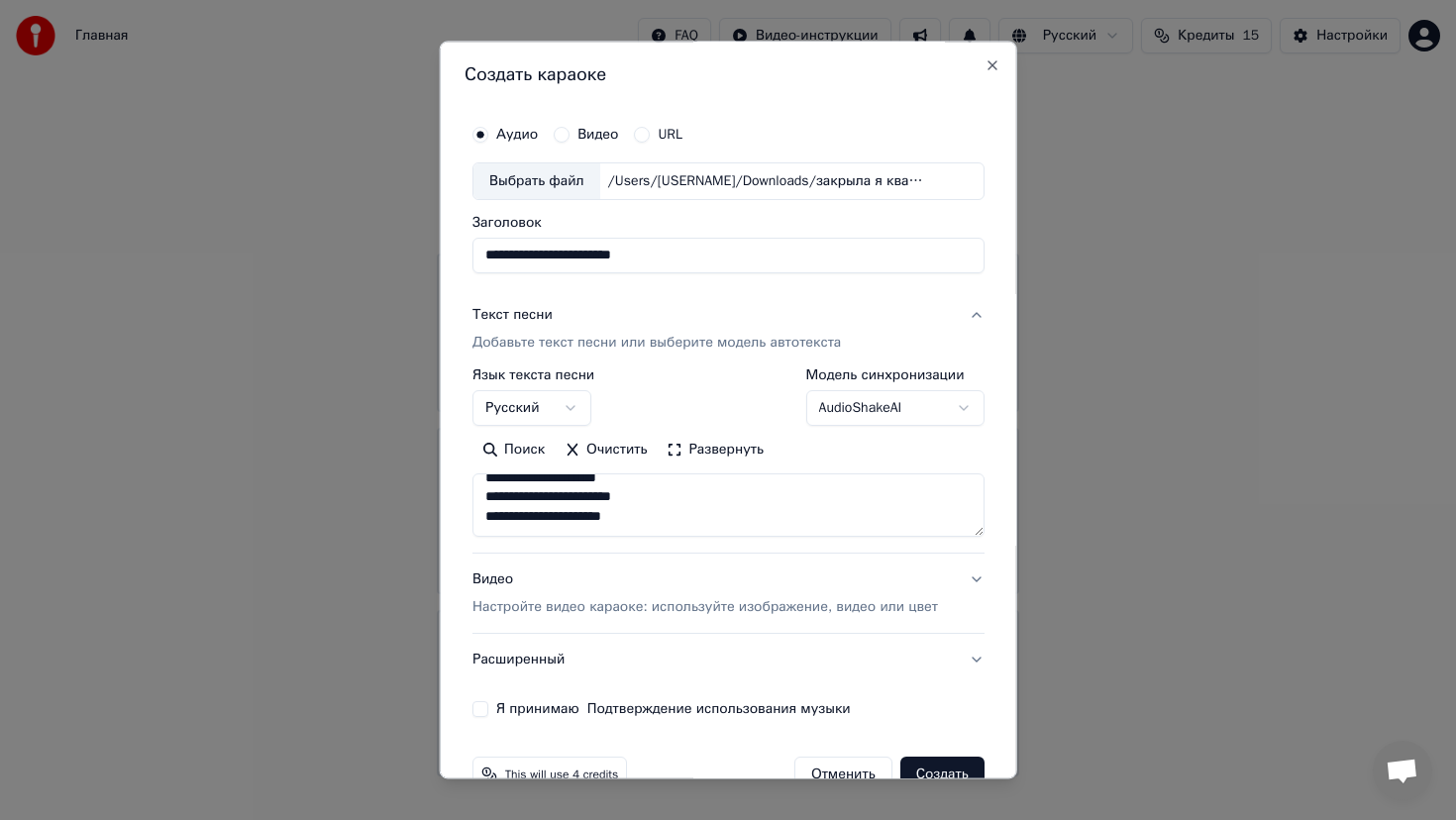 paste on "**********" 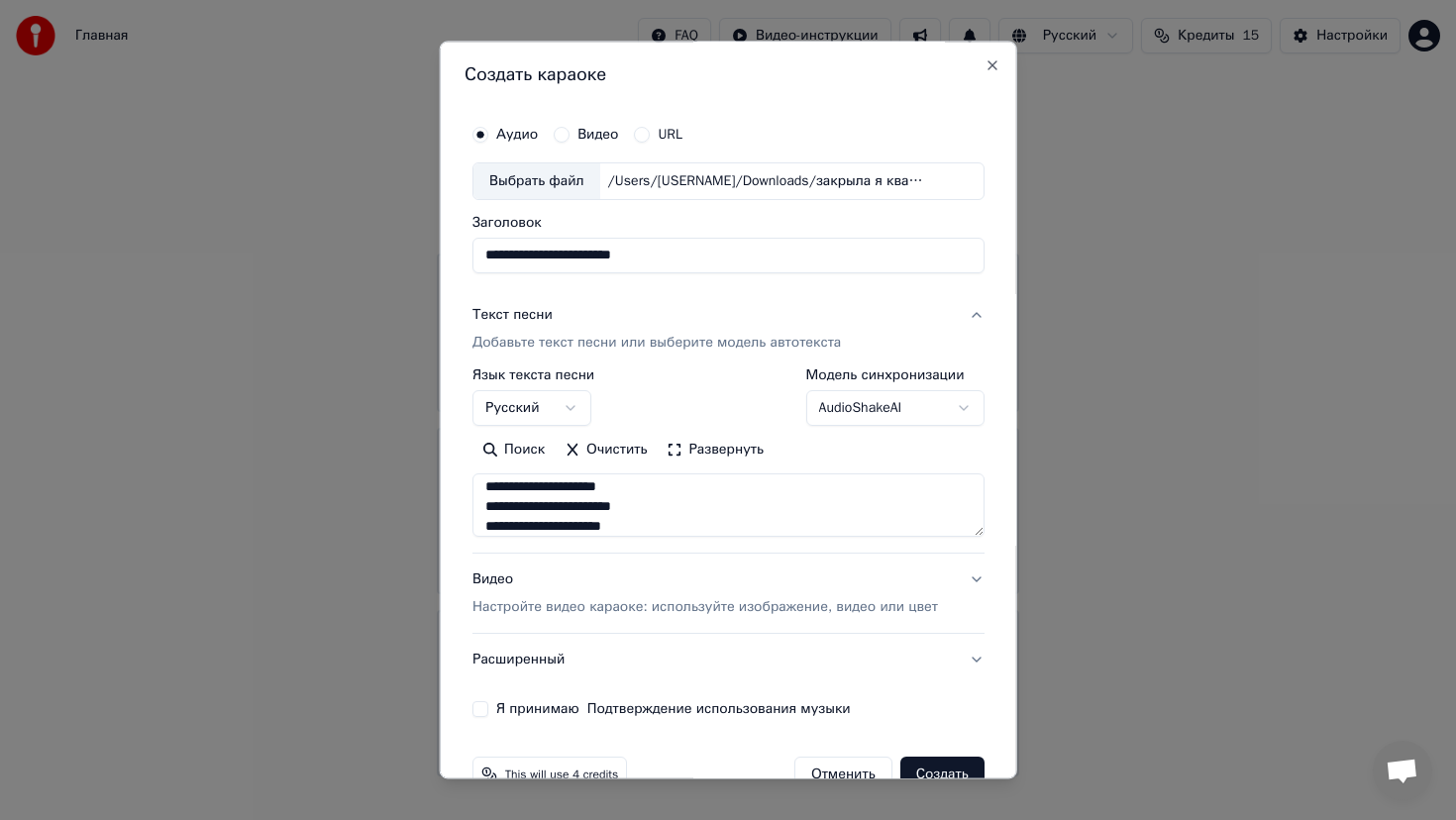scroll, scrollTop: 638, scrollLeft: 0, axis: vertical 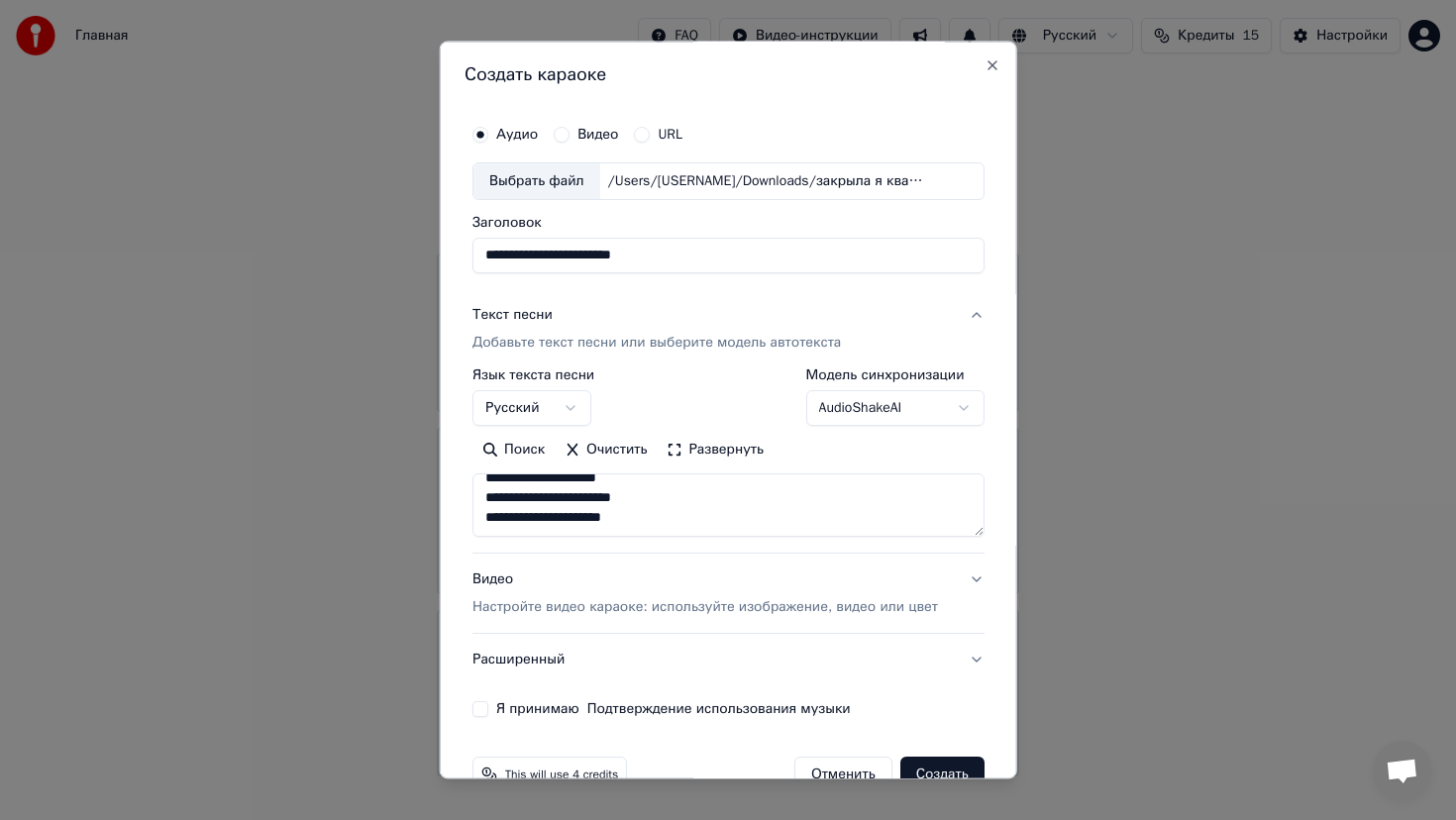 paste on "**********" 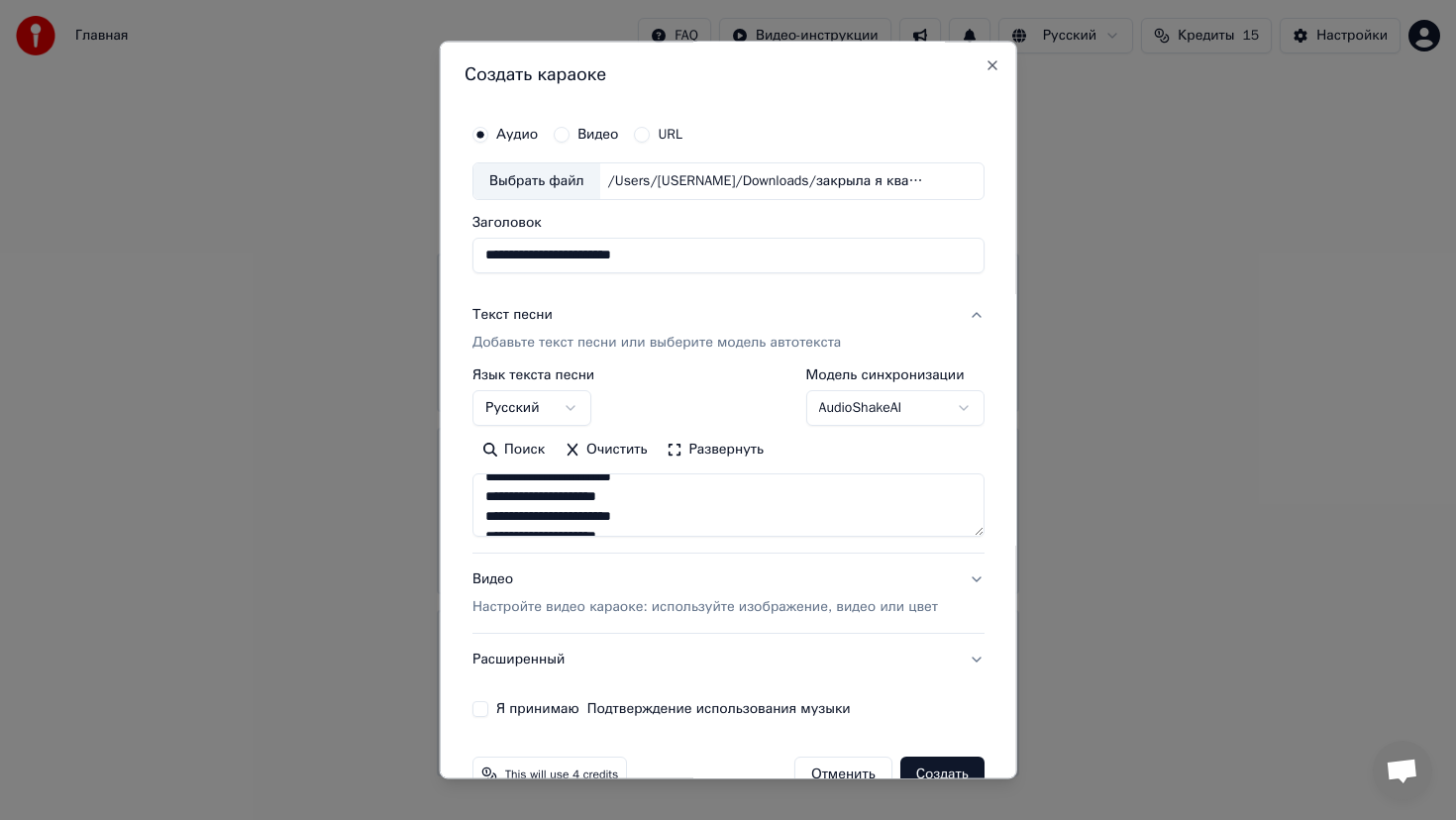 scroll, scrollTop: 664, scrollLeft: 0, axis: vertical 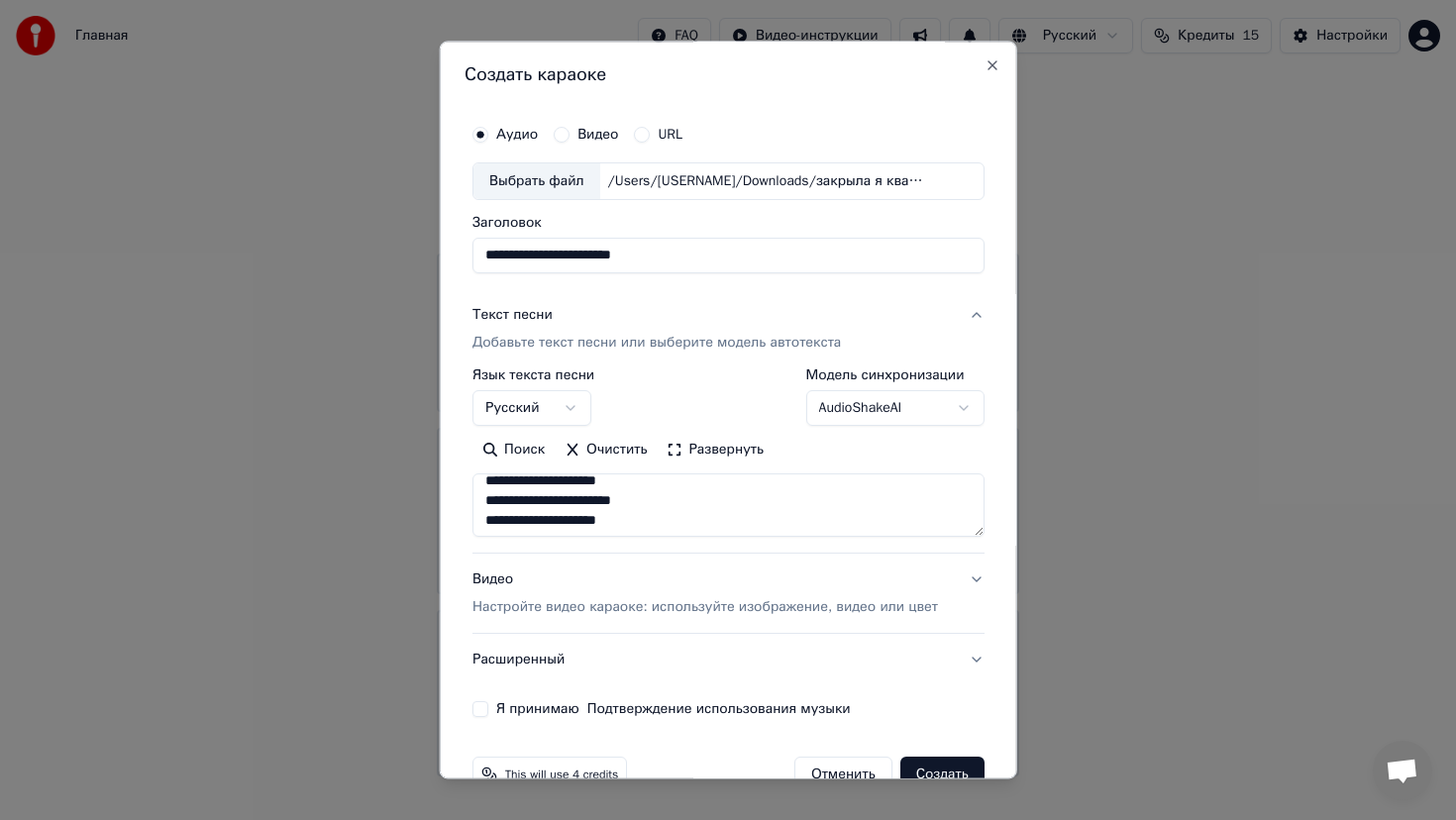 drag, startPoint x: 485, startPoint y: 503, endPoint x: 640, endPoint y: 520, distance: 155.92947 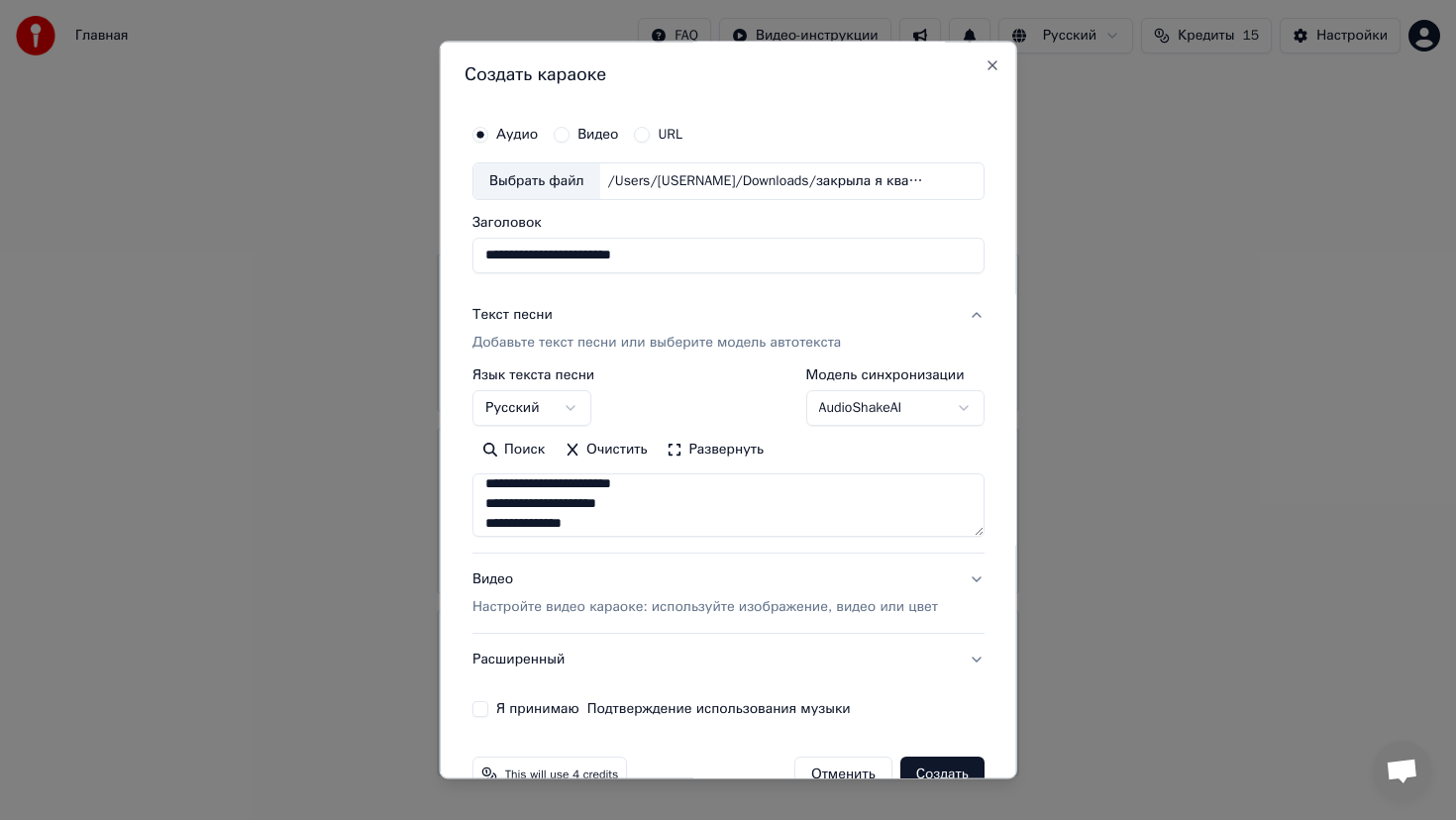 scroll, scrollTop: 643, scrollLeft: 0, axis: vertical 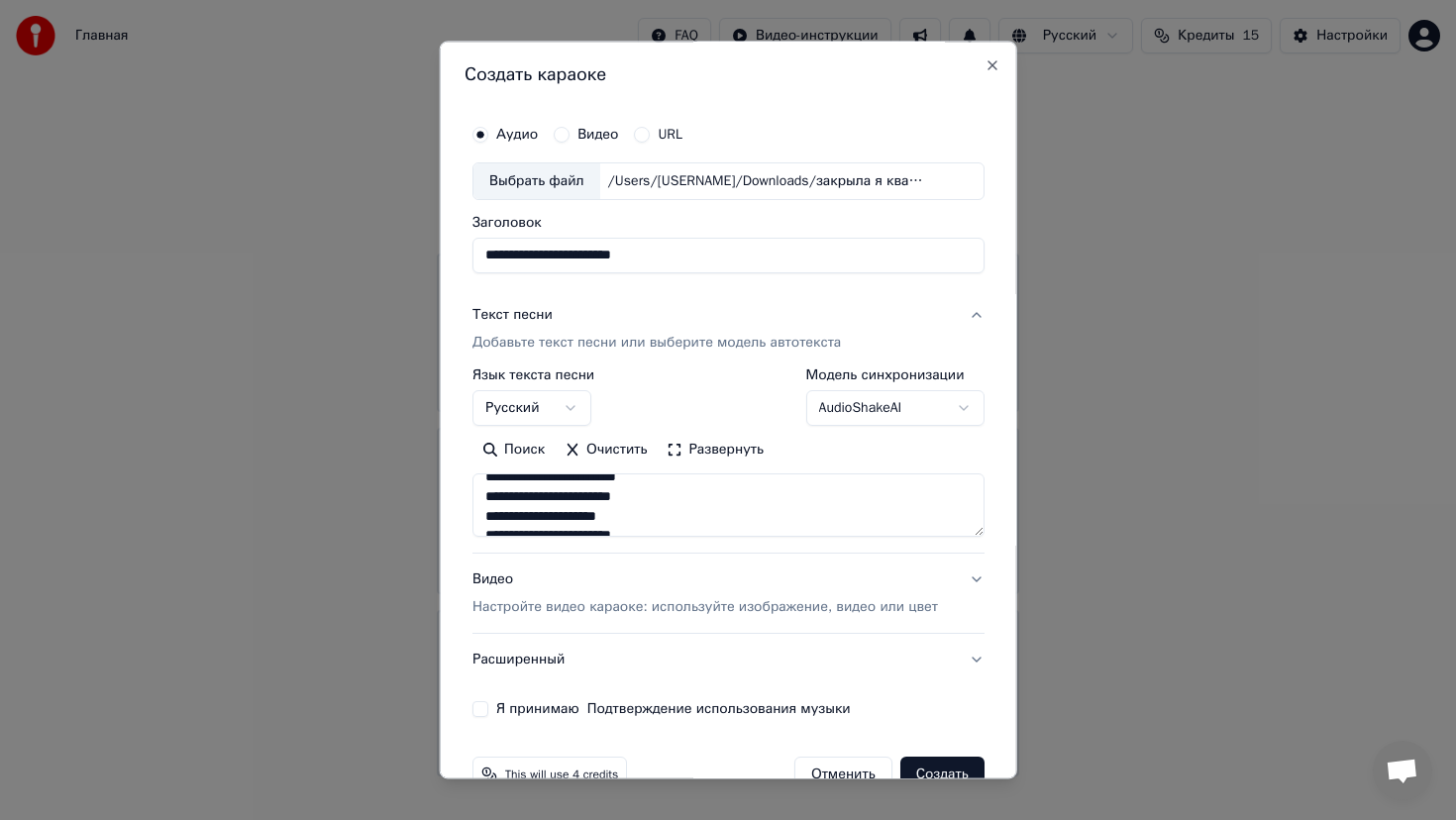 drag, startPoint x: 485, startPoint y: 480, endPoint x: 591, endPoint y: 483, distance: 106.042444 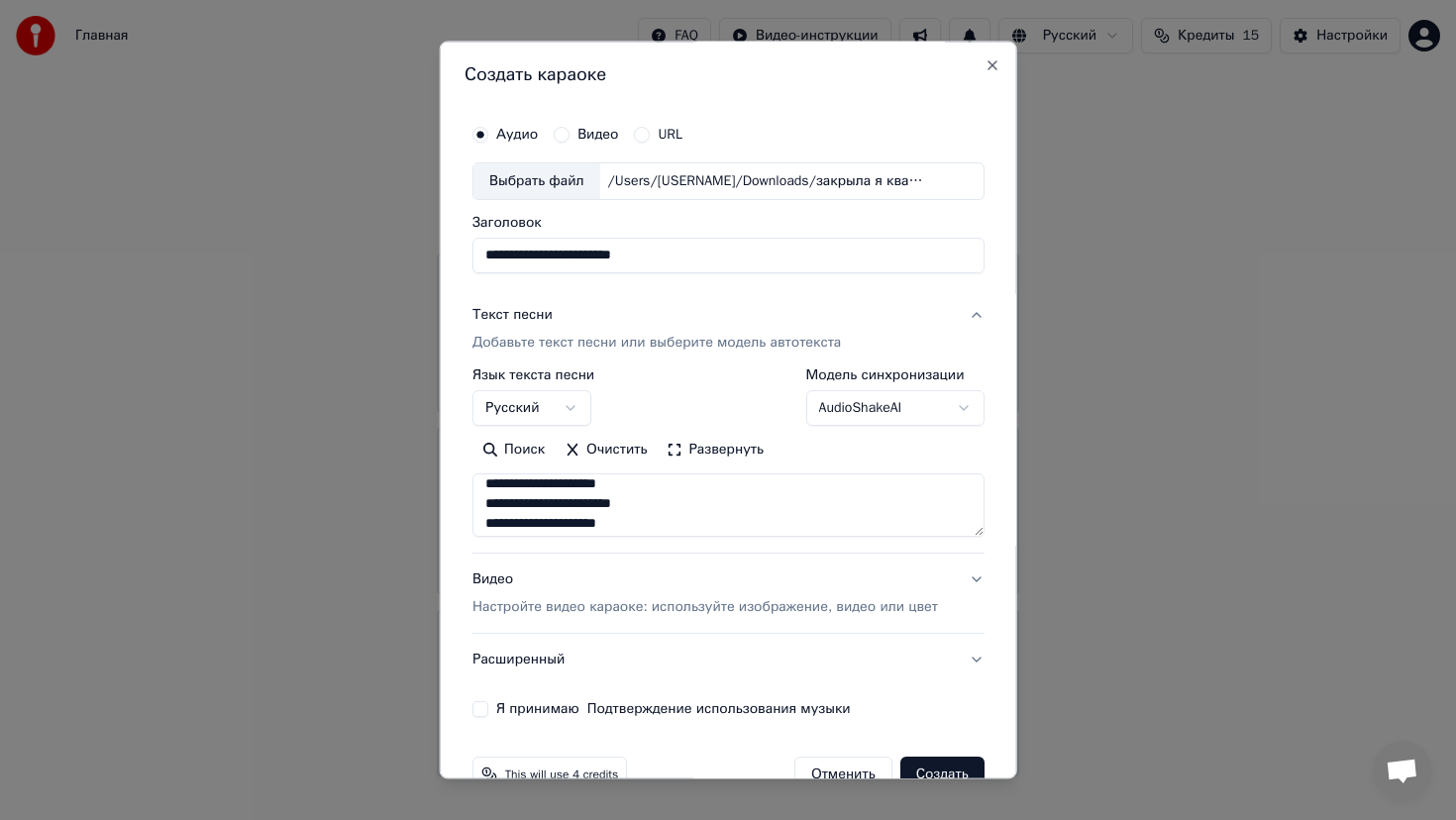 scroll, scrollTop: 647, scrollLeft: 0, axis: vertical 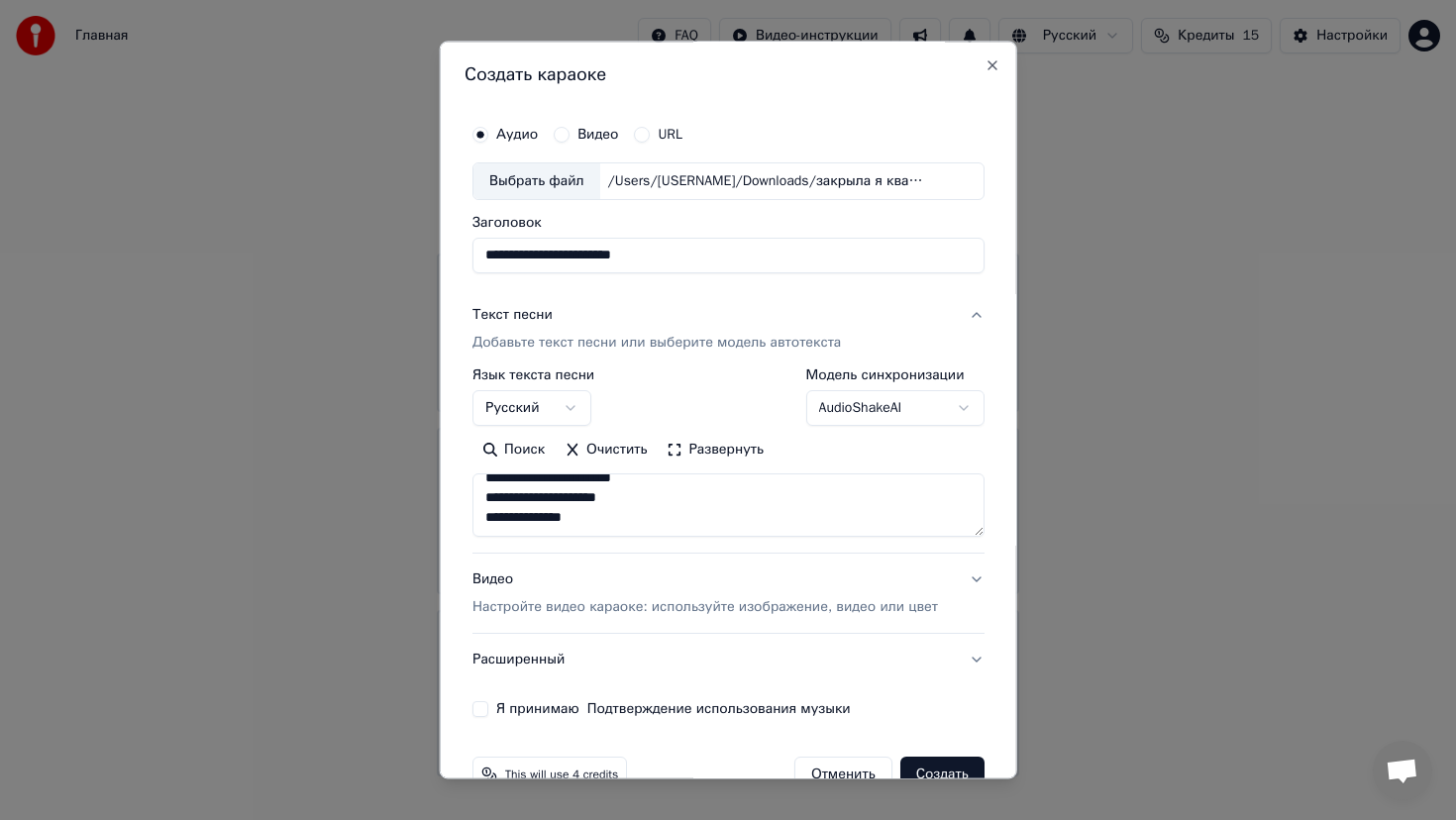 drag, startPoint x: 639, startPoint y: 499, endPoint x: 482, endPoint y: 486, distance: 157.5373 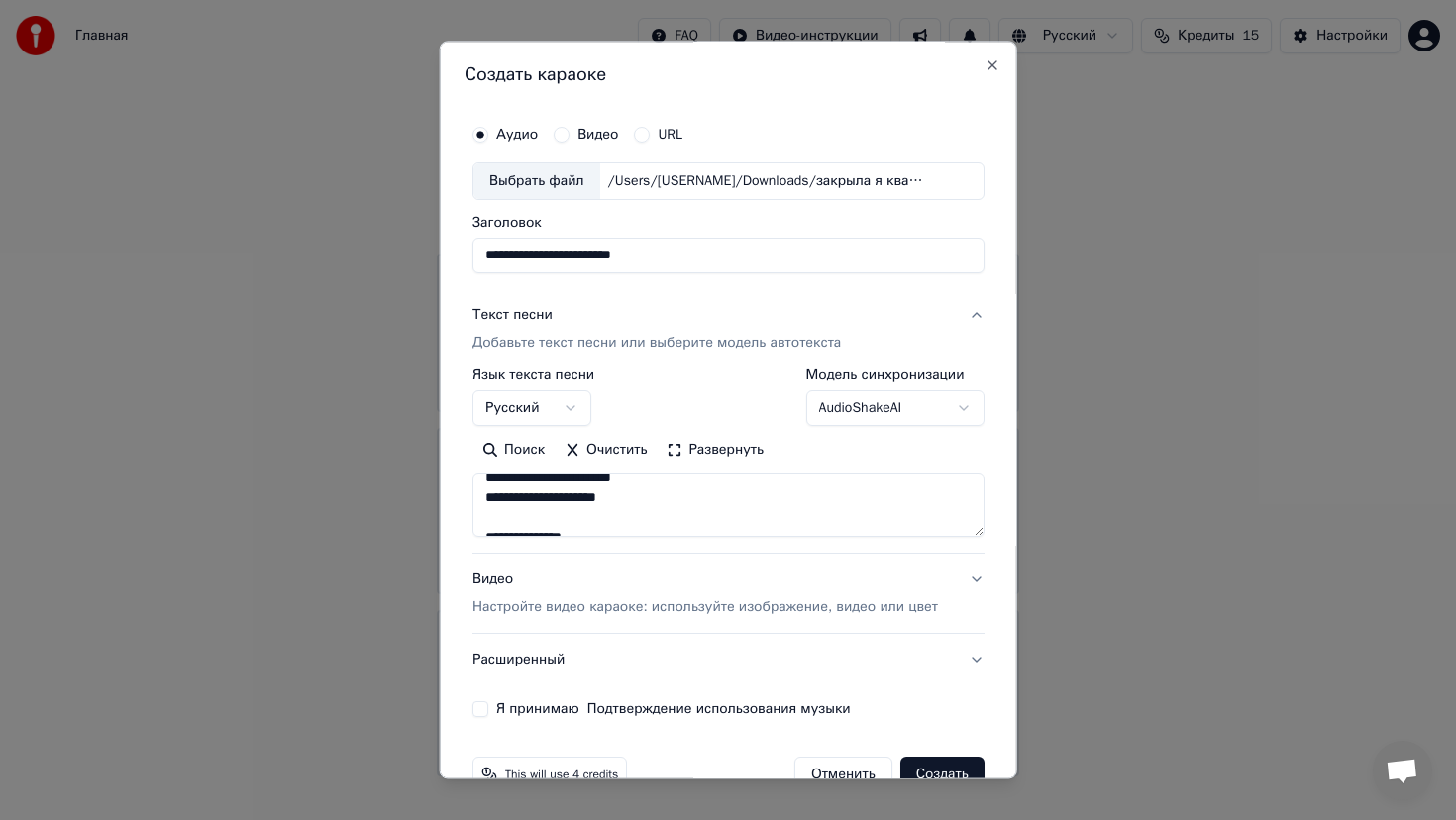 paste on "**********" 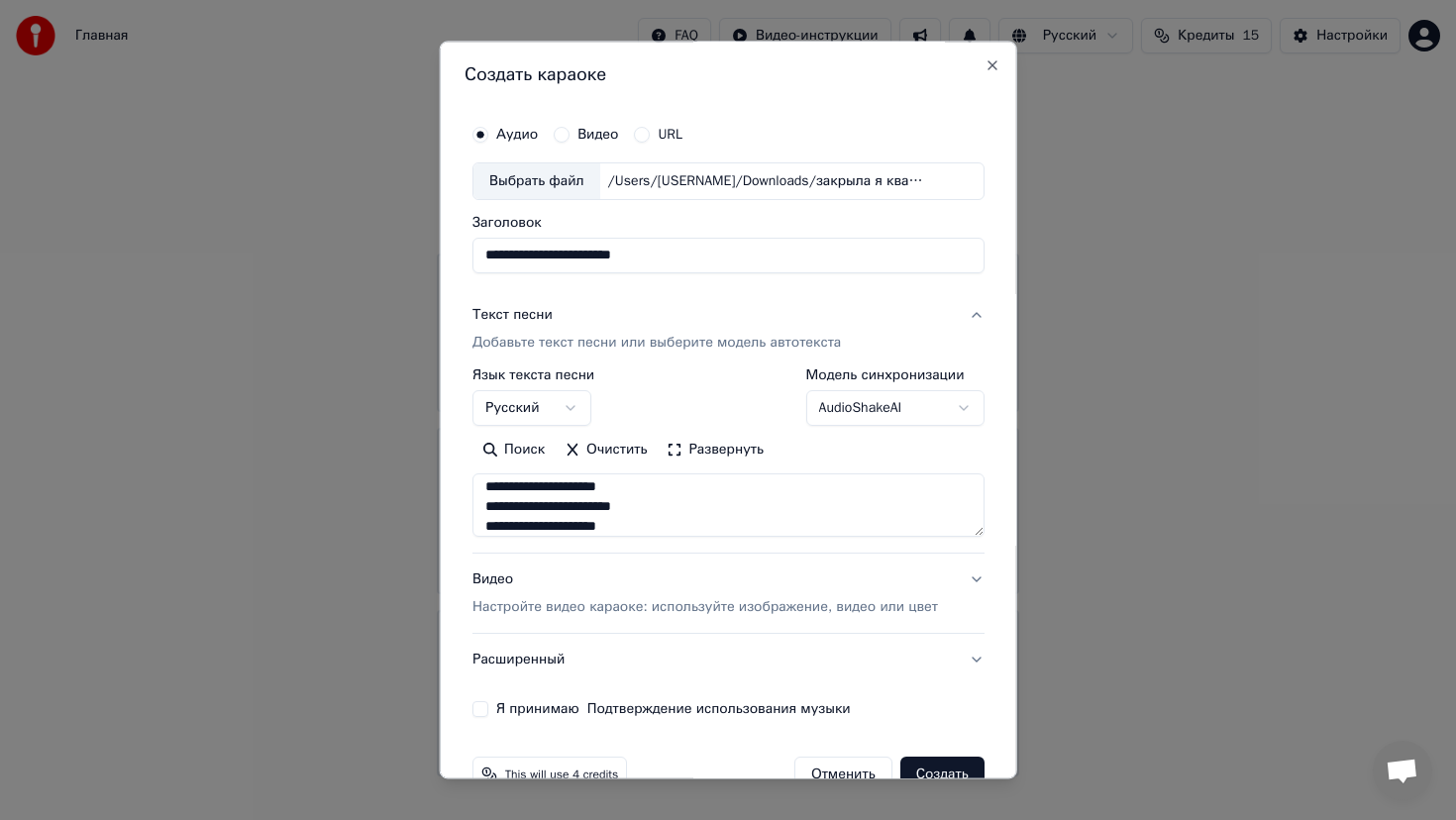 scroll, scrollTop: 706, scrollLeft: 0, axis: vertical 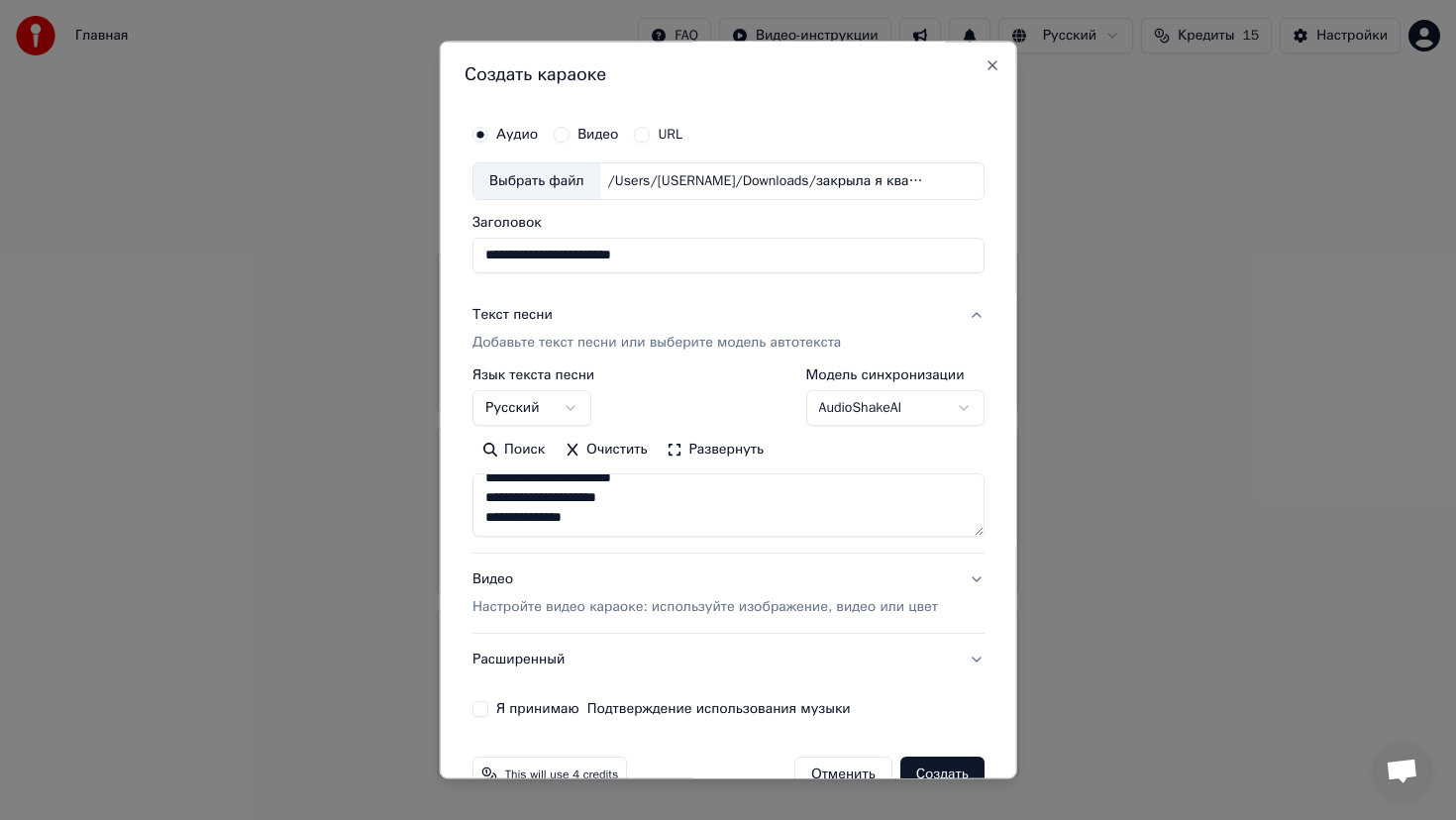 drag, startPoint x: 516, startPoint y: 500, endPoint x: 487, endPoint y: 500, distance: 29 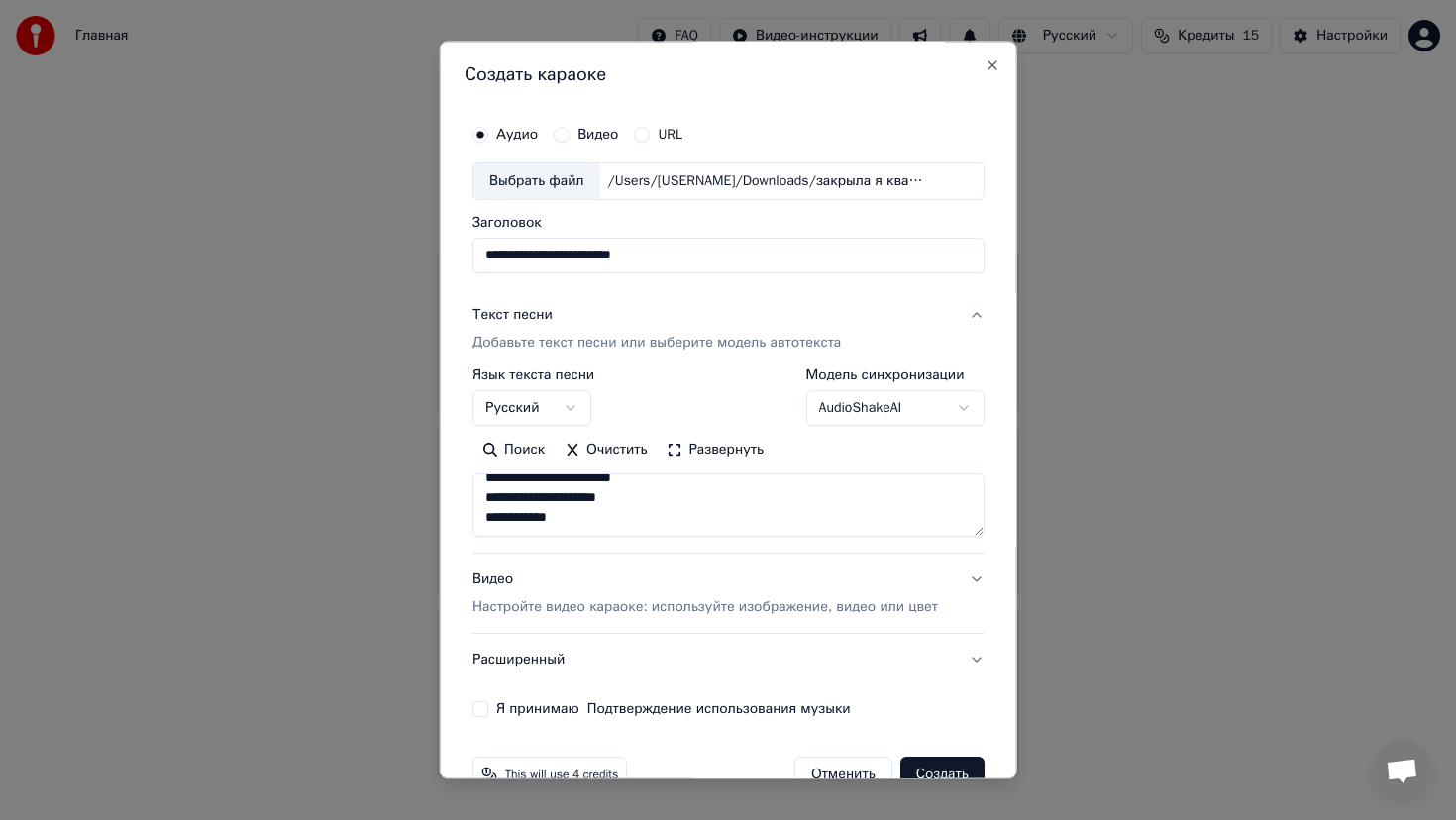 click on "**********" at bounding box center (728, 505) 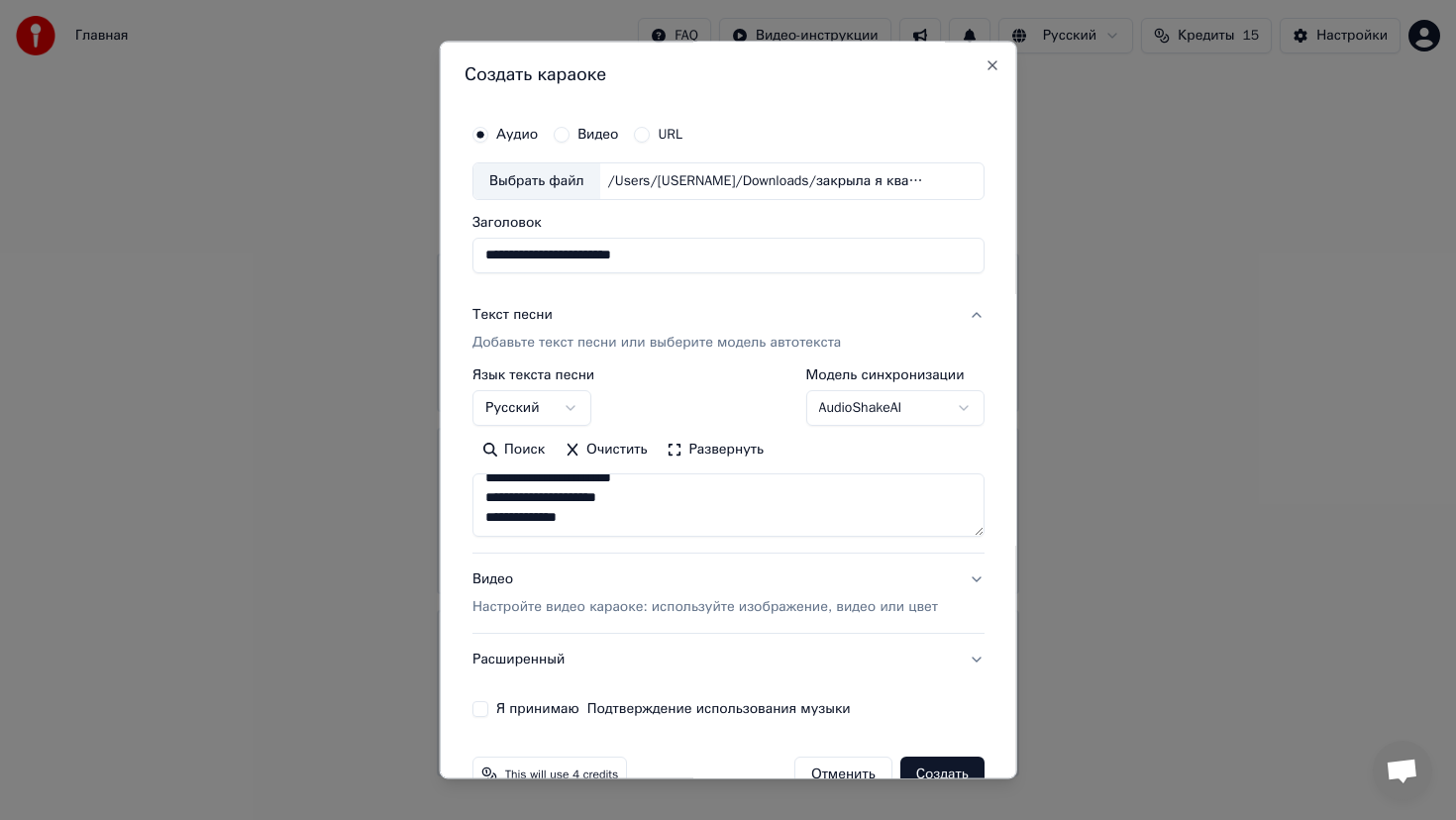 click on "**********" at bounding box center [728, 505] 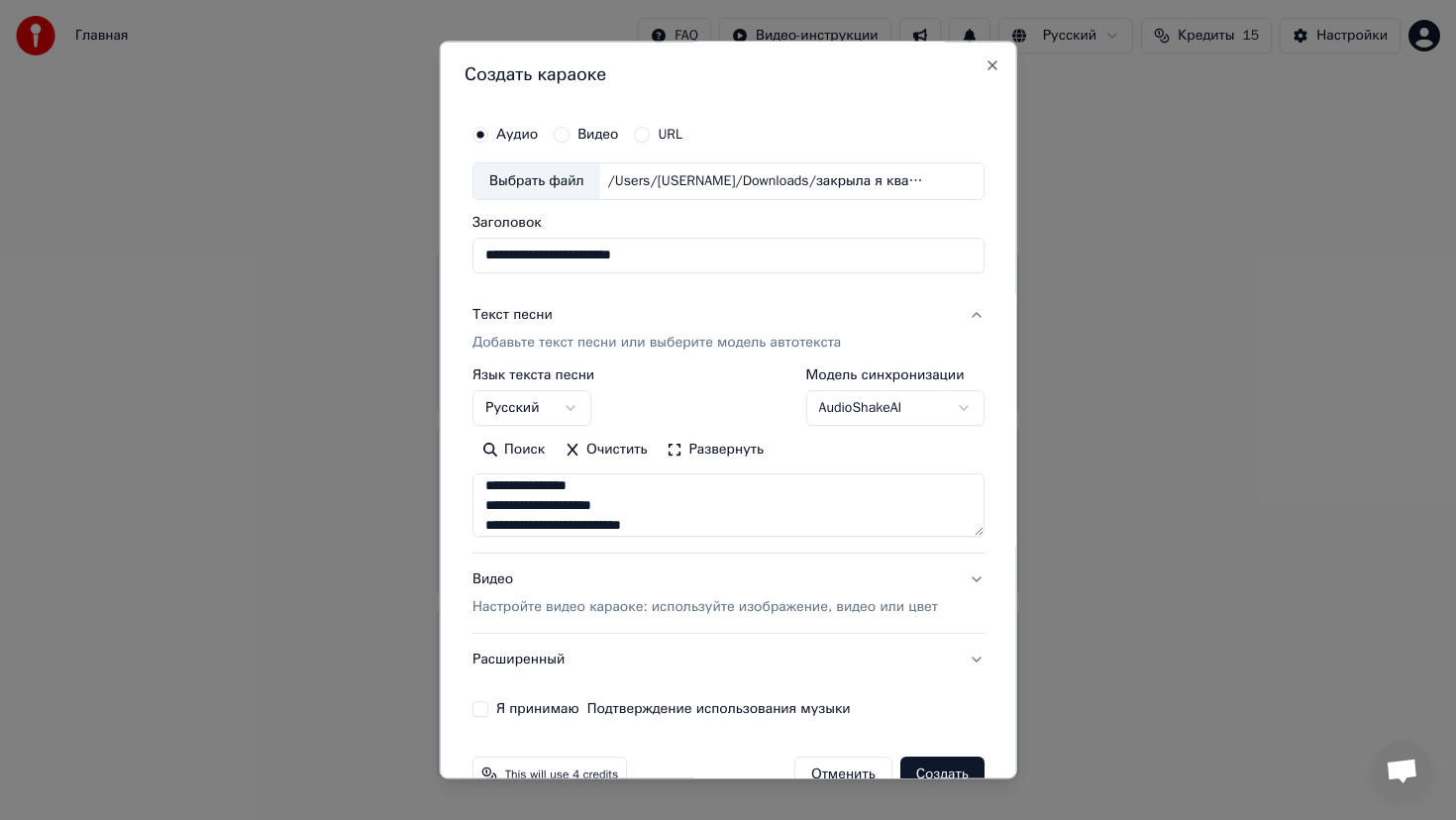 scroll, scrollTop: 287, scrollLeft: 0, axis: vertical 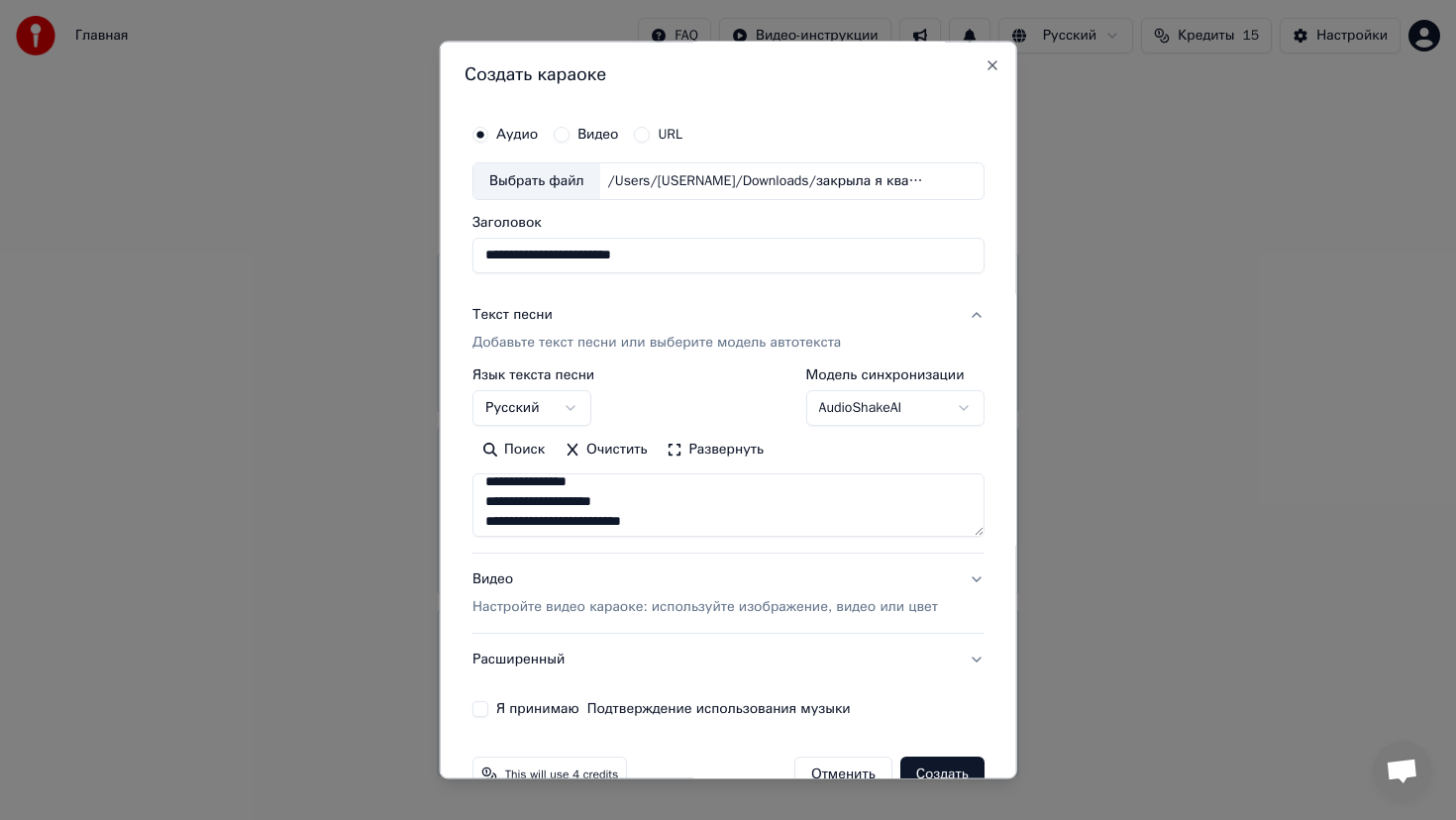drag, startPoint x: 487, startPoint y: 501, endPoint x: 668, endPoint y: 519, distance: 181.89283 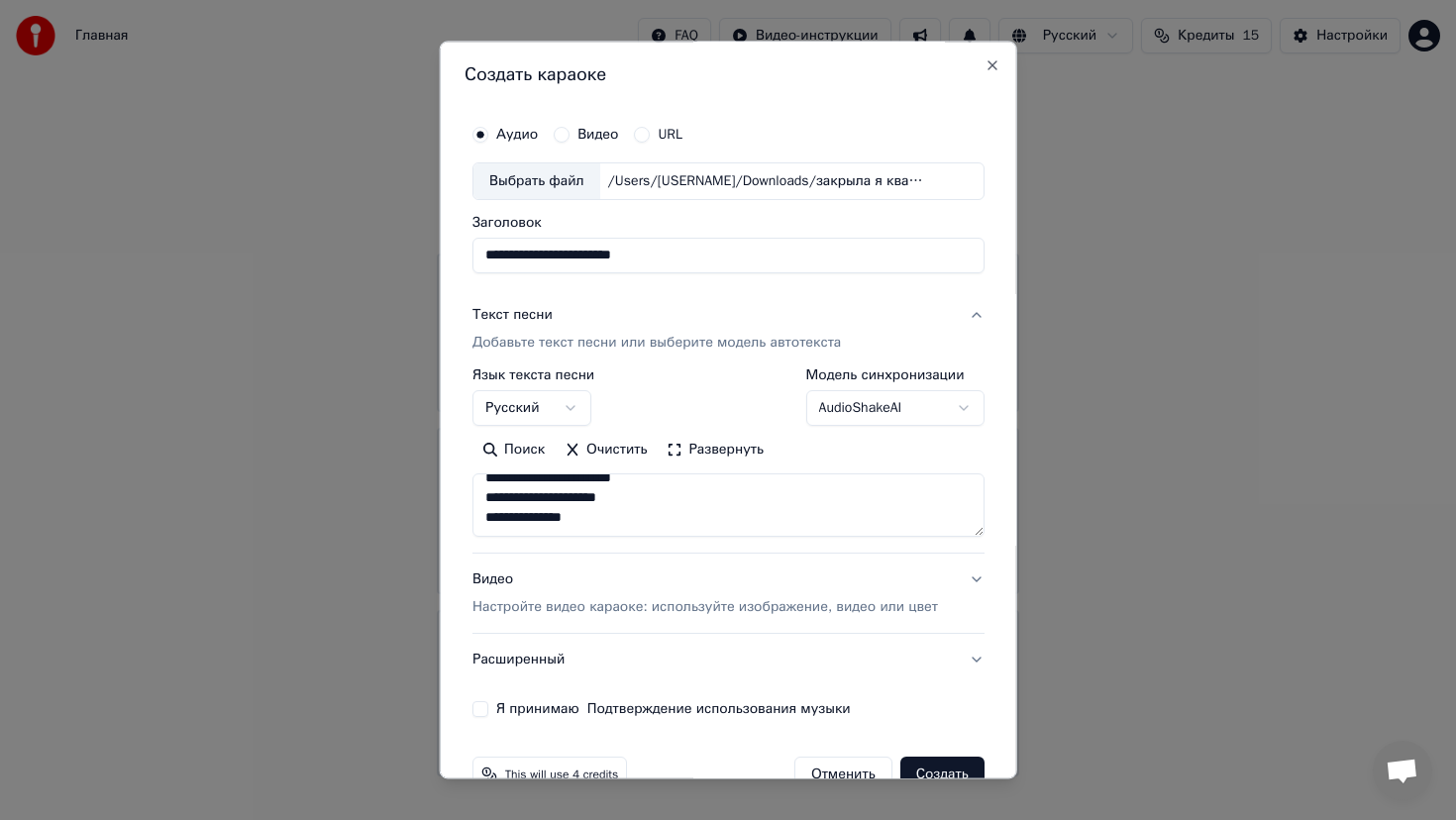 scroll, scrollTop: 695, scrollLeft: 0, axis: vertical 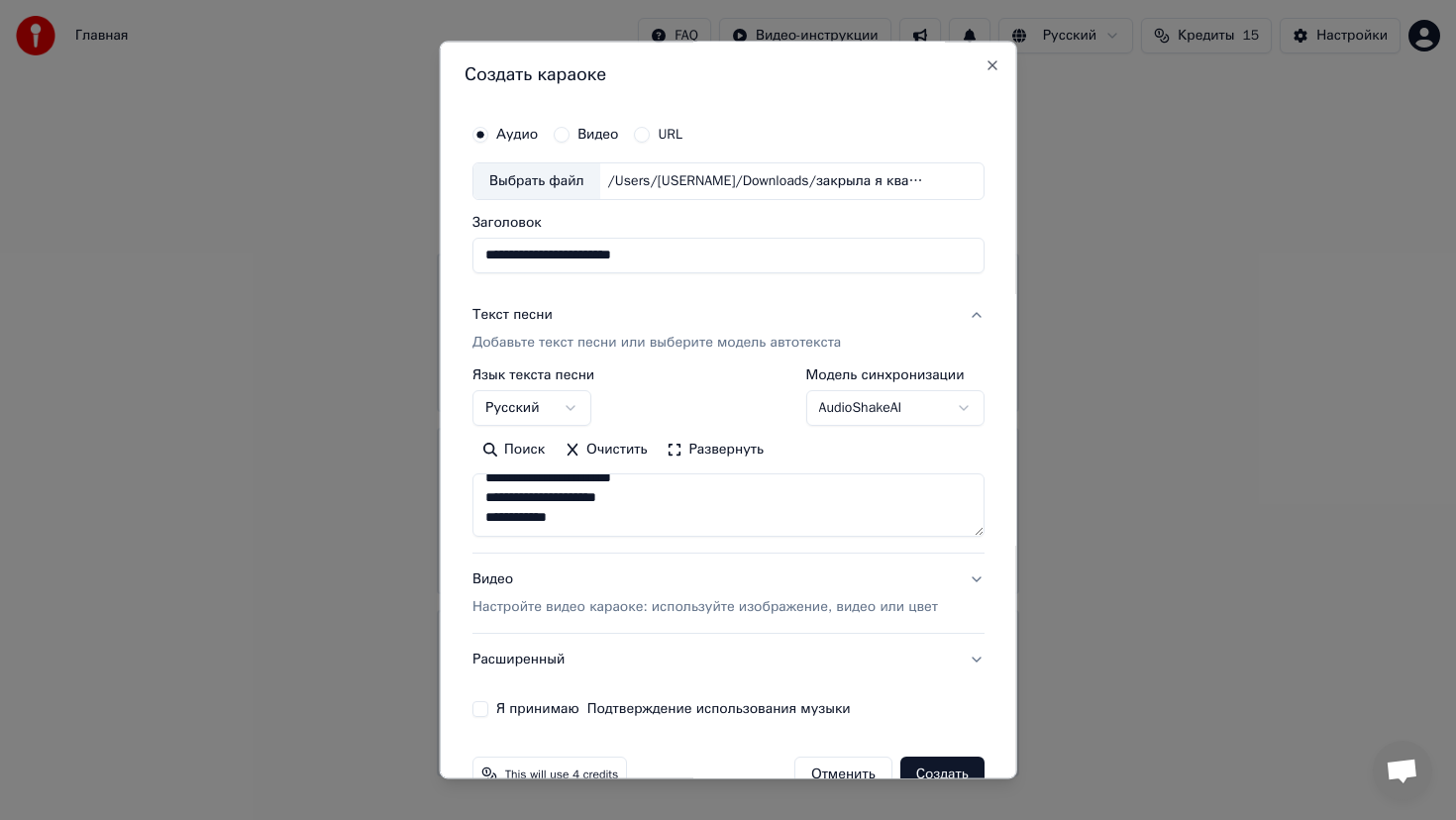 click on "**********" at bounding box center [728, 505] 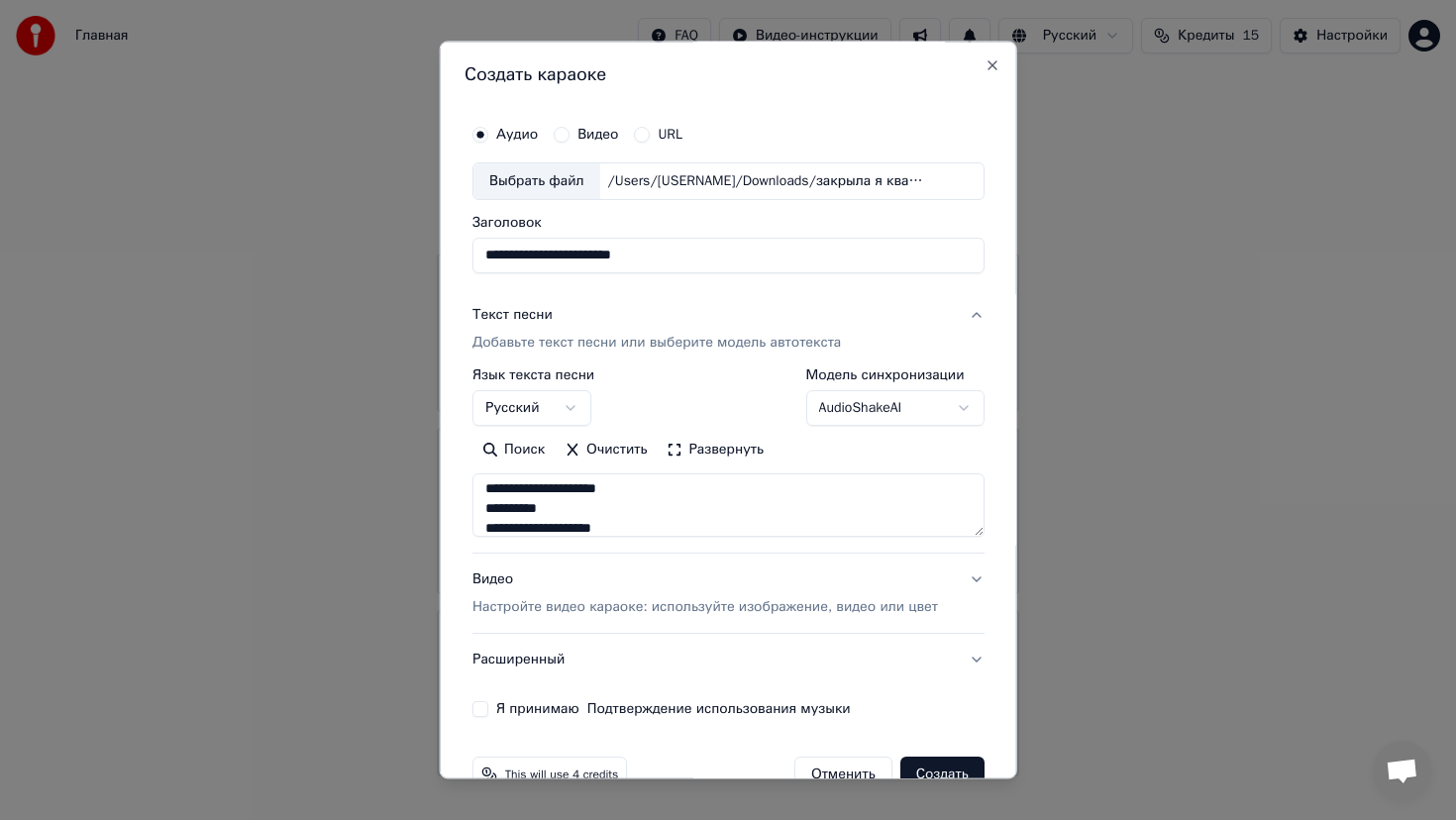 scroll, scrollTop: 717, scrollLeft: 0, axis: vertical 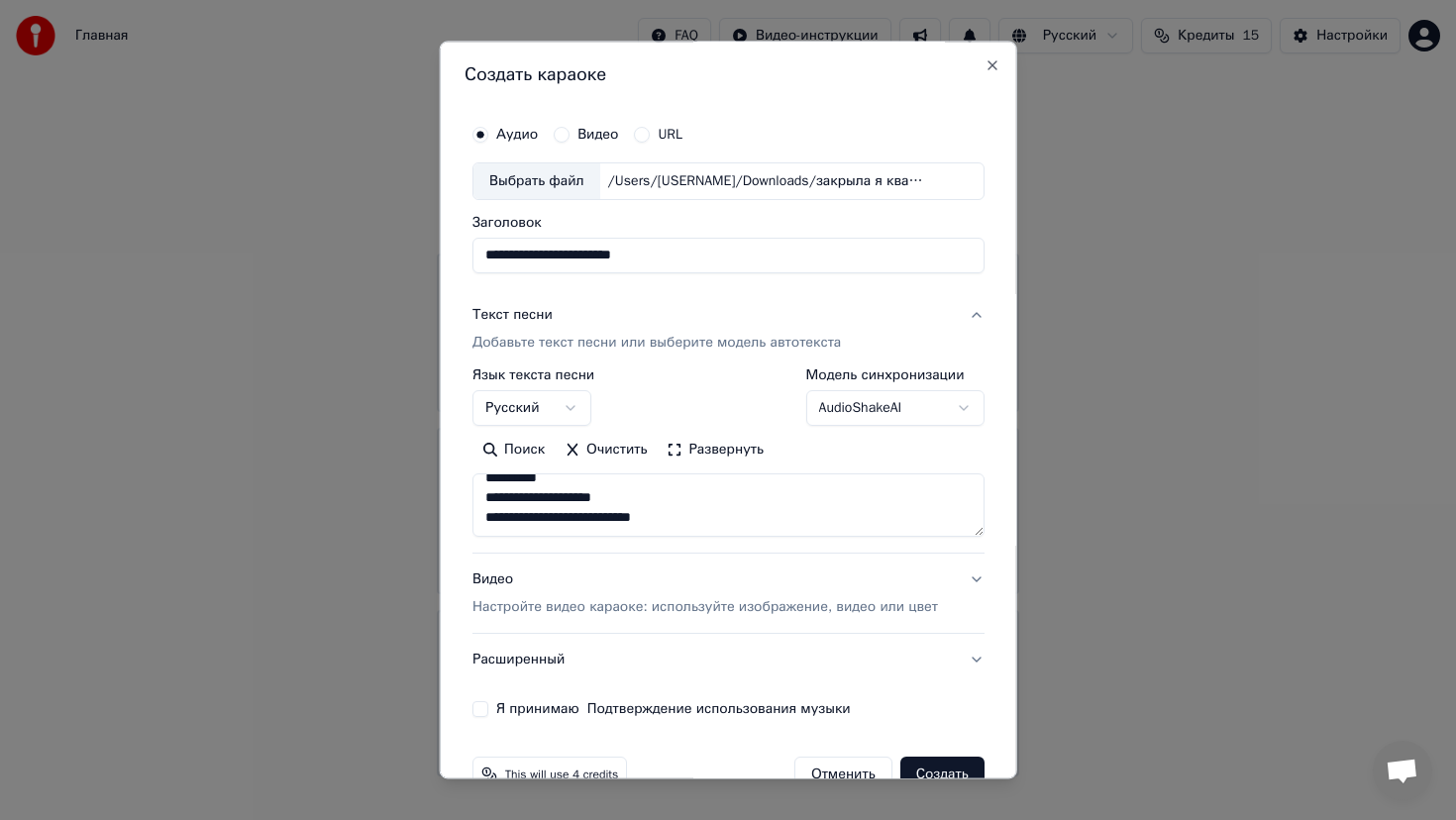 paste on "**********" 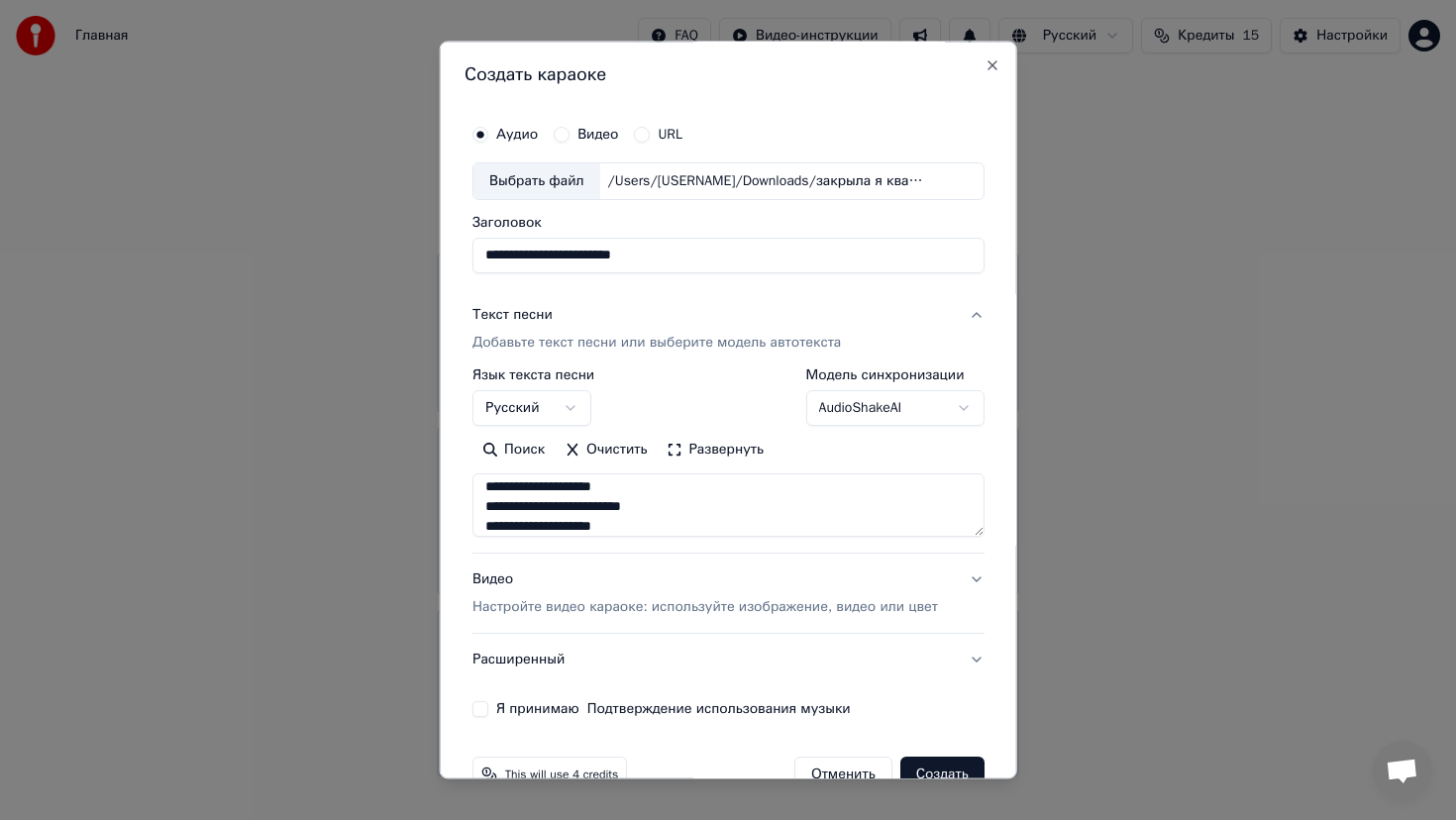 scroll, scrollTop: 757, scrollLeft: 0, axis: vertical 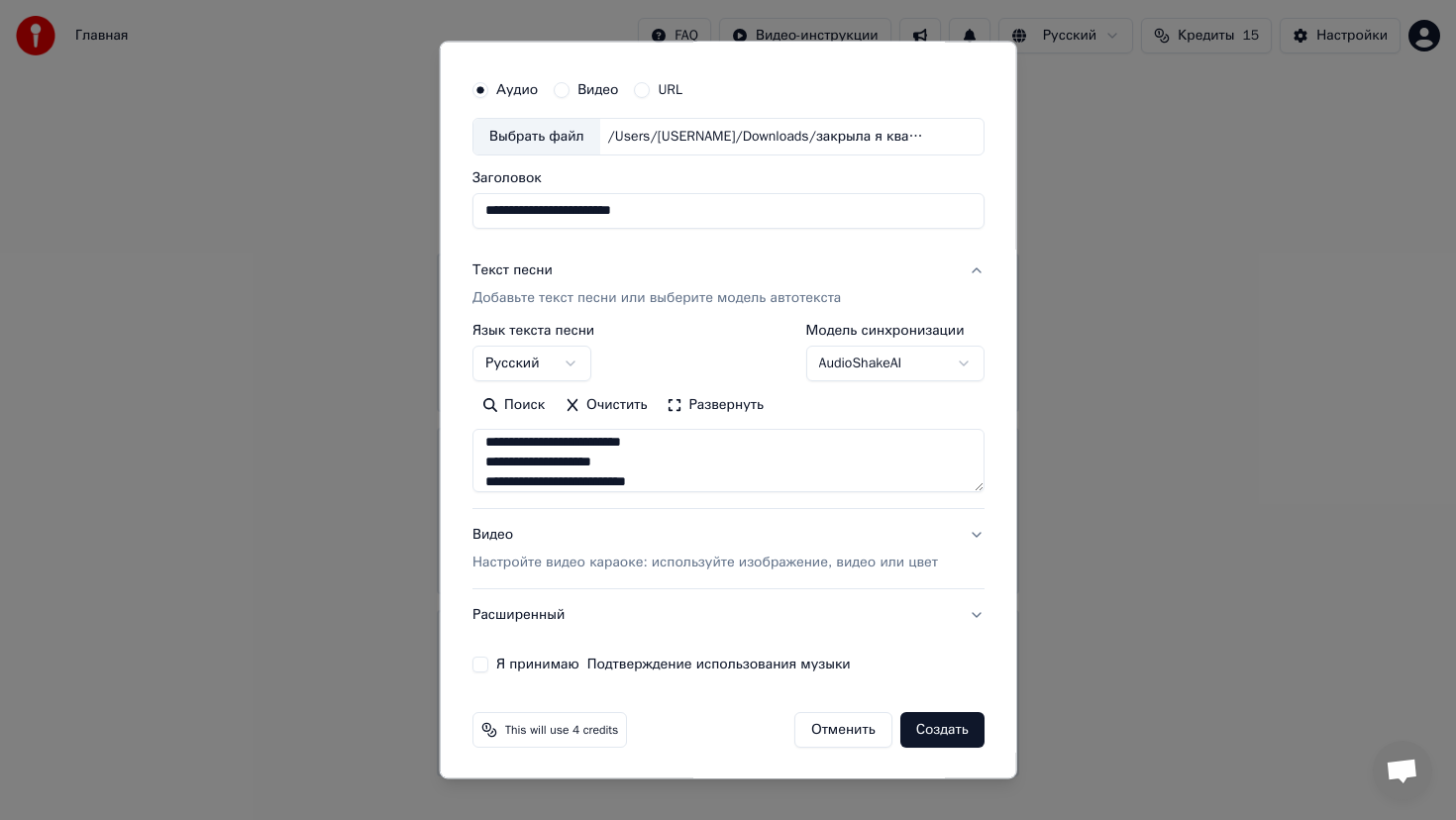 type on "**********" 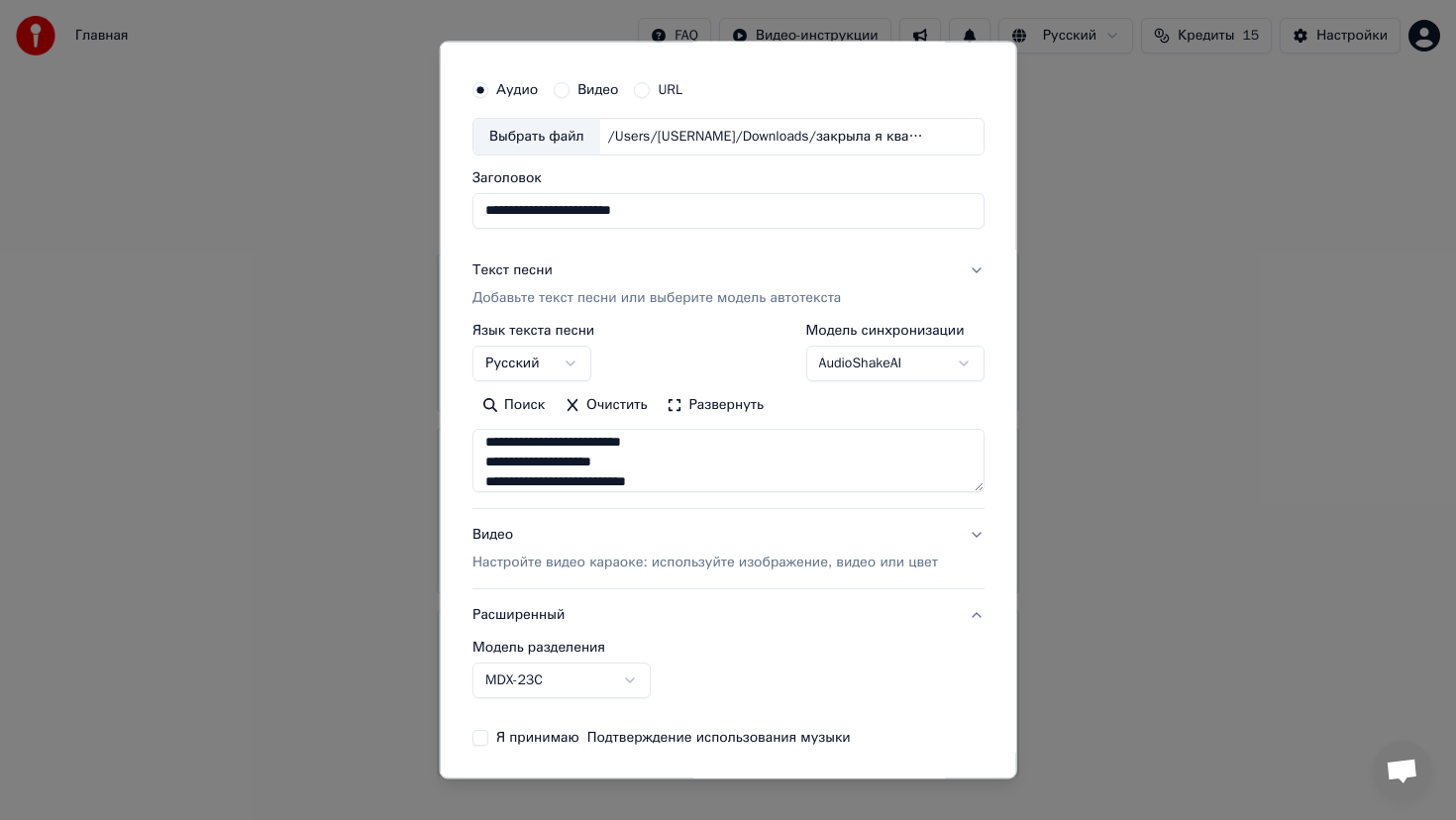 scroll, scrollTop: 0, scrollLeft: 0, axis: both 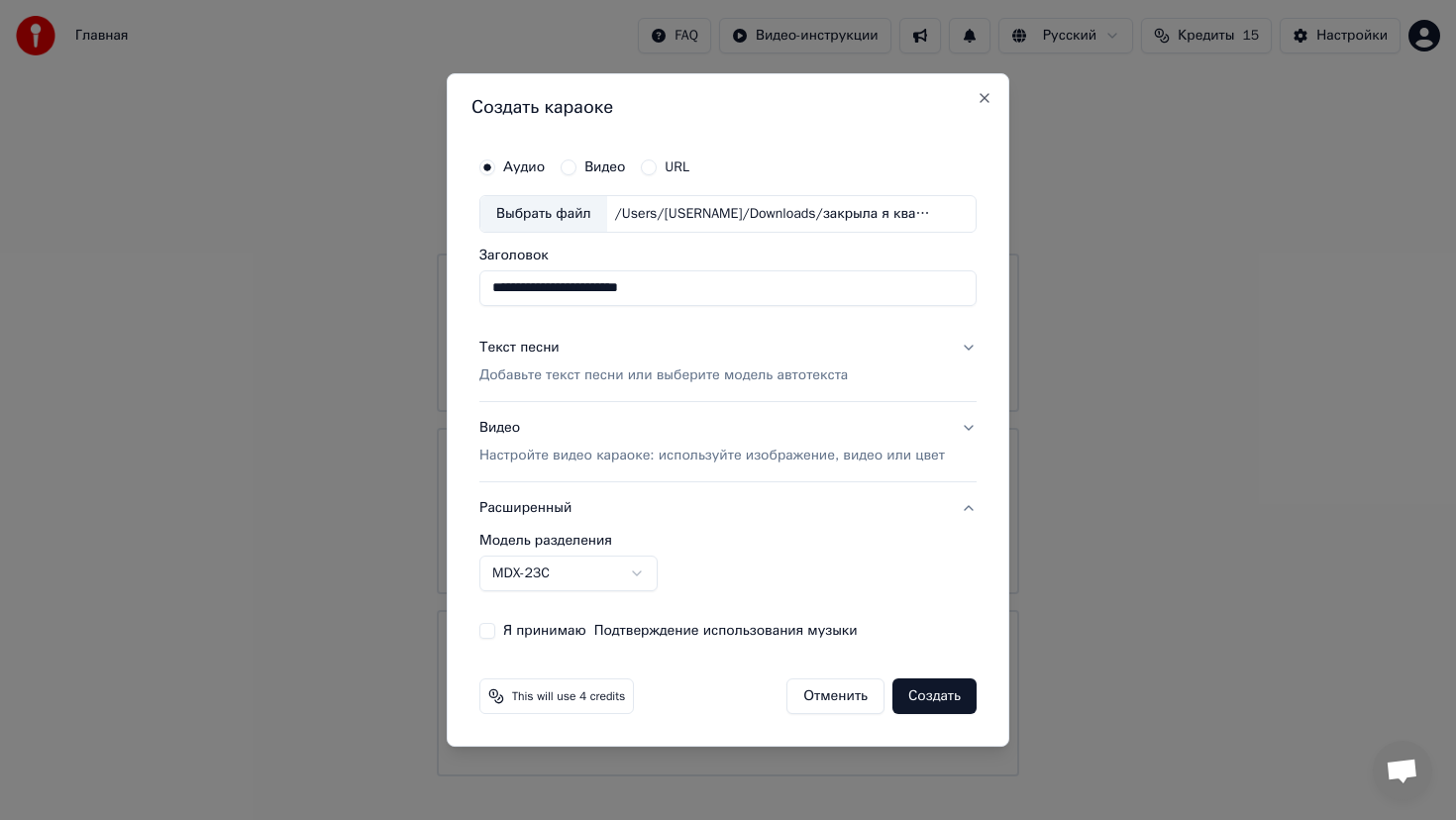click on "**********" at bounding box center (728, 388) 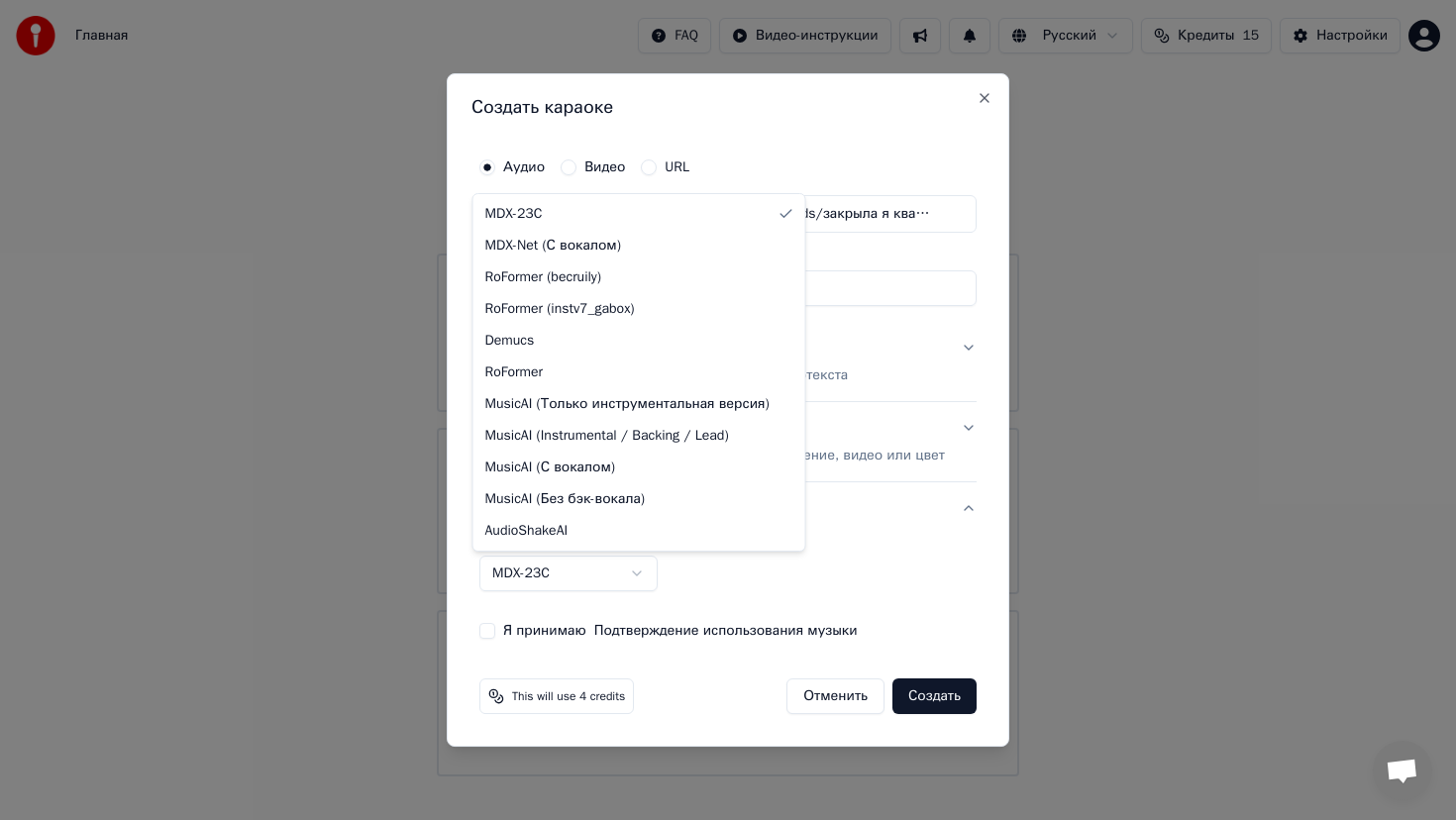 select on "******" 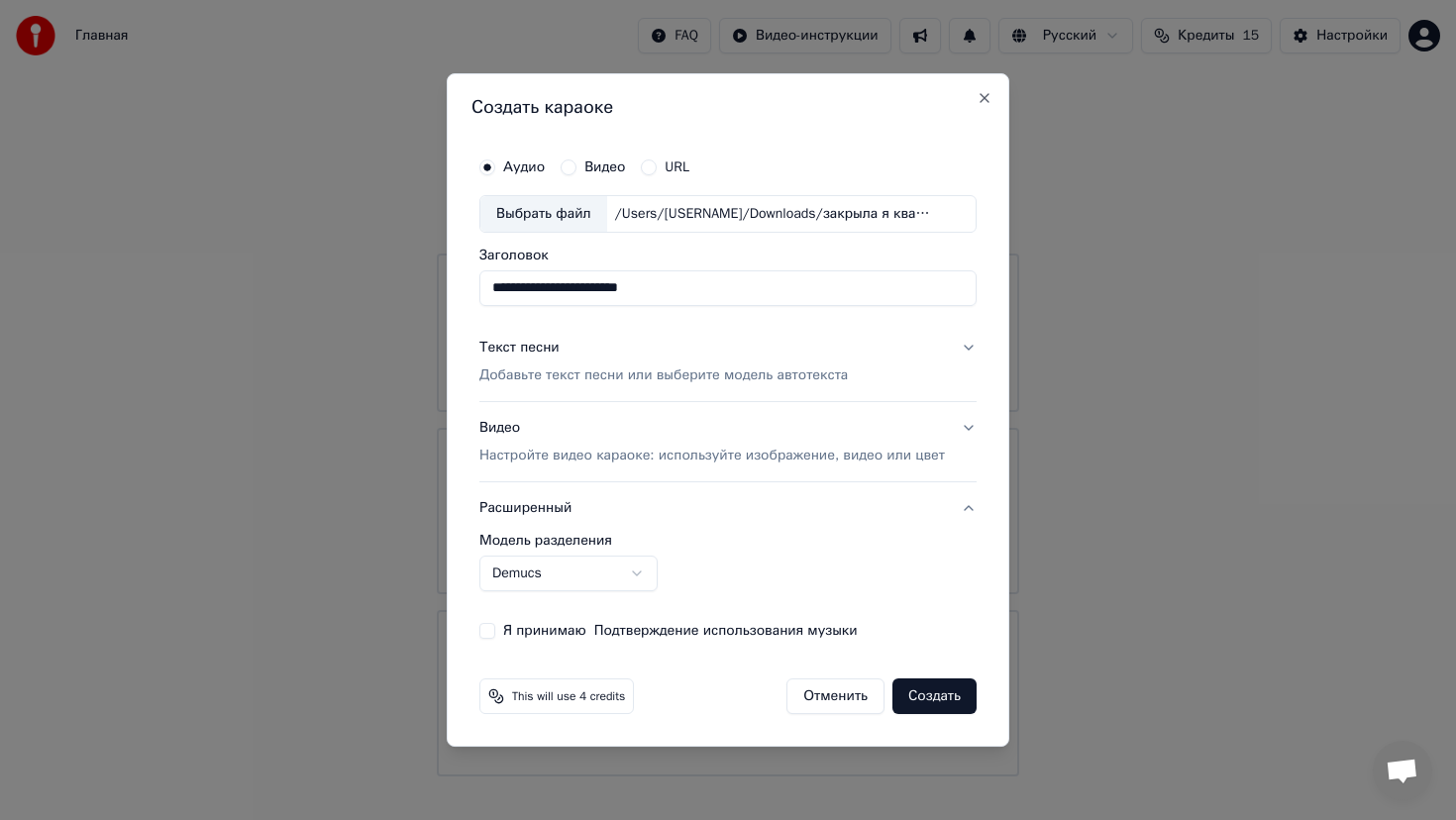 click on "Текст песни Добавьте текст песни или выберите модель автотекста" at bounding box center [728, 361] 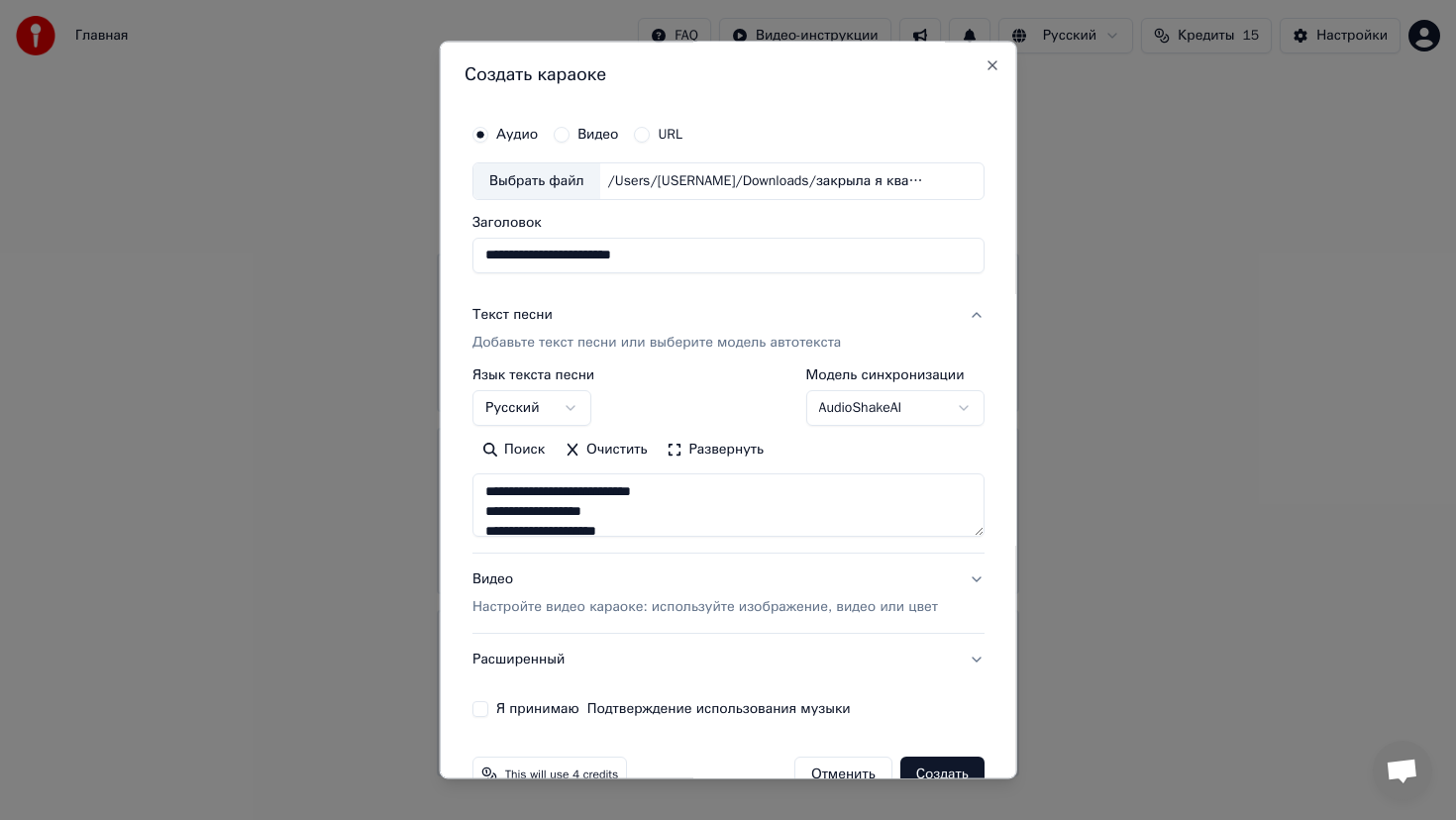 click on "**********" at bounding box center (728, 388) 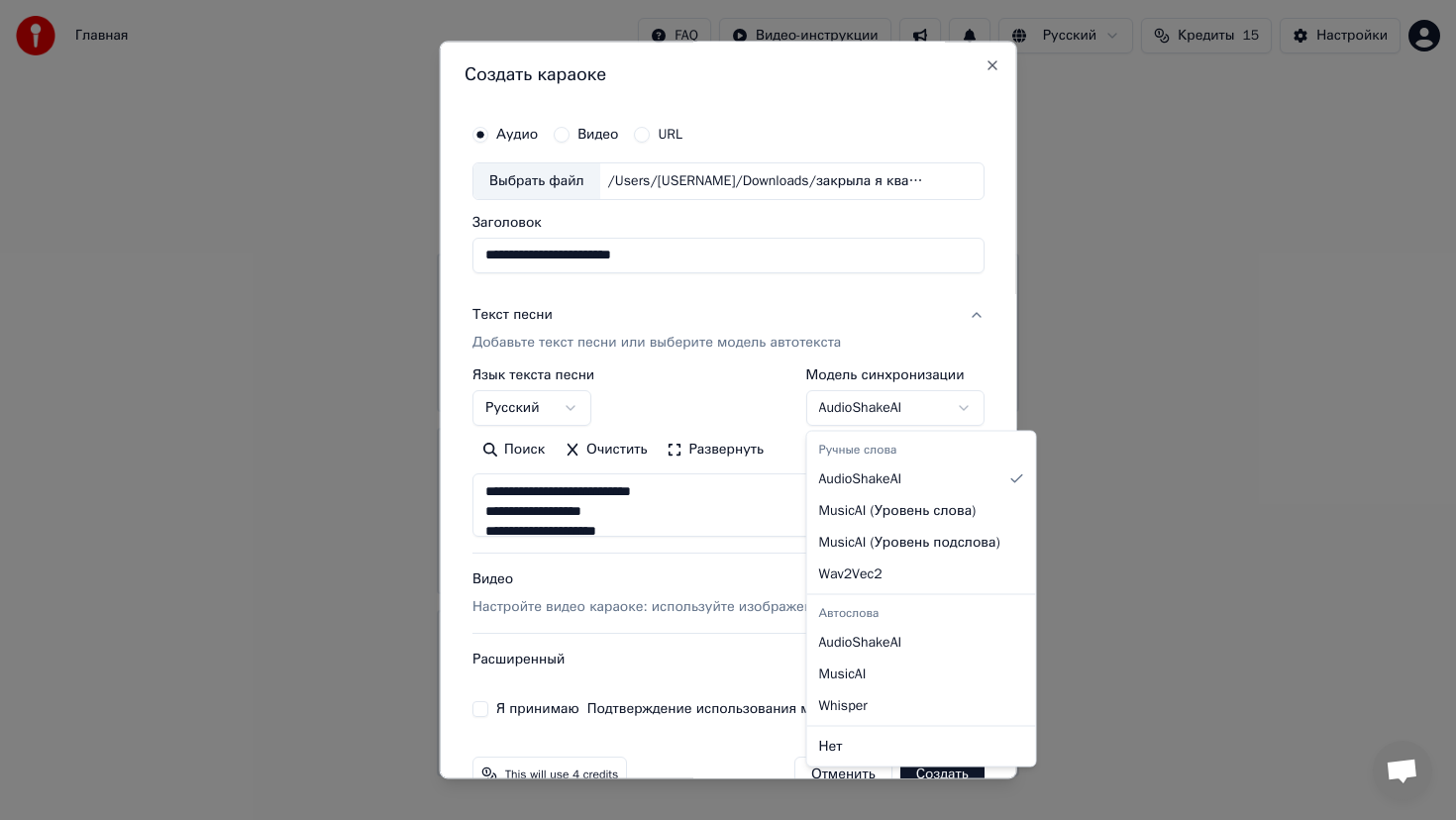 click on "**********" at bounding box center [728, 388] 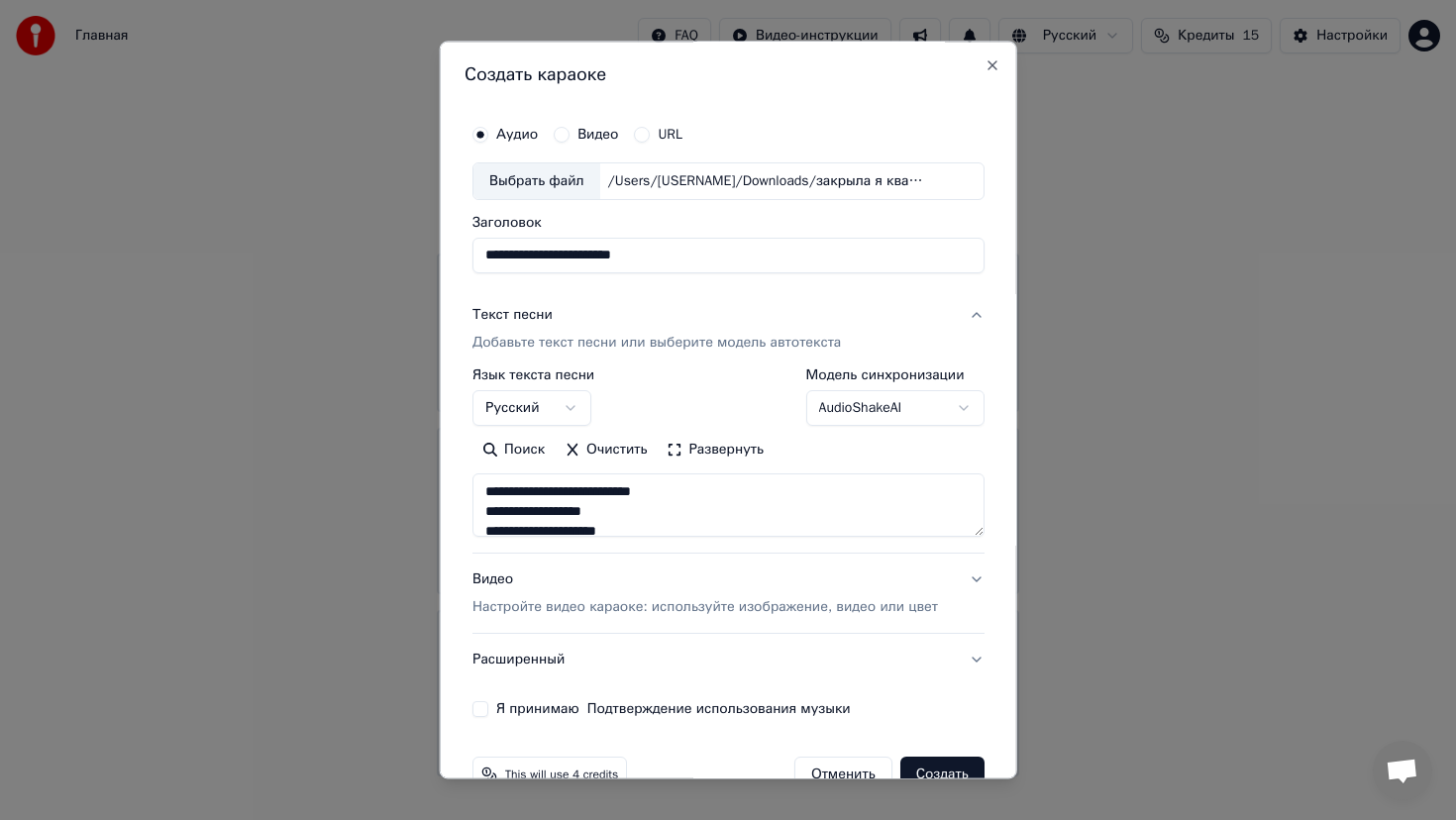 scroll, scrollTop: 47, scrollLeft: 0, axis: vertical 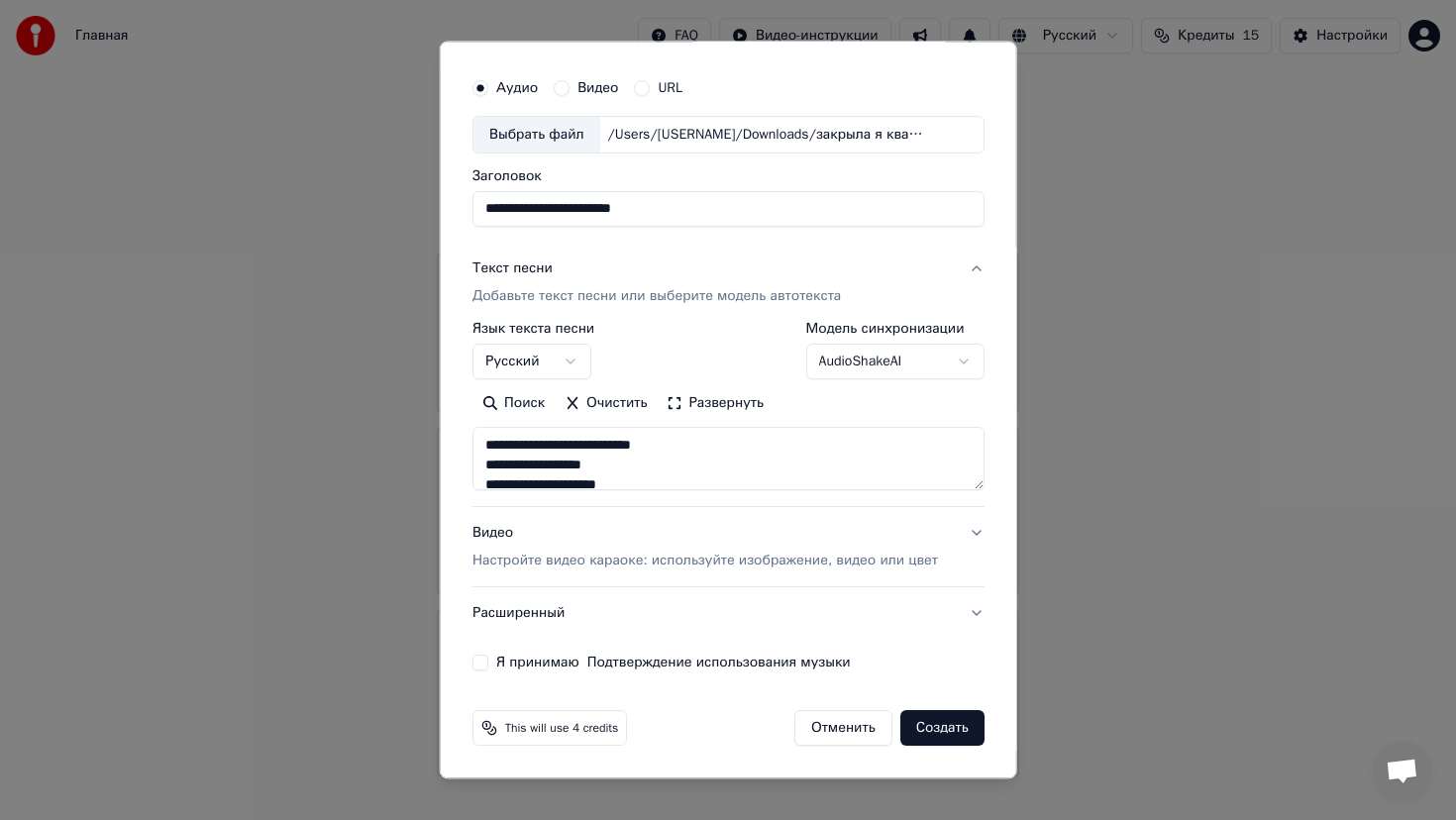 click on "Видео Настройте видео караоке: используйте изображение, видео или цвет" at bounding box center [728, 547] 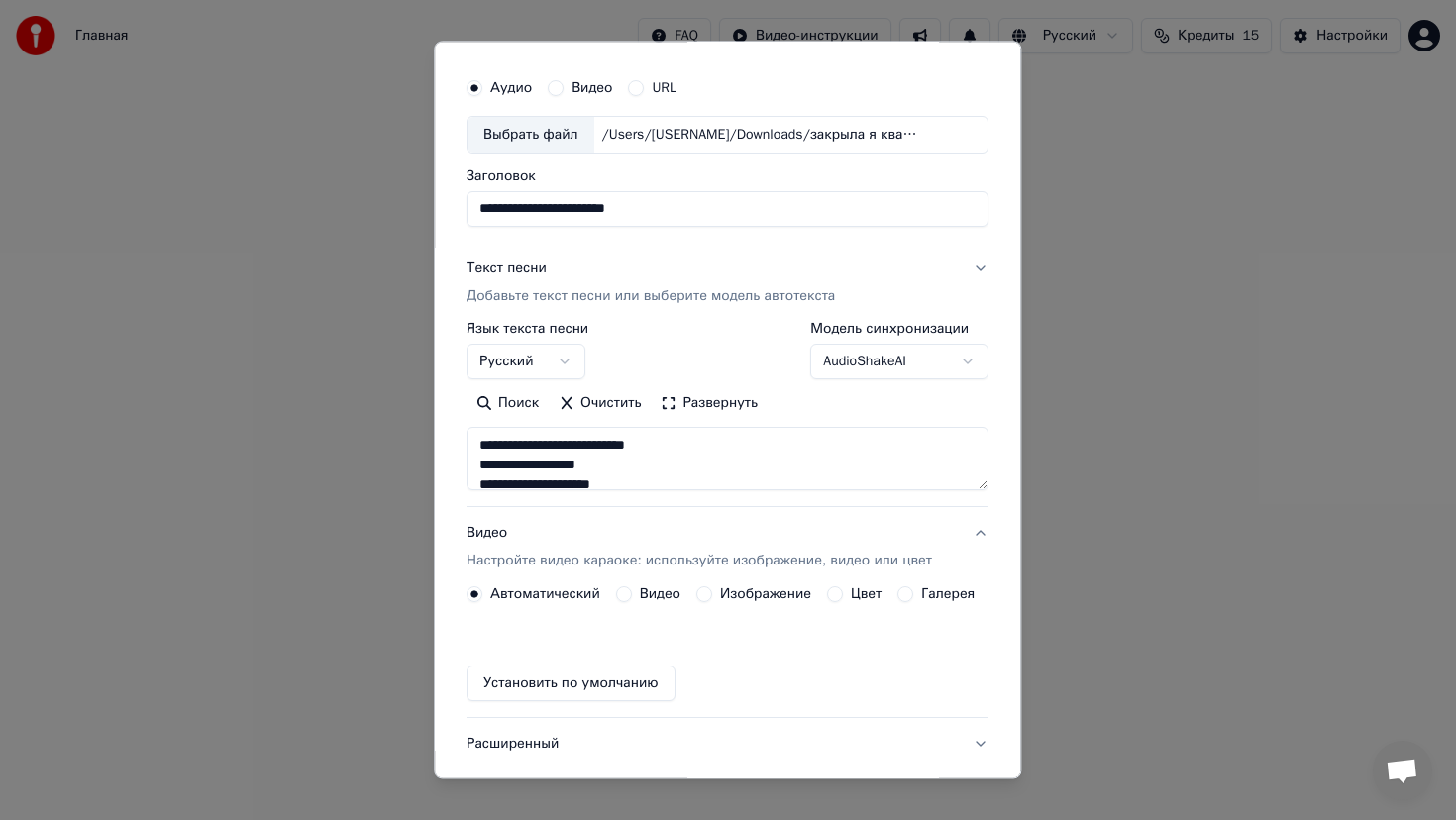 scroll, scrollTop: 0, scrollLeft: 0, axis: both 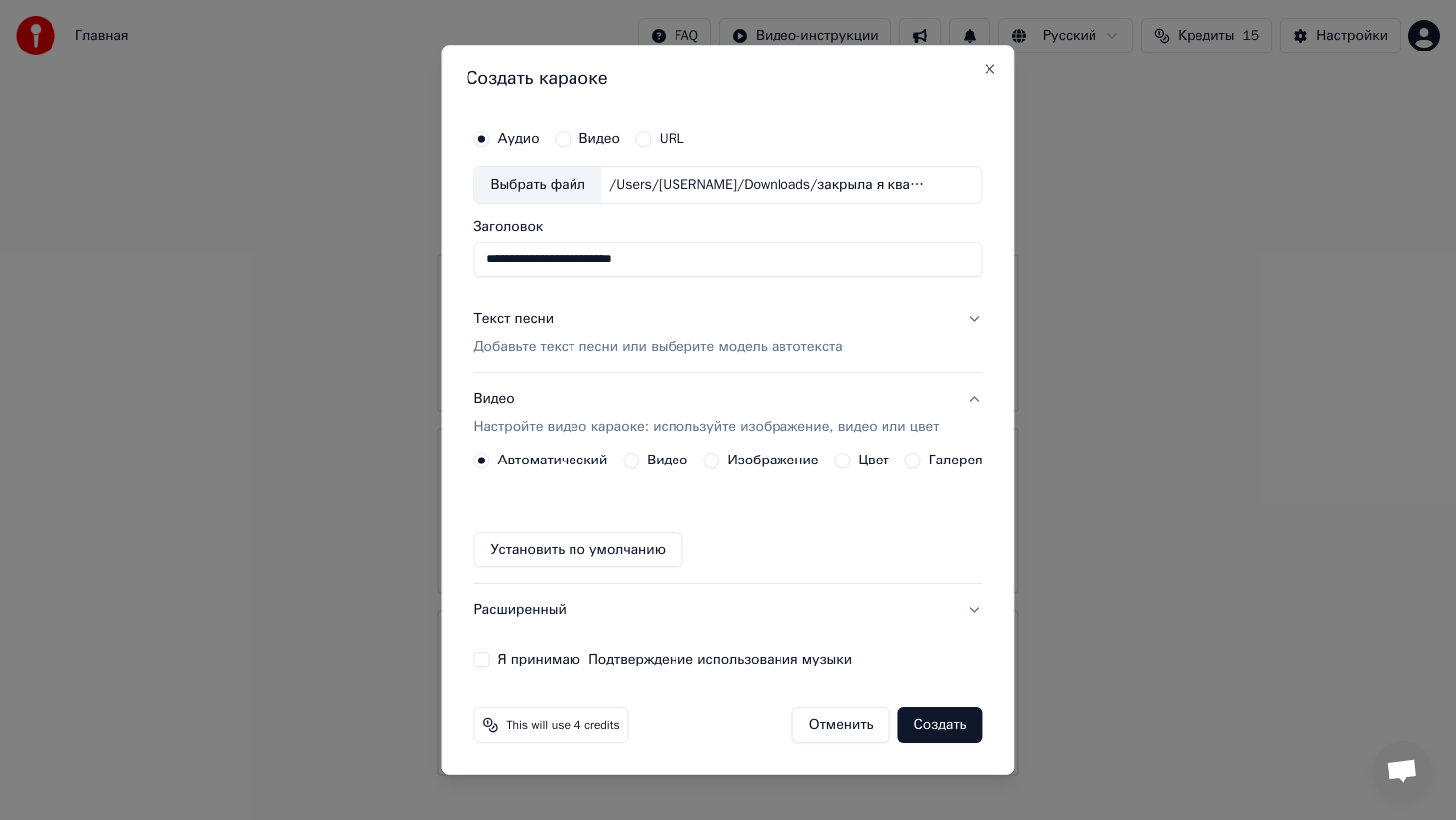 click on "Расширенный" at bounding box center (727, 610) 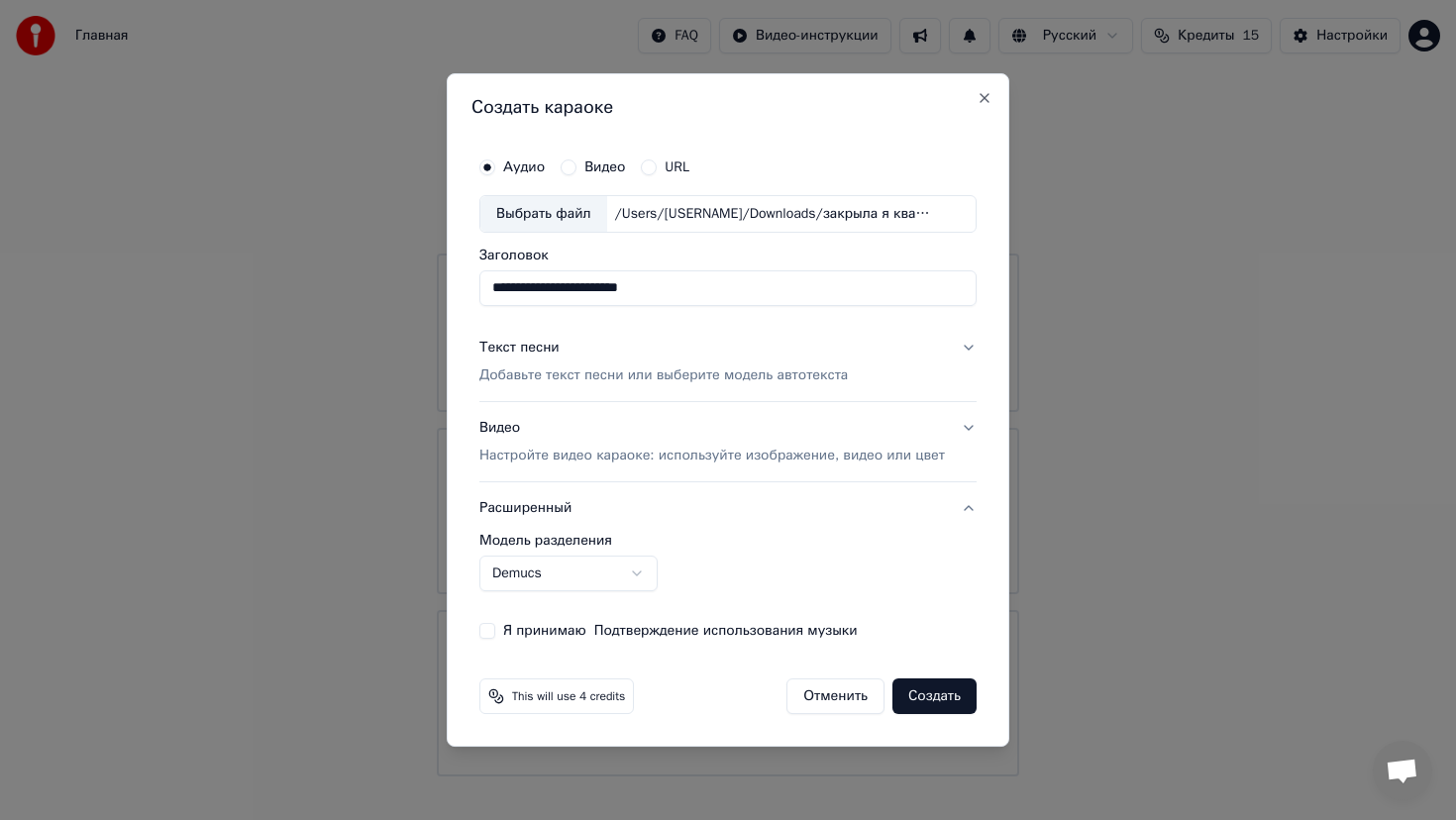 click on "Я принимаю   Подтверждение использования музыки" at bounding box center [487, 631] 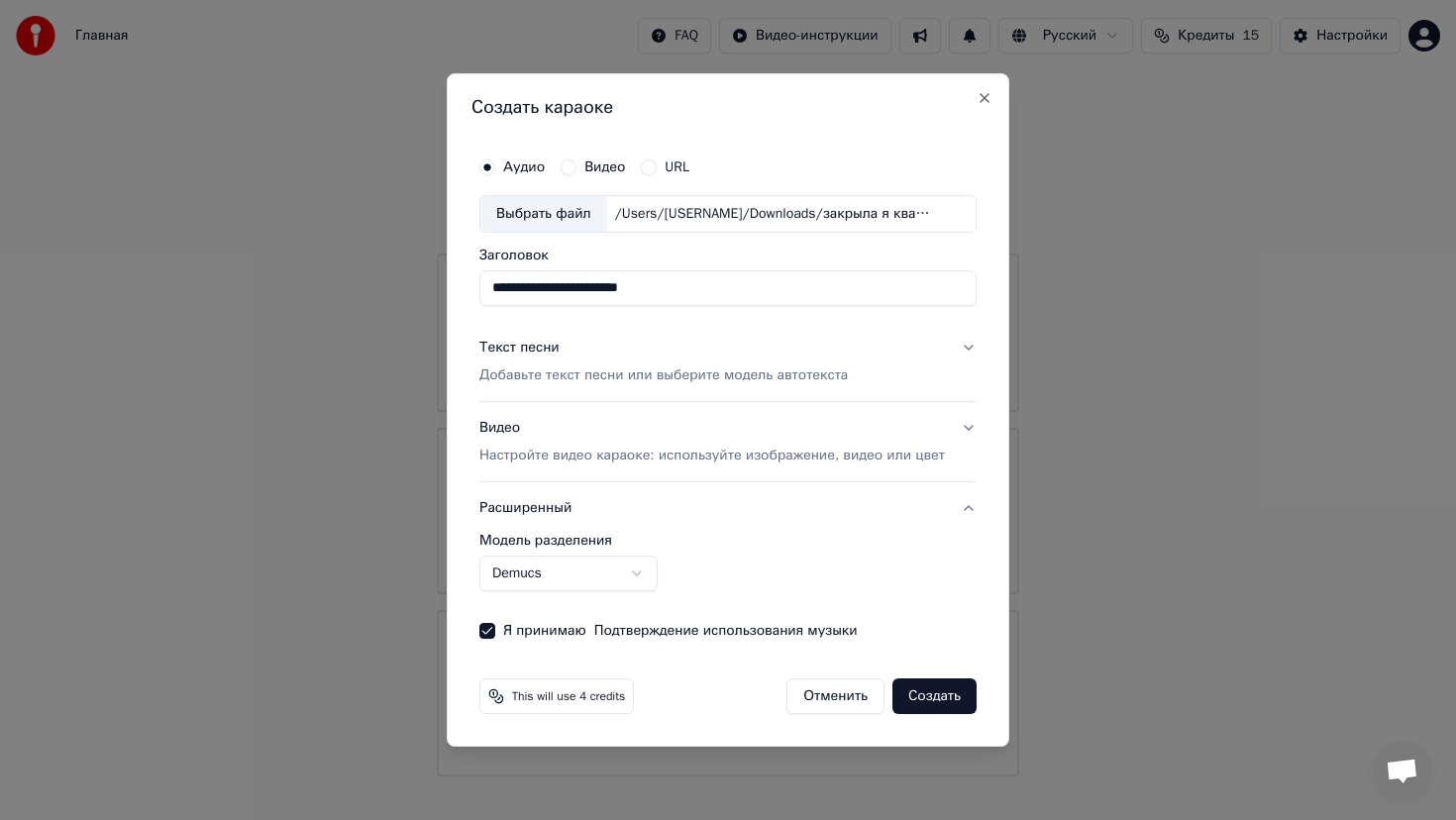 click on "Создать" at bounding box center (934, 696) 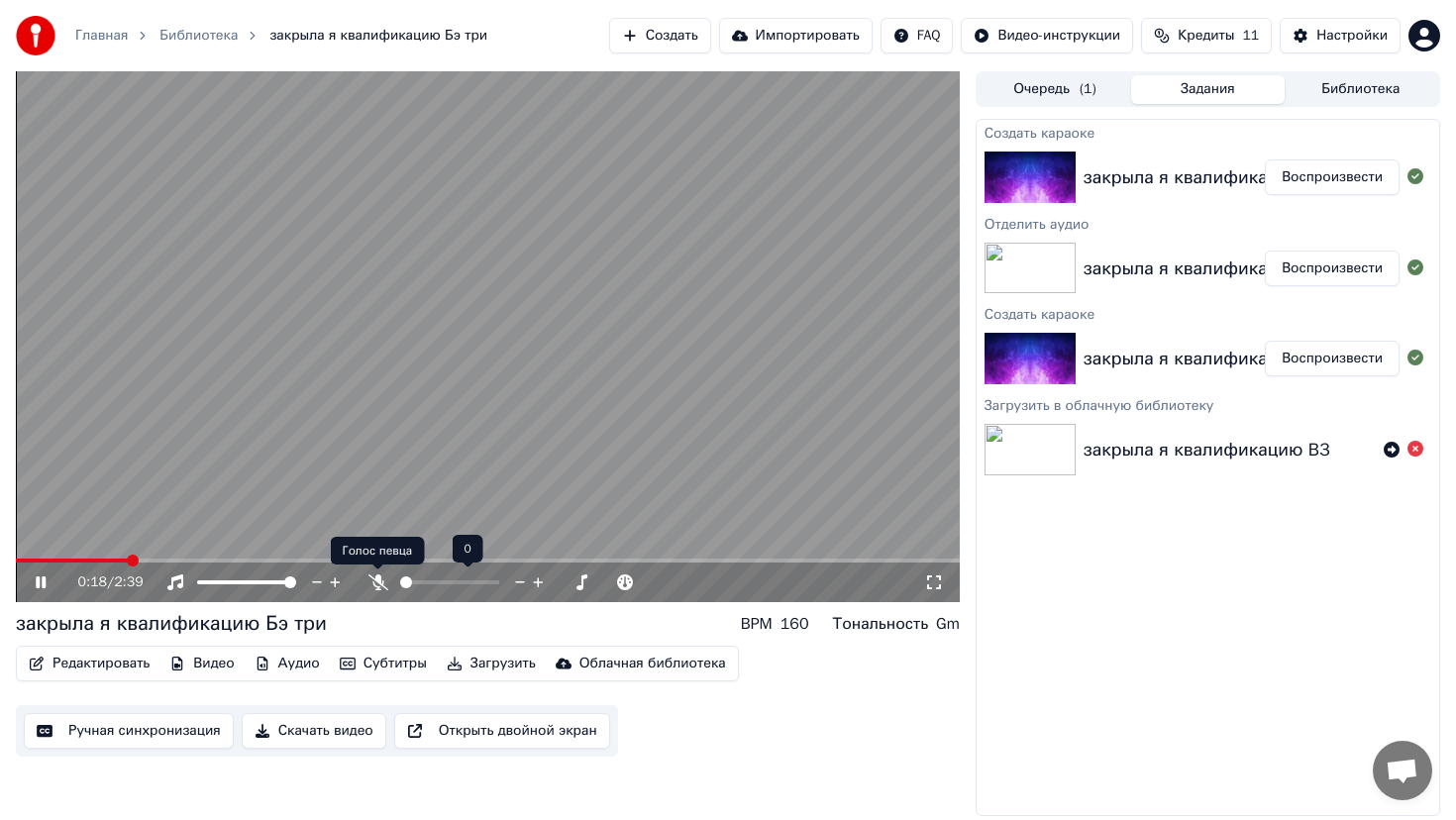 click 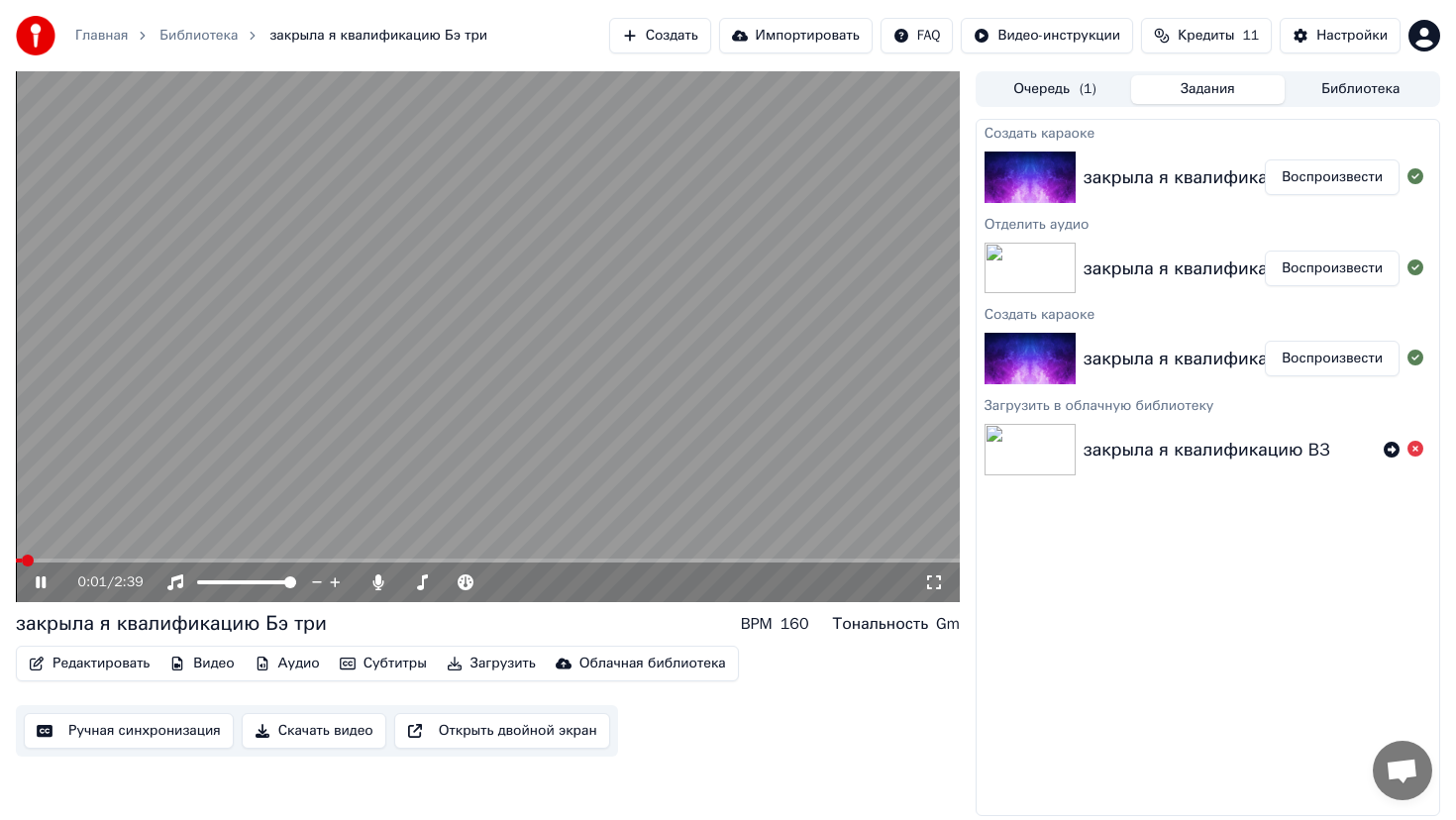 click 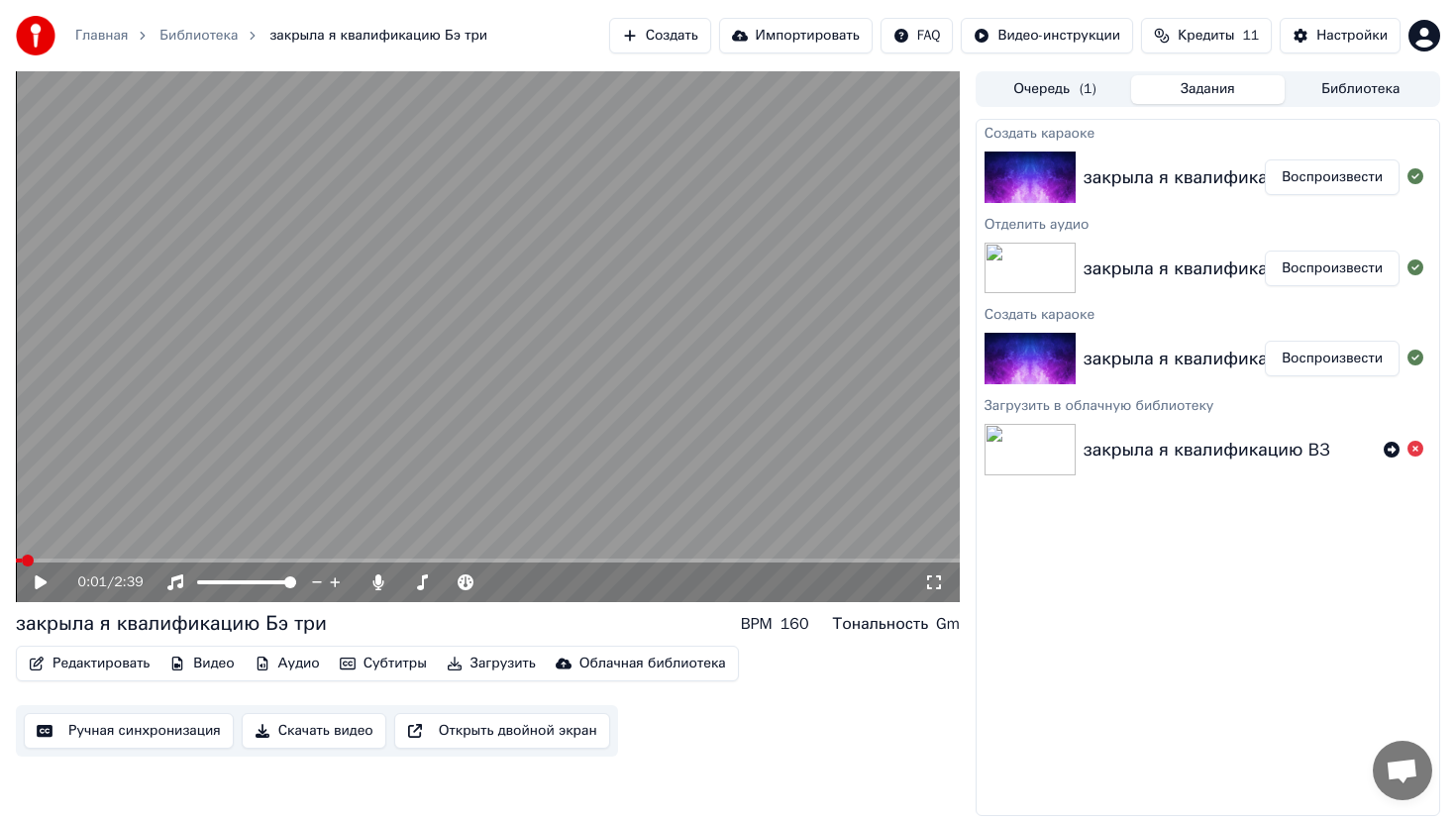 click 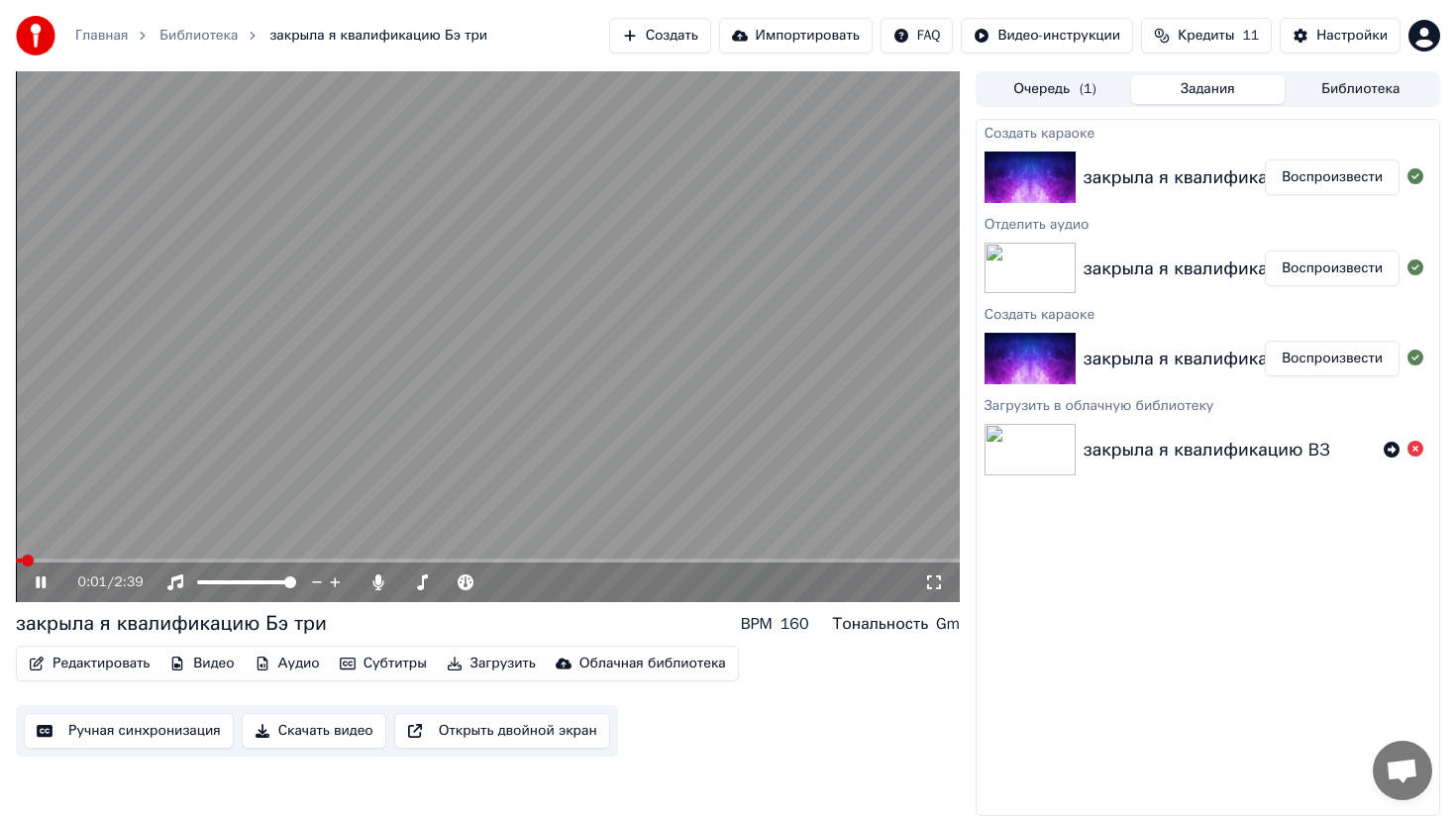 click 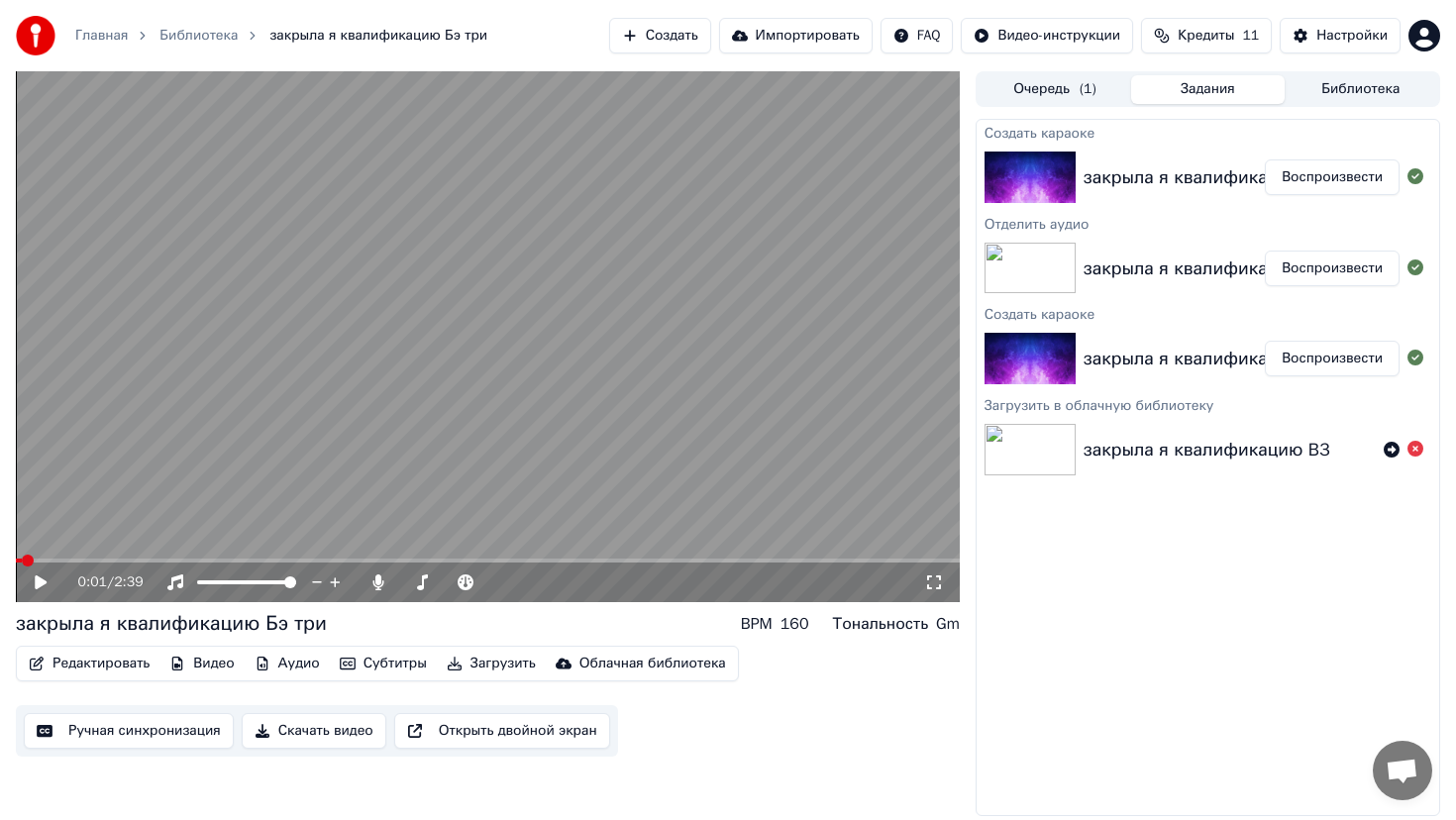 click 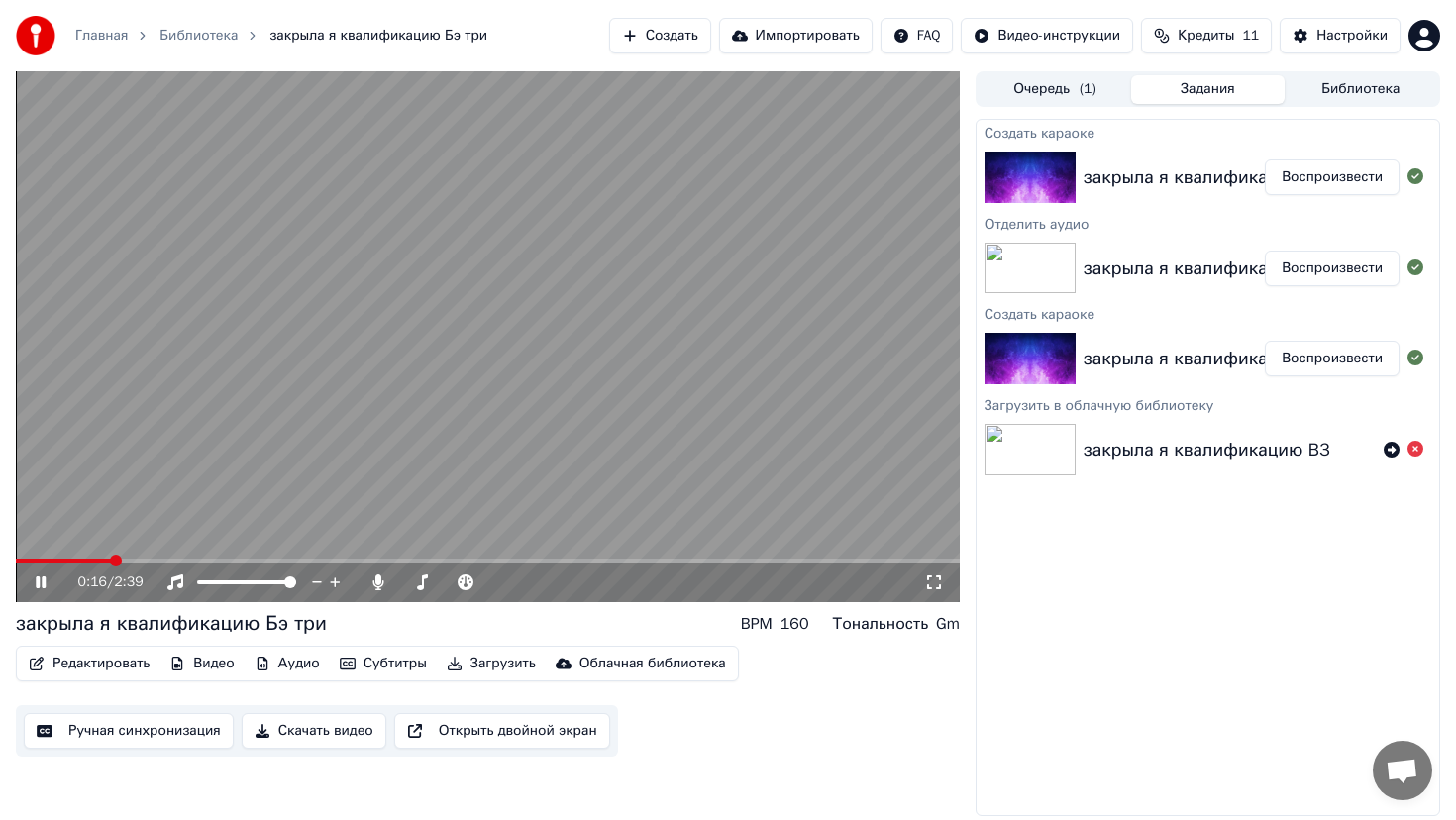 click at bounding box center (487, 561) 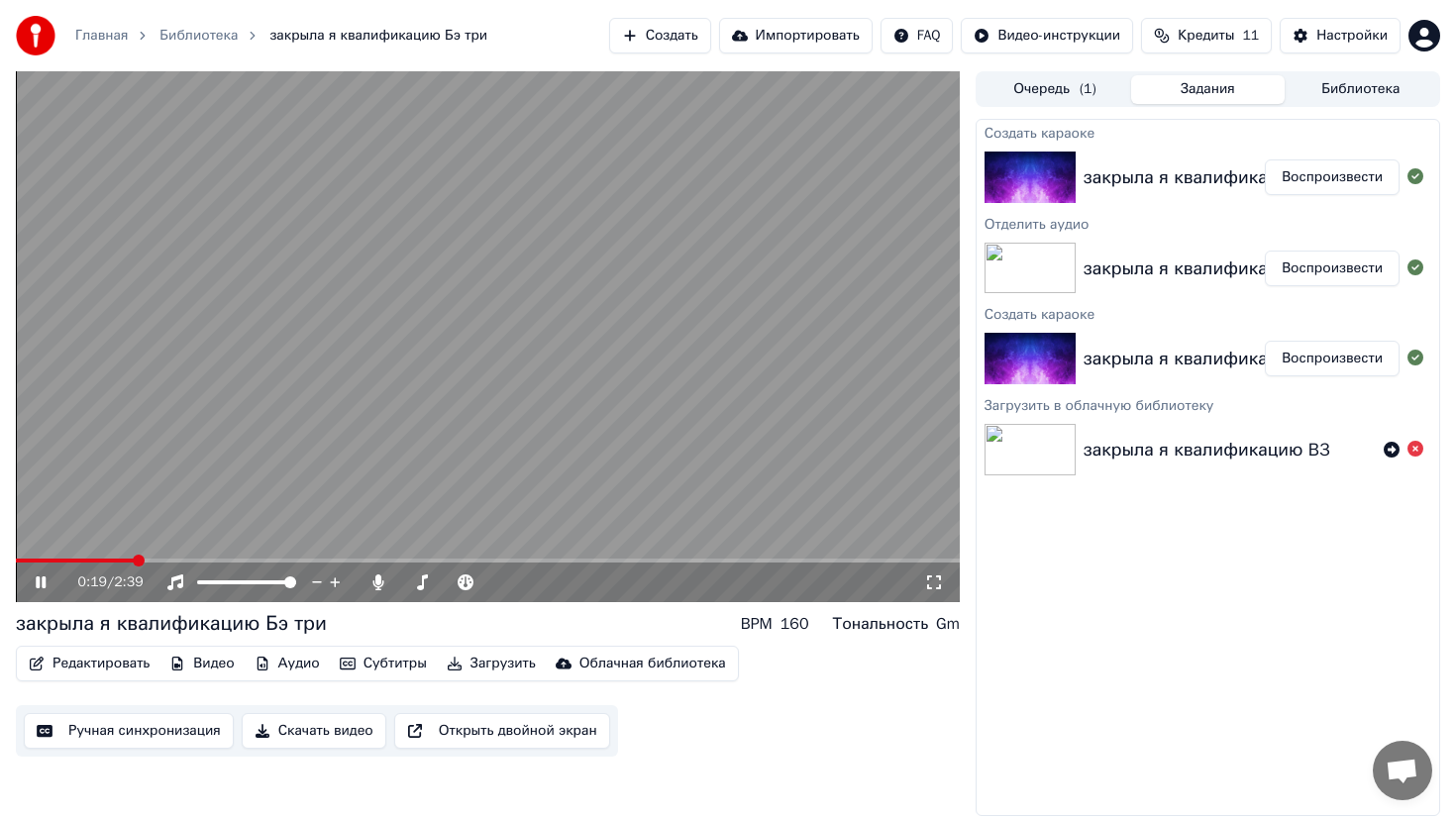 click 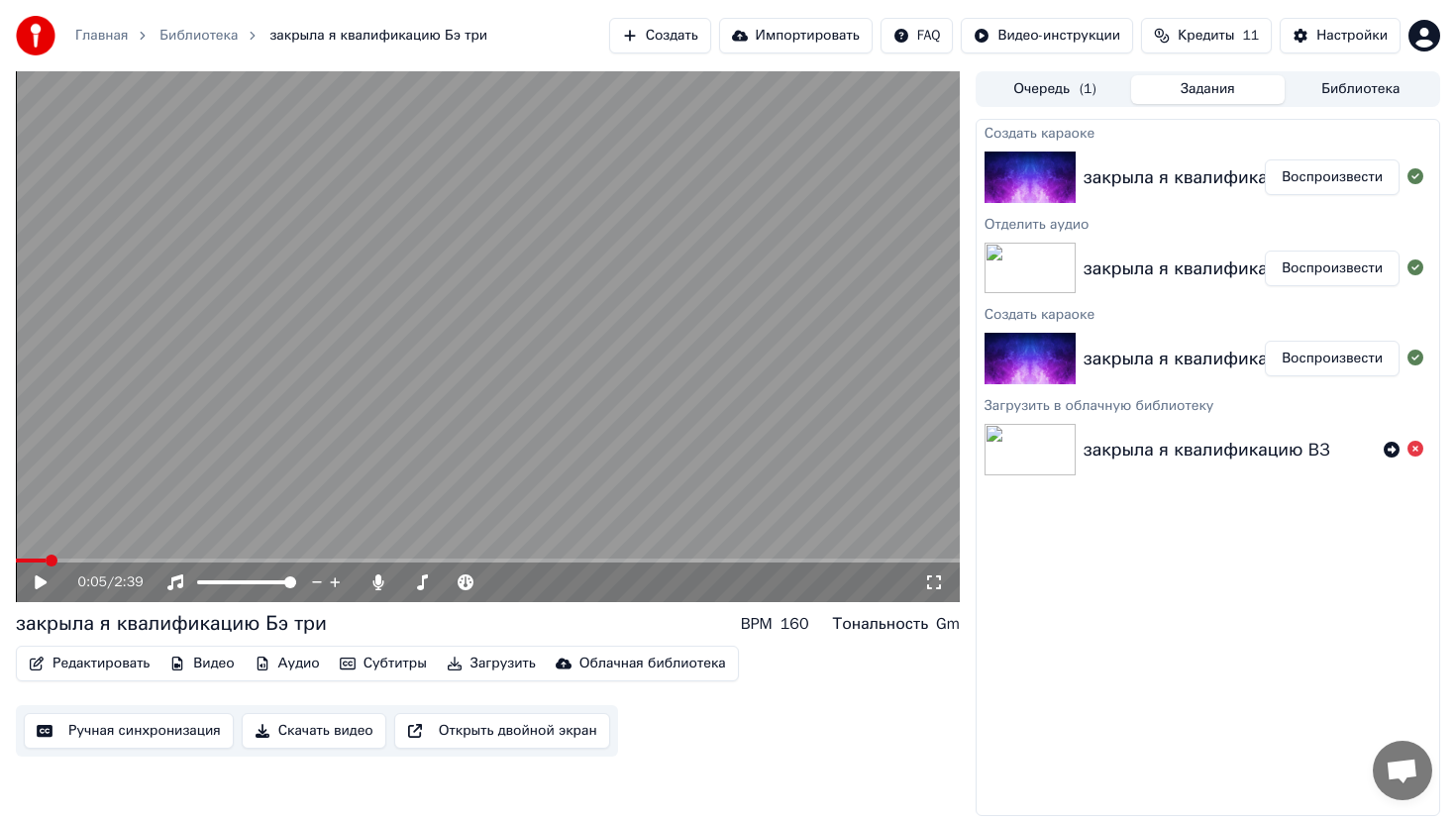 click at bounding box center (52, 561) 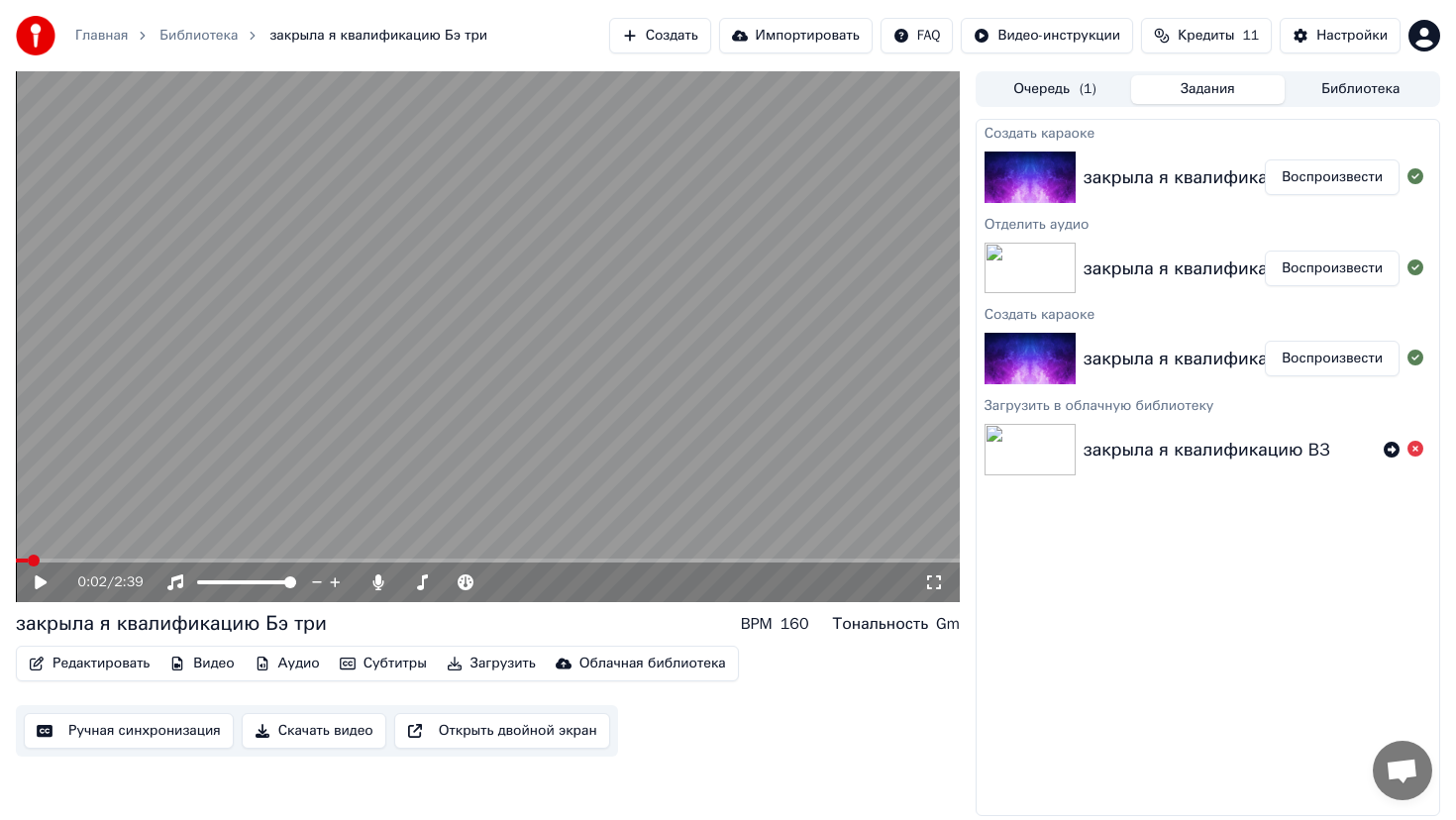 click 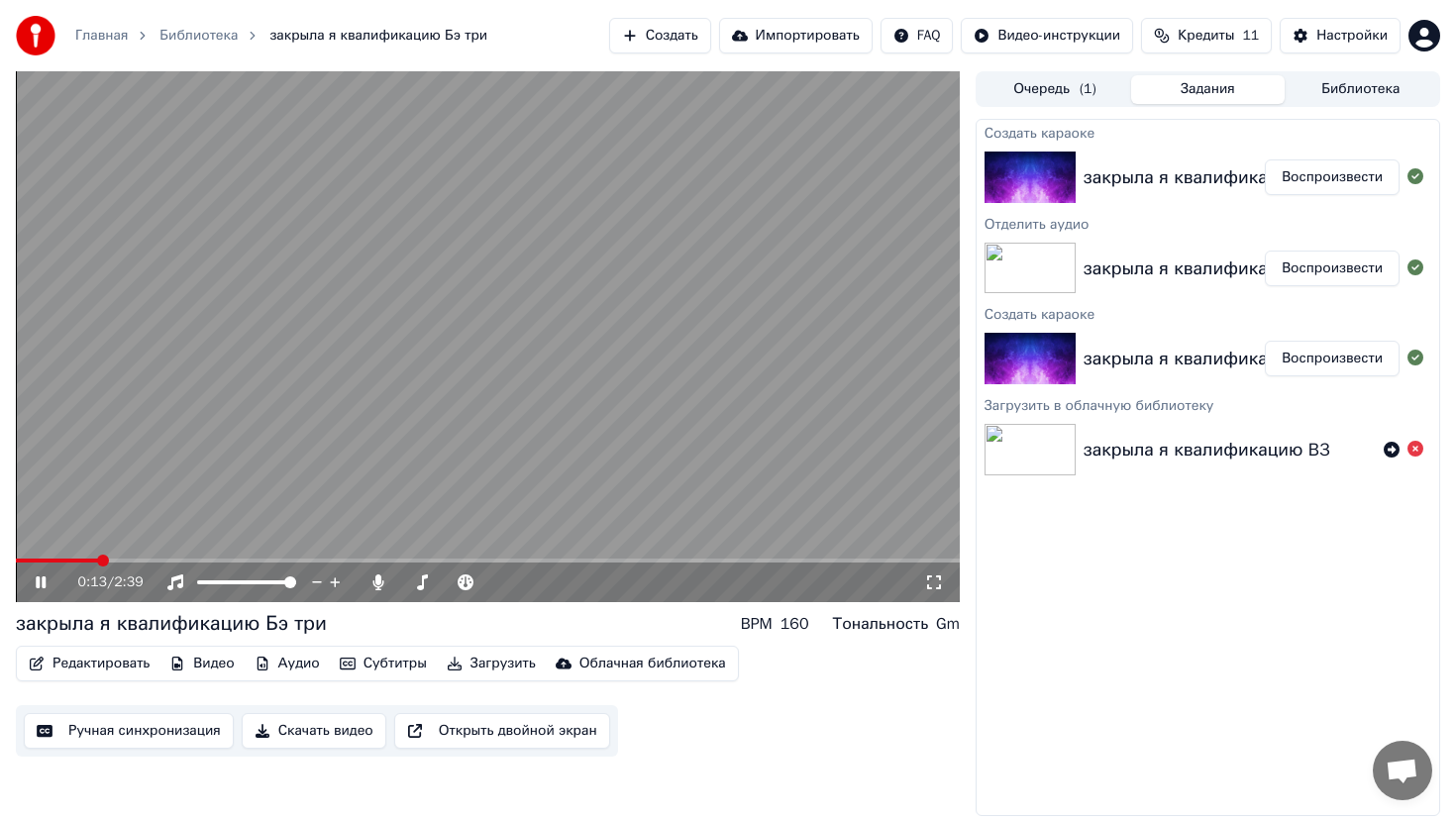 click 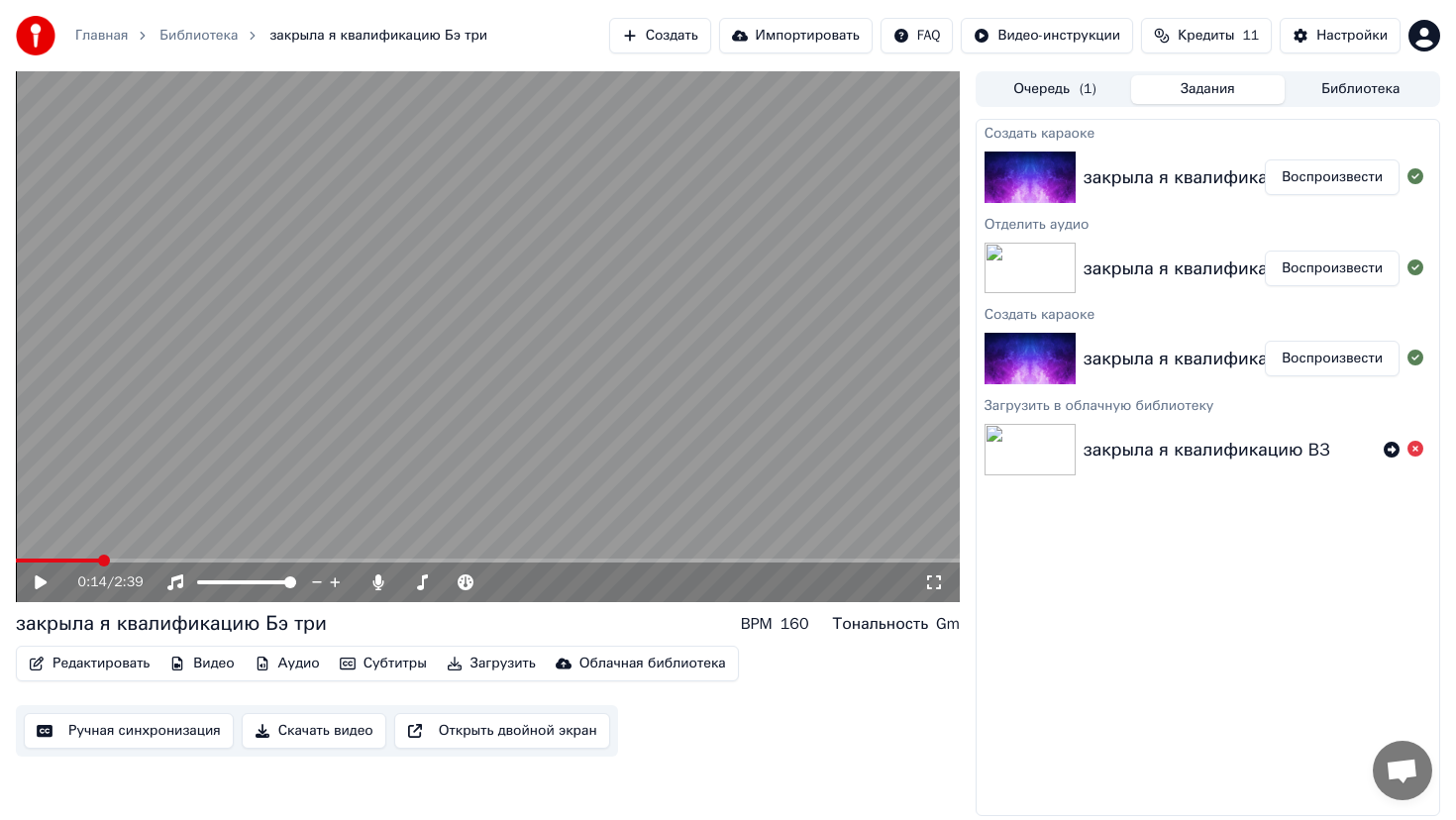 click at bounding box center (57, 561) 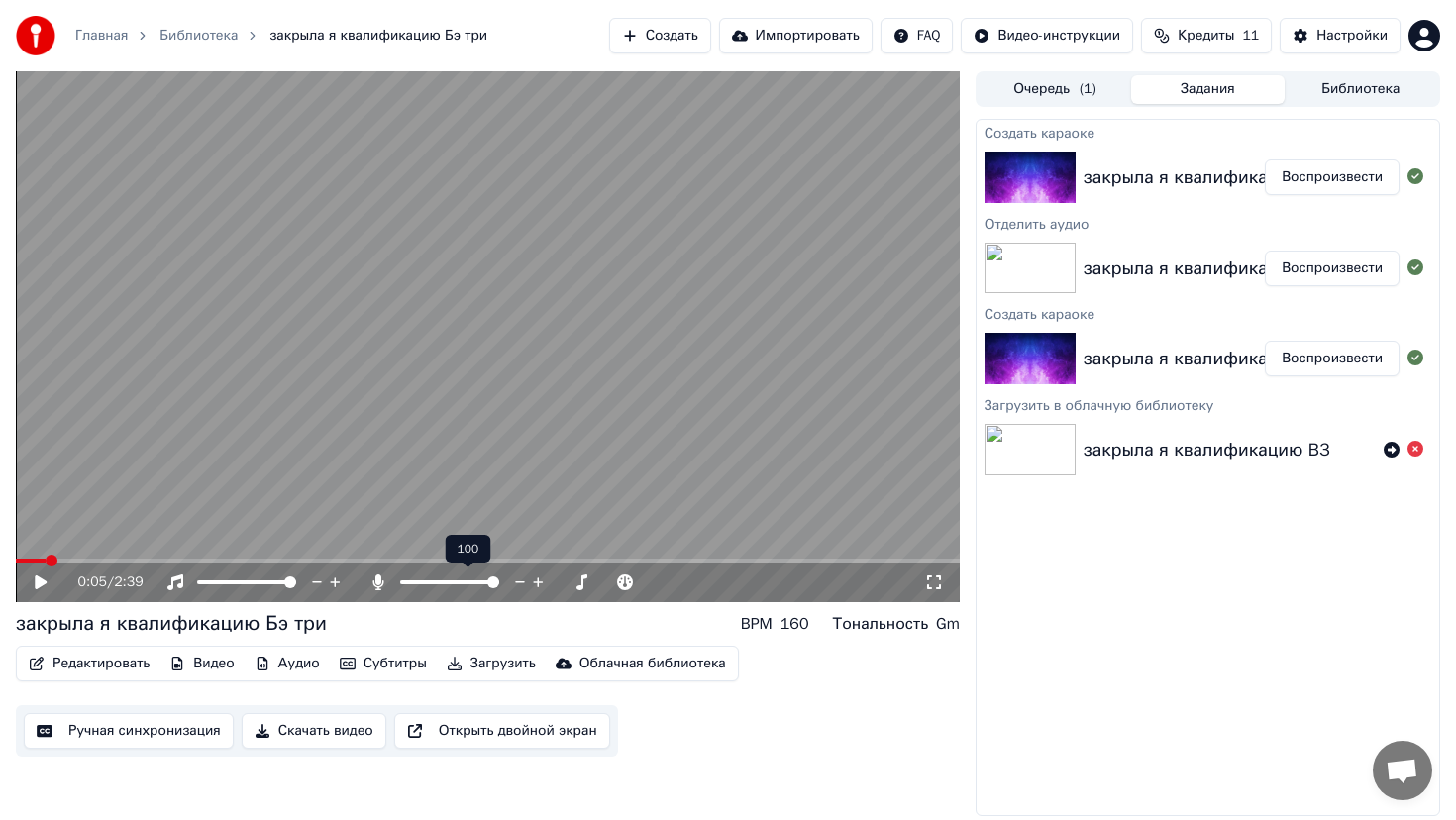 click 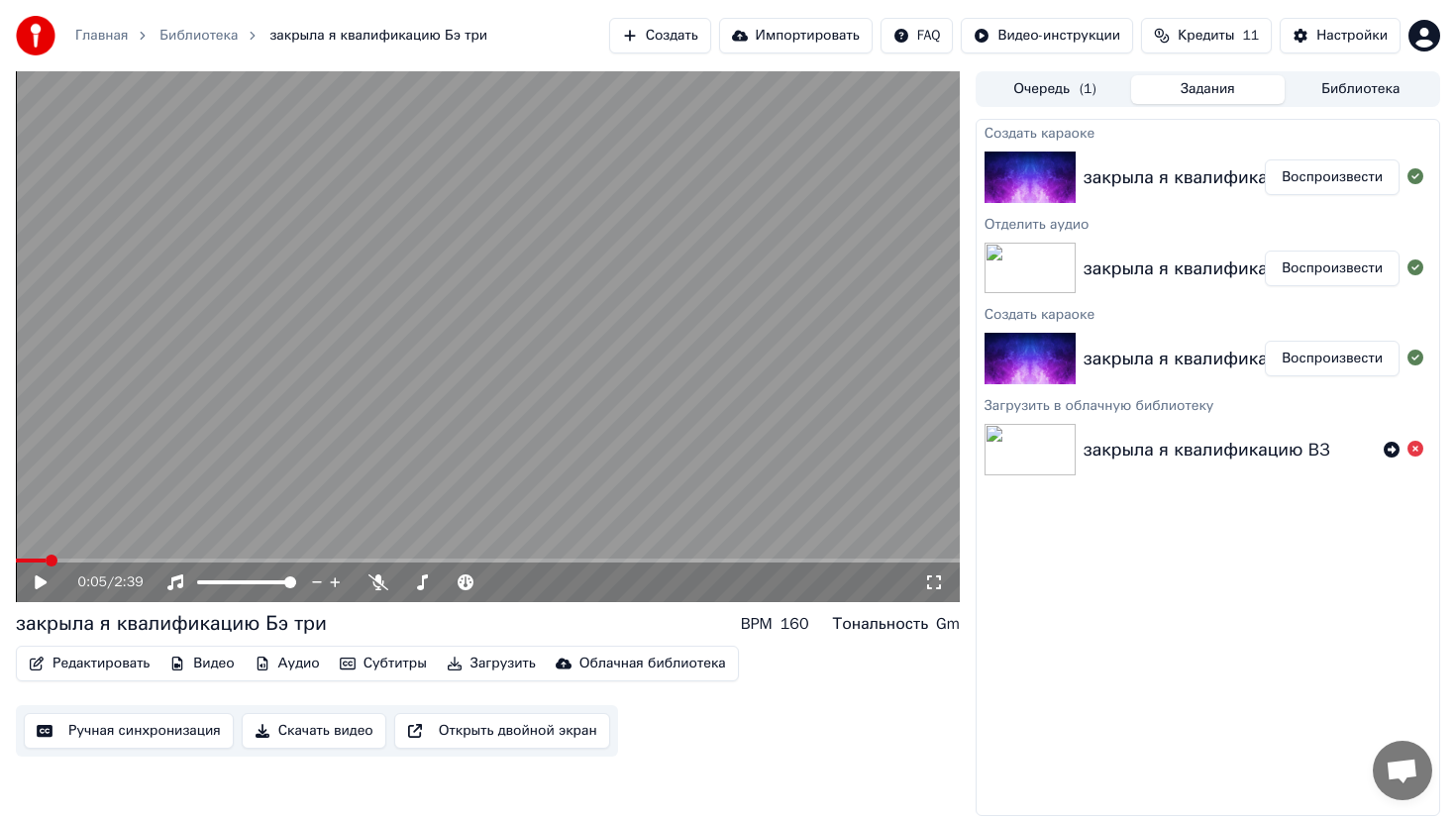 click 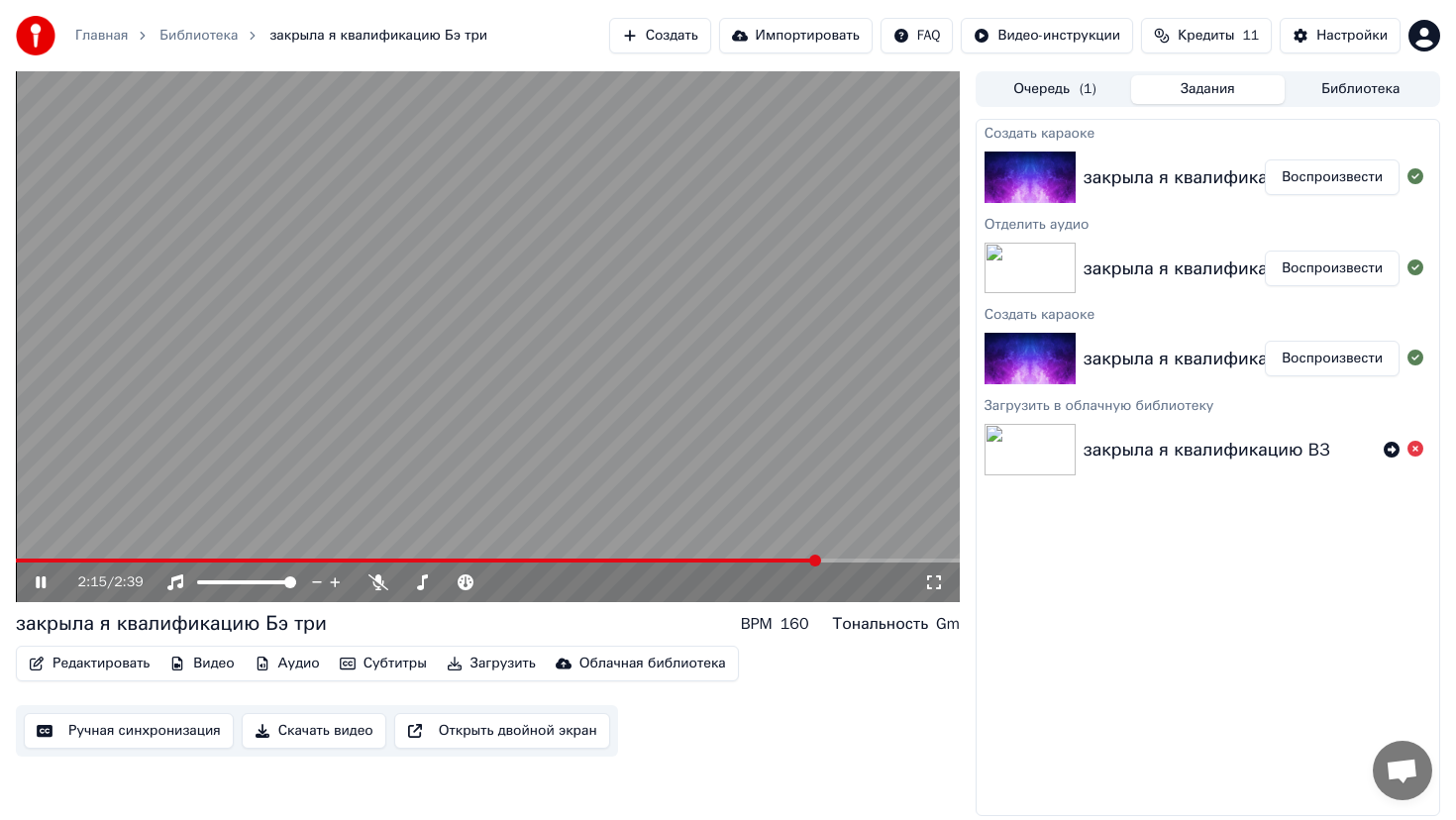 click 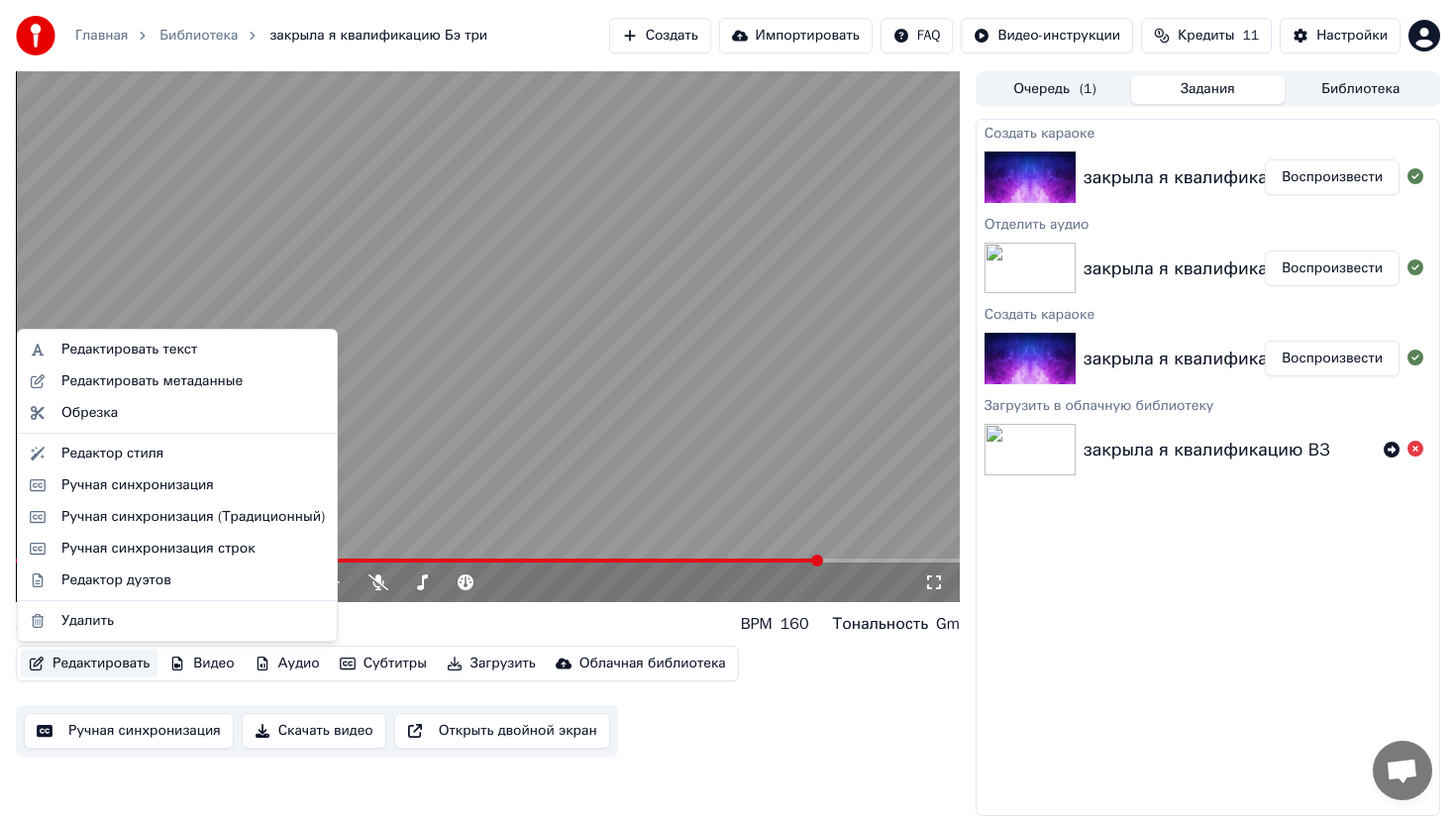 click on "Редактировать" at bounding box center (89, 664) 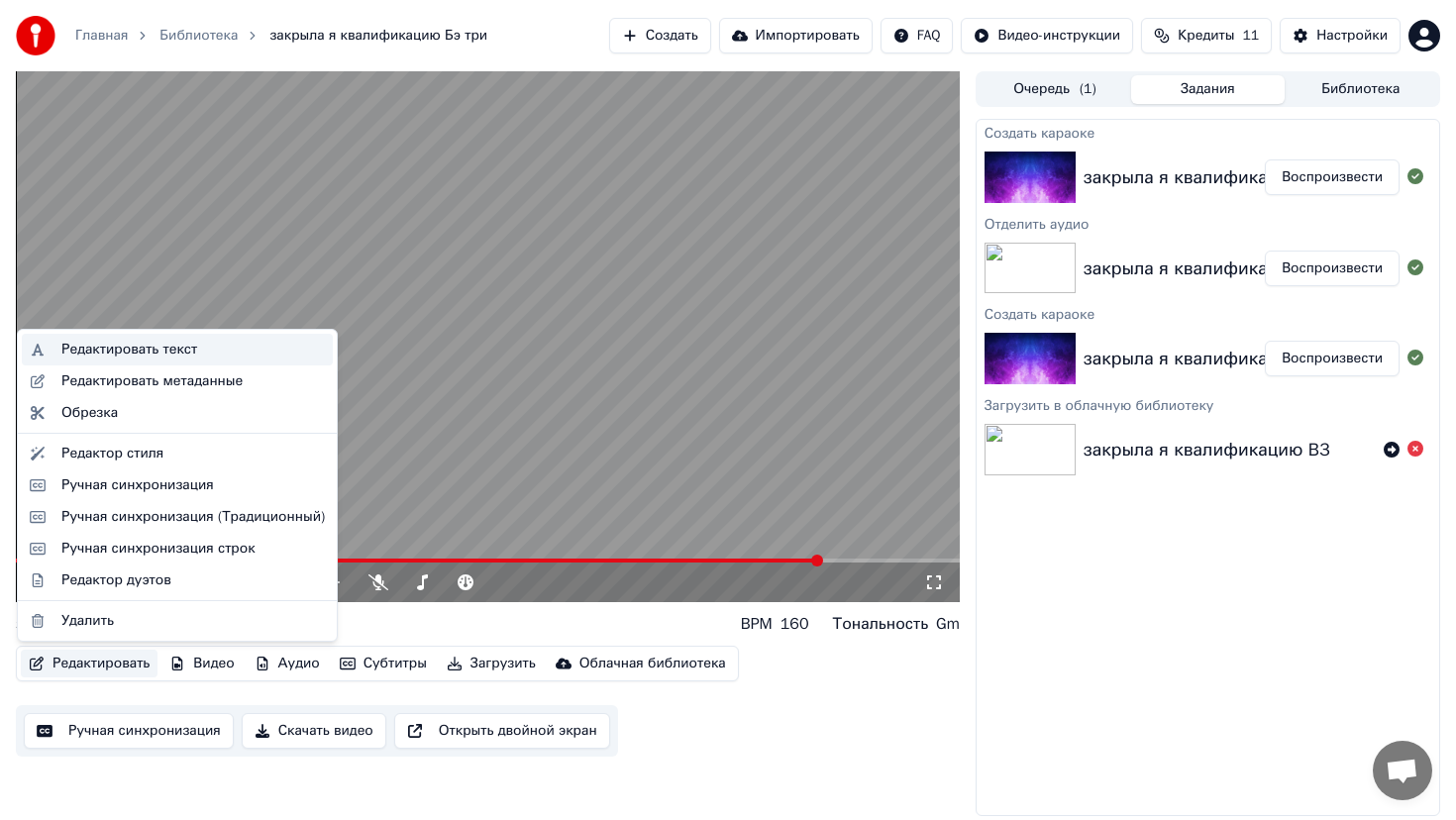 click on "Редактировать текст" at bounding box center (129, 350) 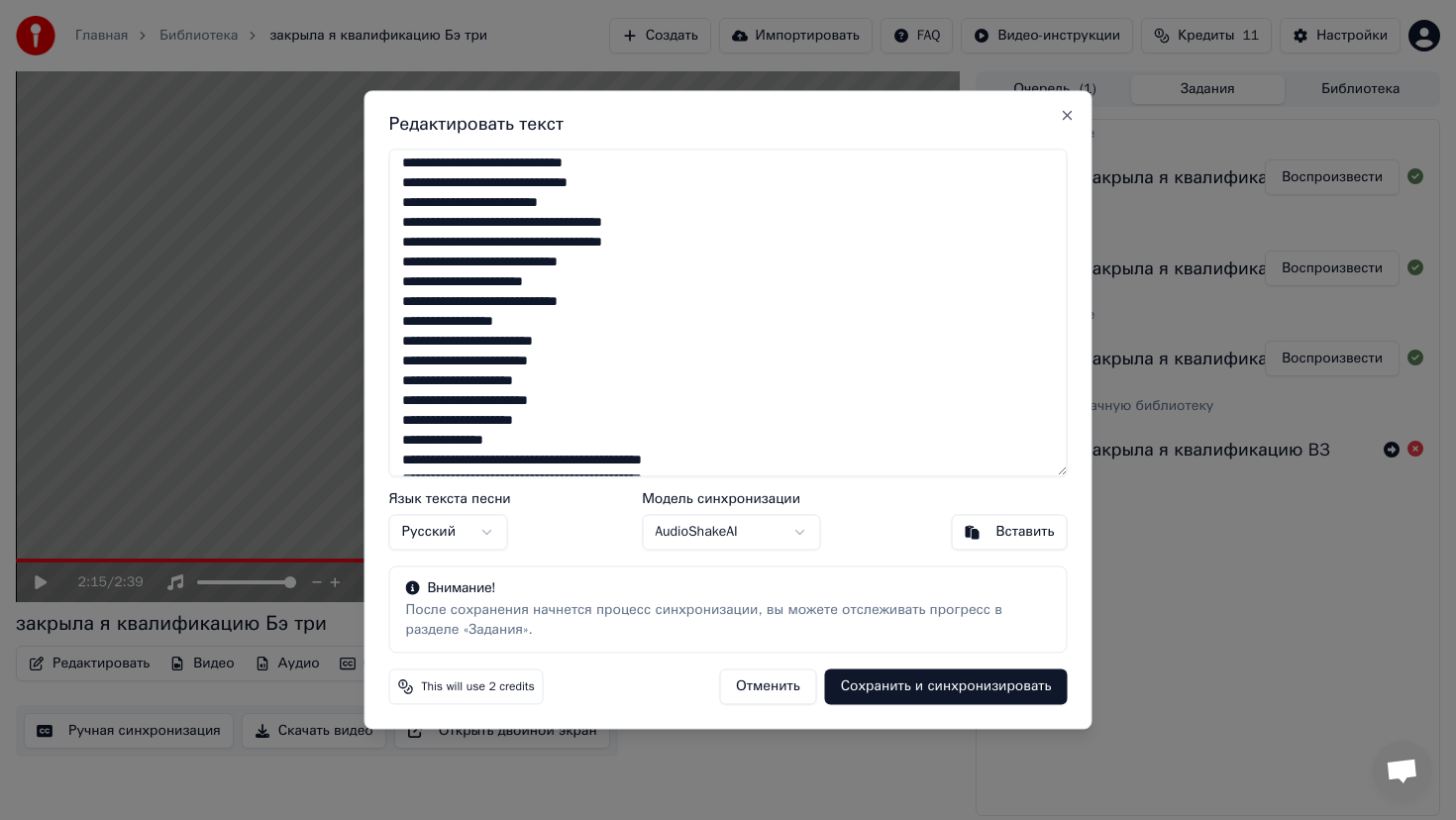 scroll, scrollTop: 354, scrollLeft: 0, axis: vertical 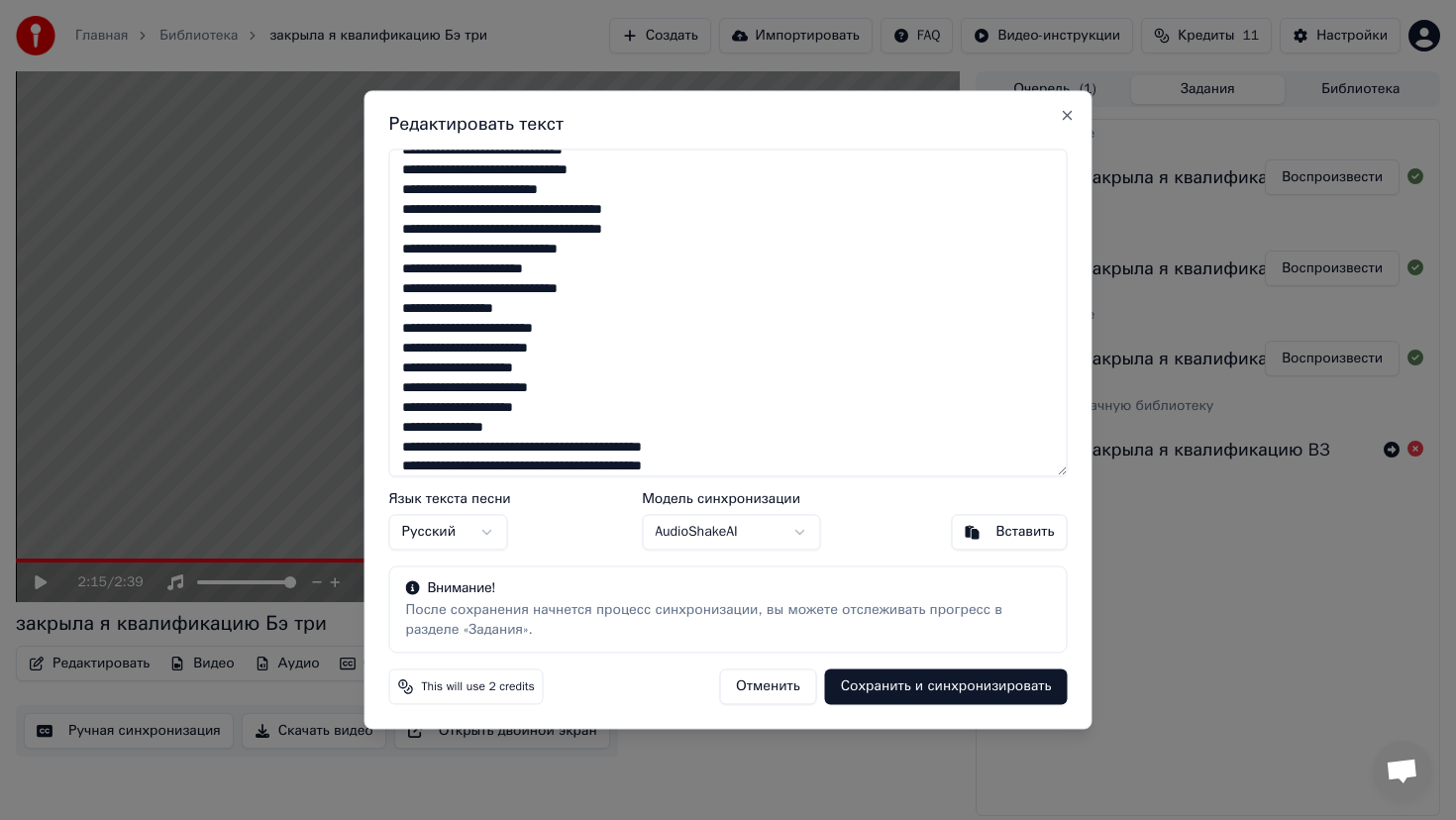 drag, startPoint x: 402, startPoint y: 352, endPoint x: 558, endPoint y: 404, distance: 164.43844 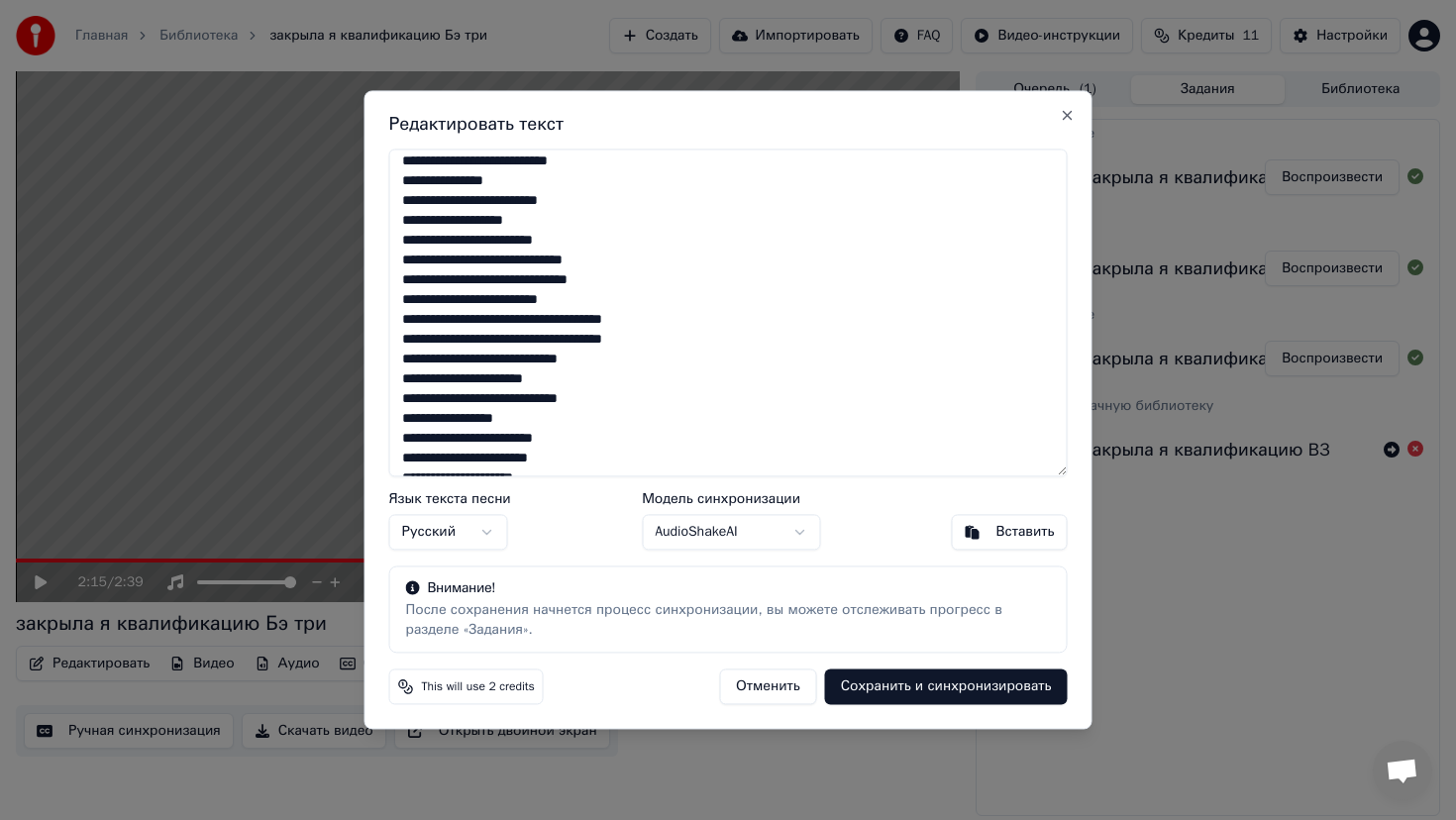scroll, scrollTop: 442, scrollLeft: 0, axis: vertical 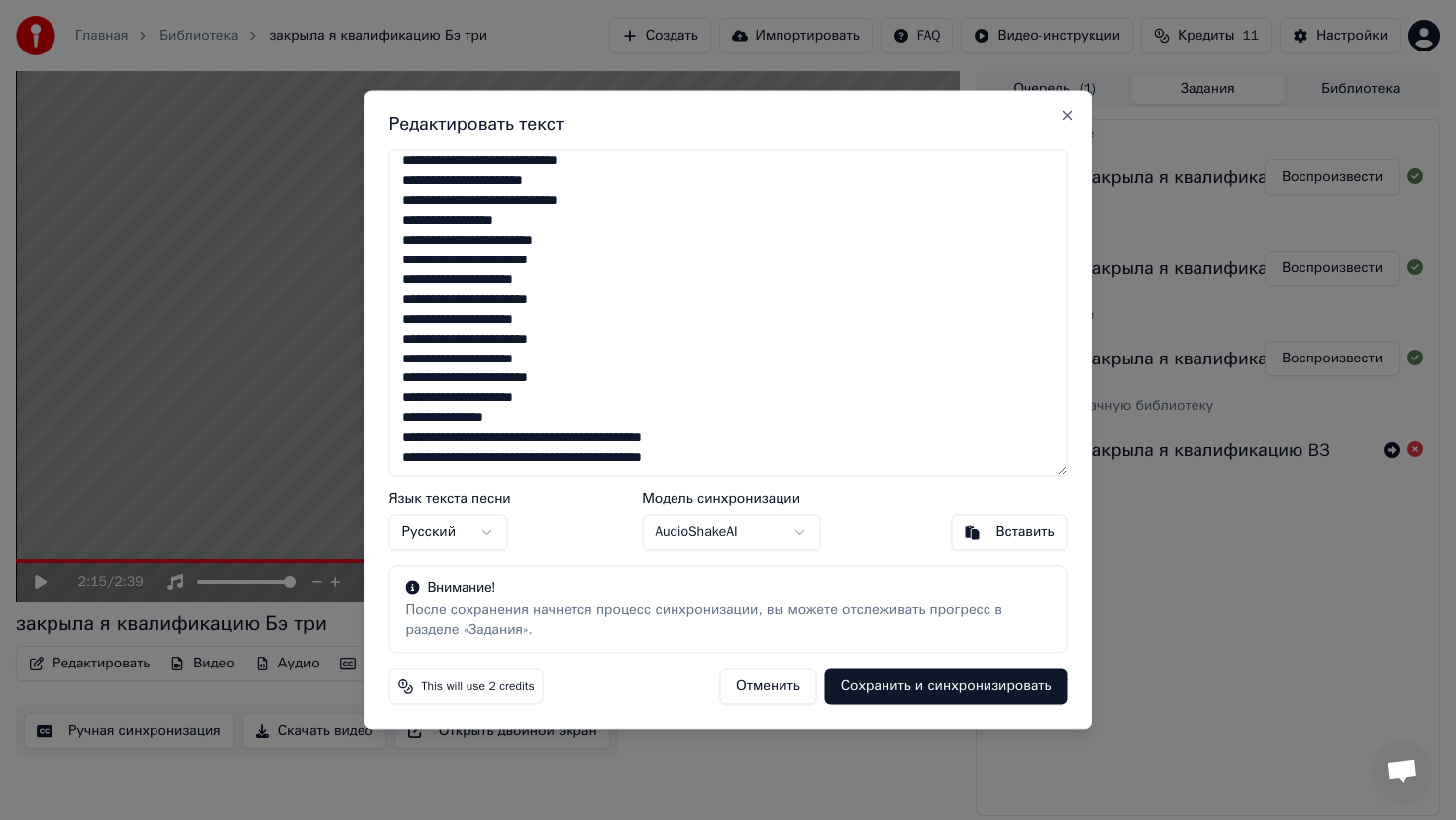drag, startPoint x: 513, startPoint y: 420, endPoint x: 386, endPoint y: 416, distance: 127.06298 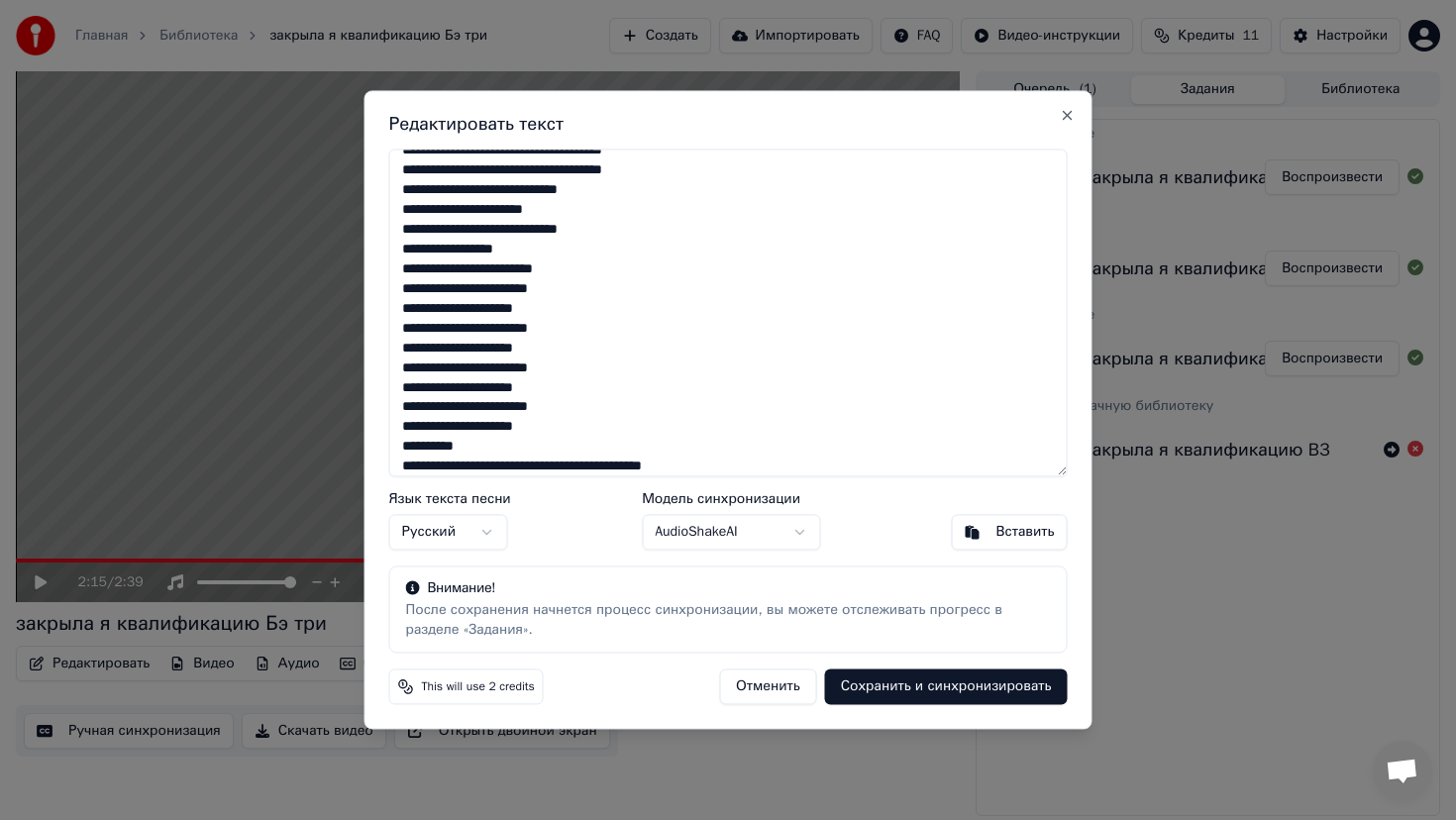 scroll, scrollTop: 442, scrollLeft: 0, axis: vertical 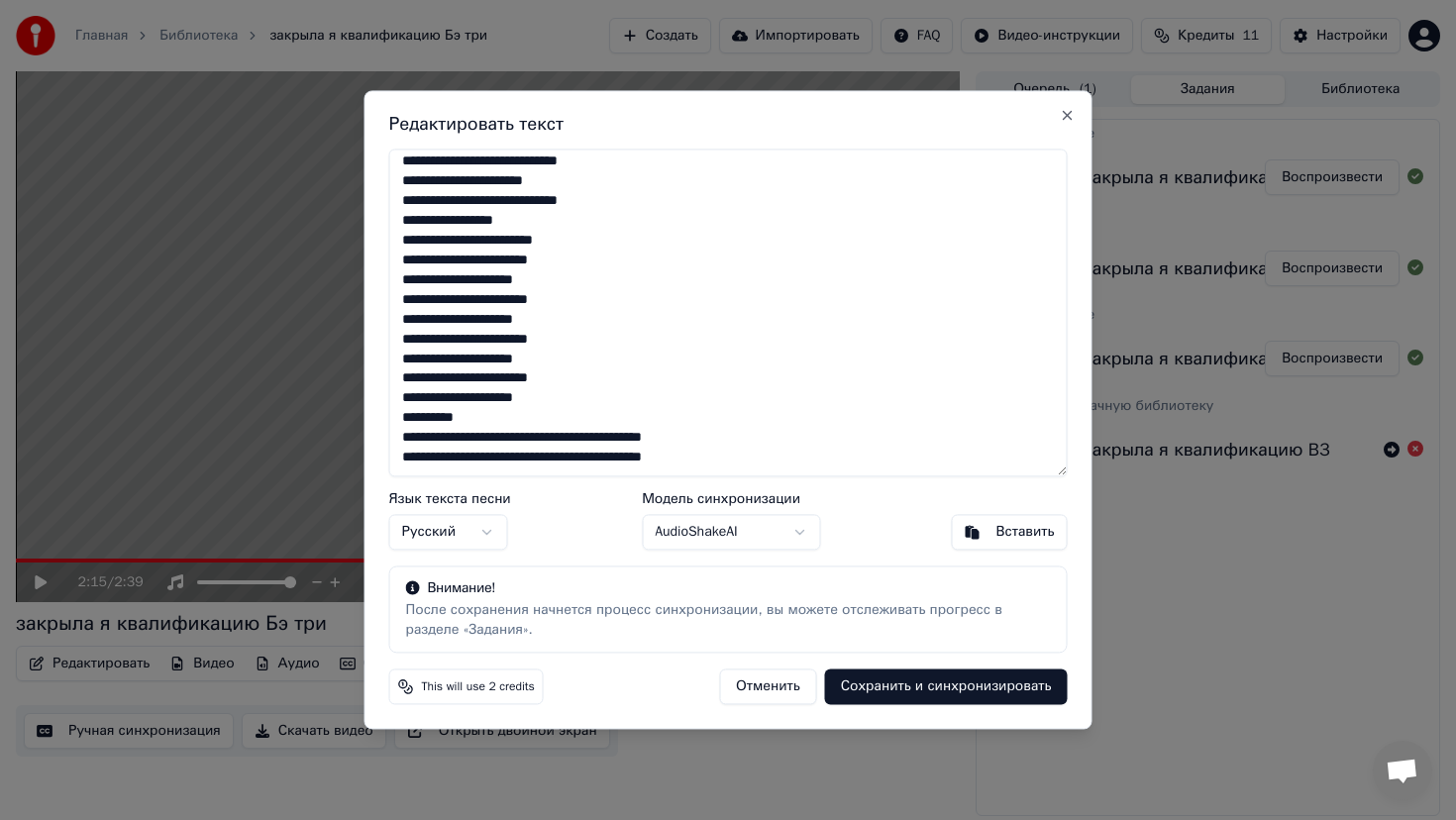 type on "**********" 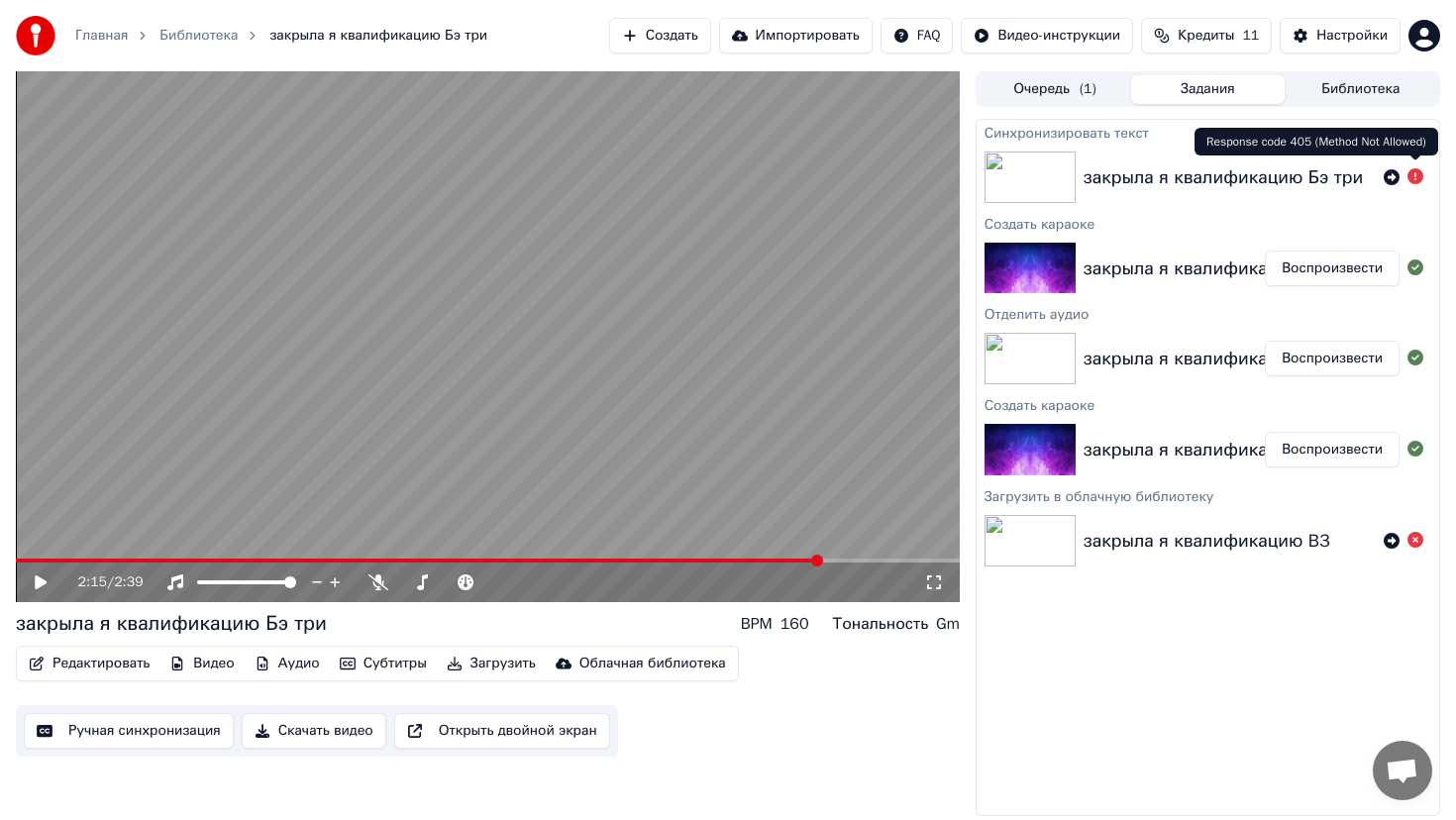 click 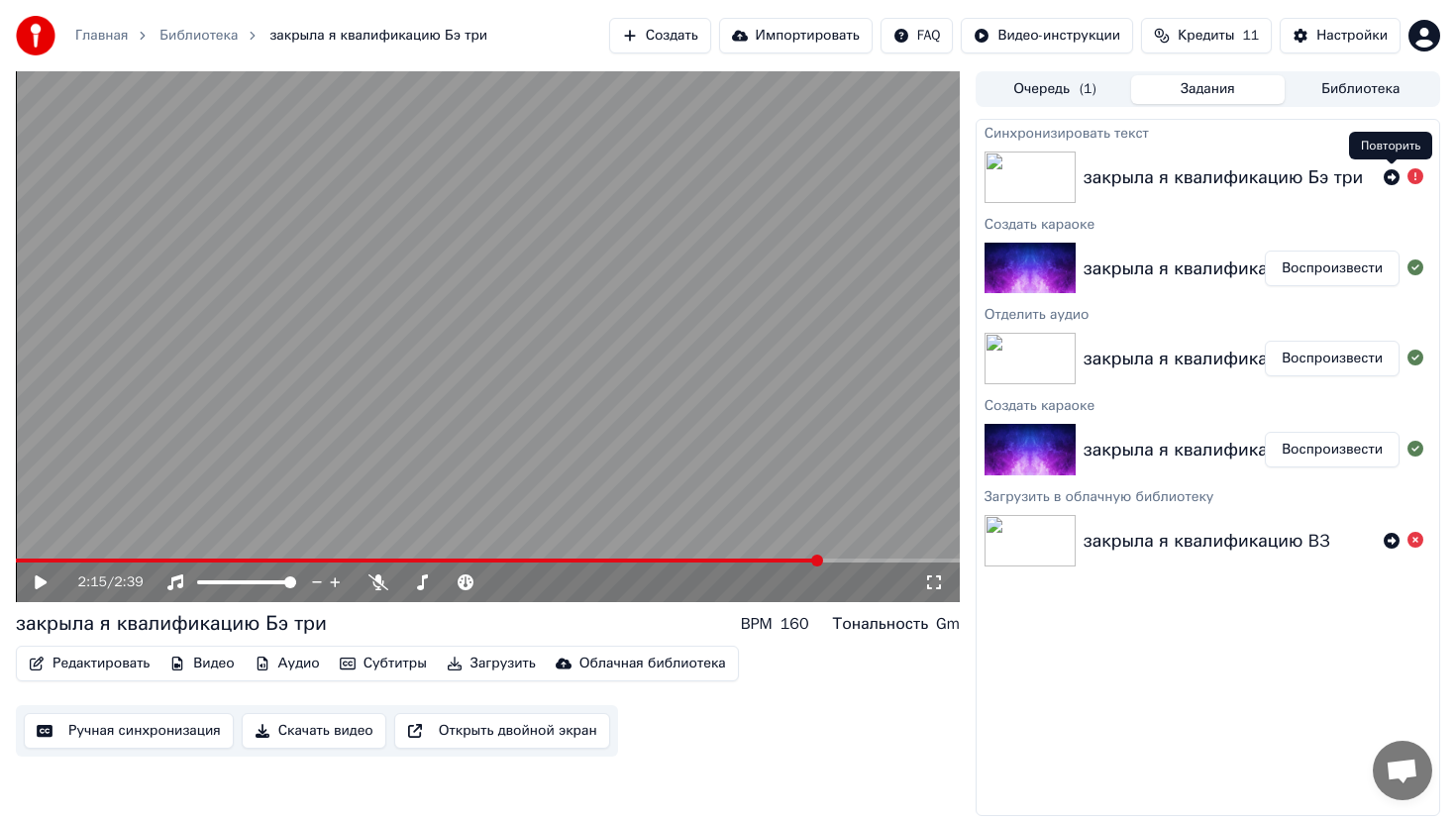 click 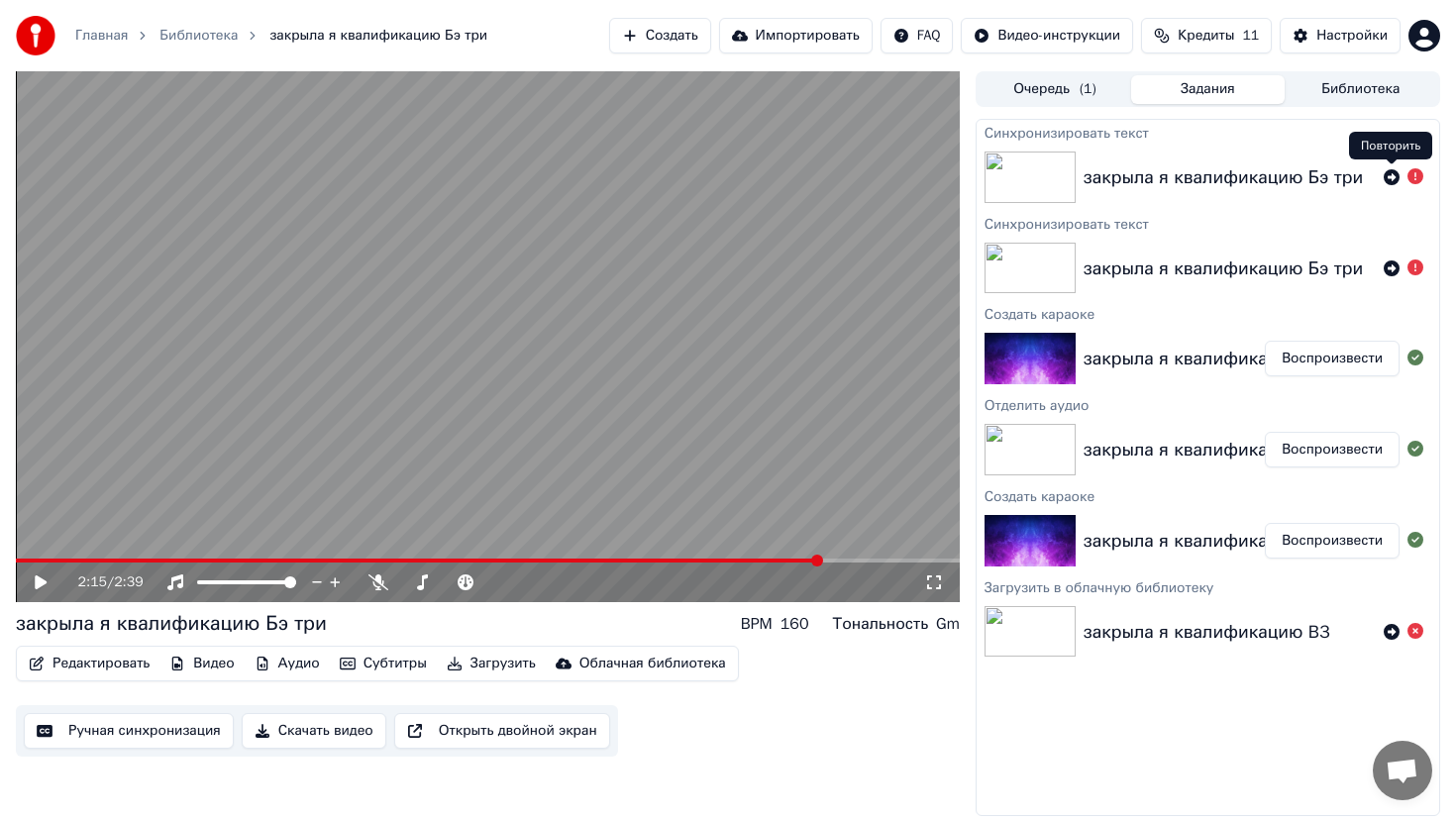 click 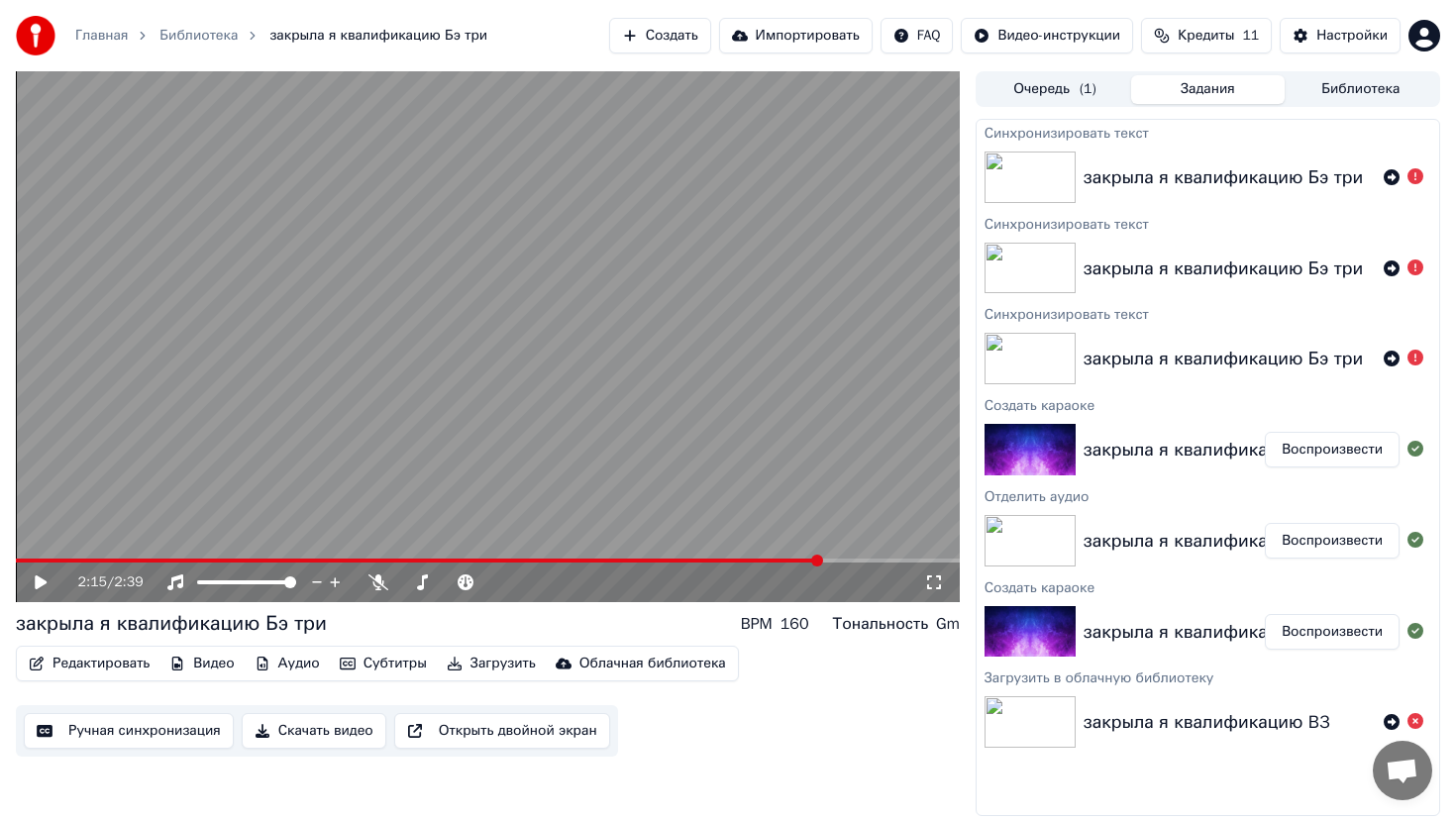 click on "Ручная синхронизация" at bounding box center (129, 731) 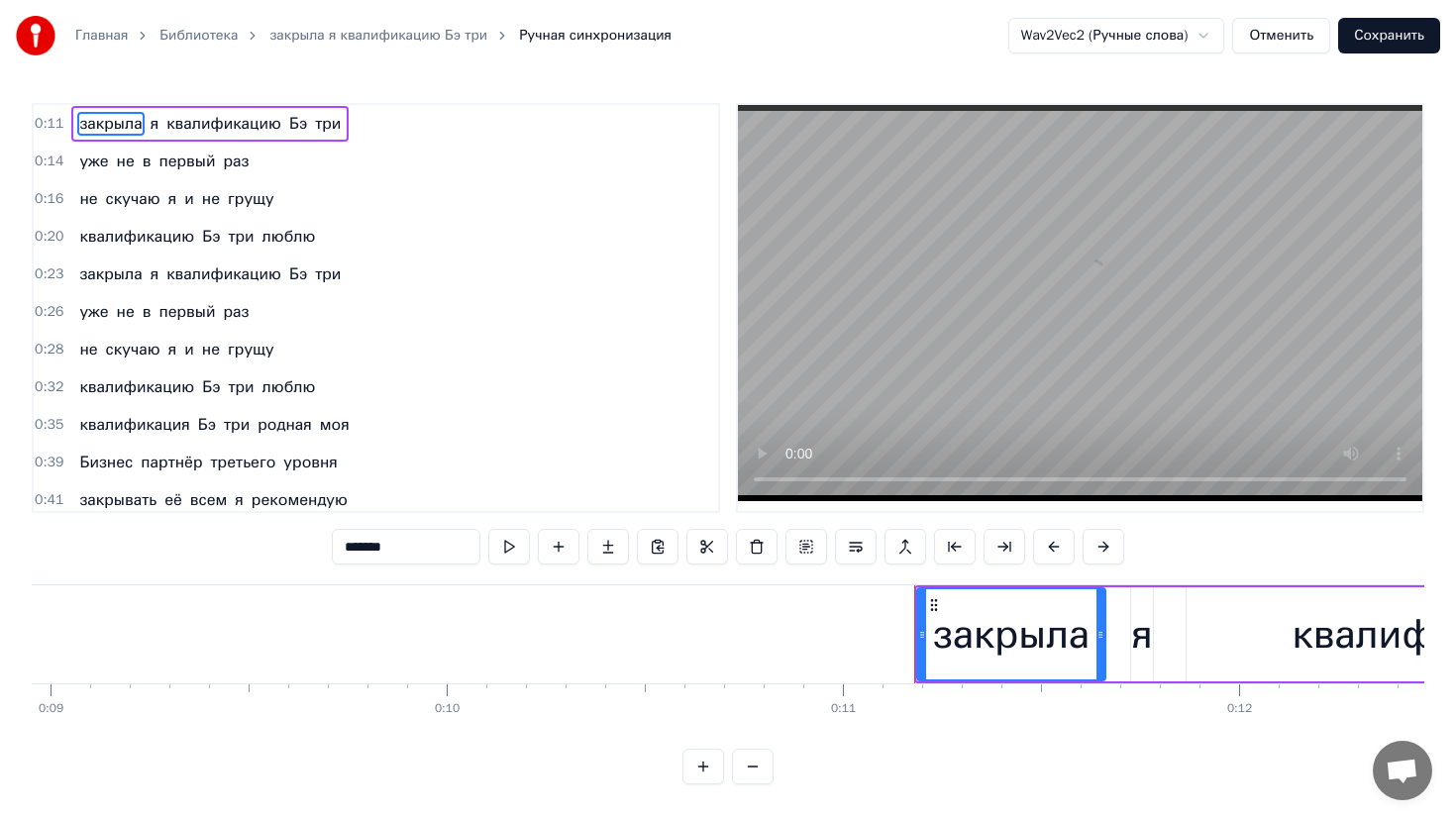scroll, scrollTop: 0, scrollLeft: 4330, axis: horizontal 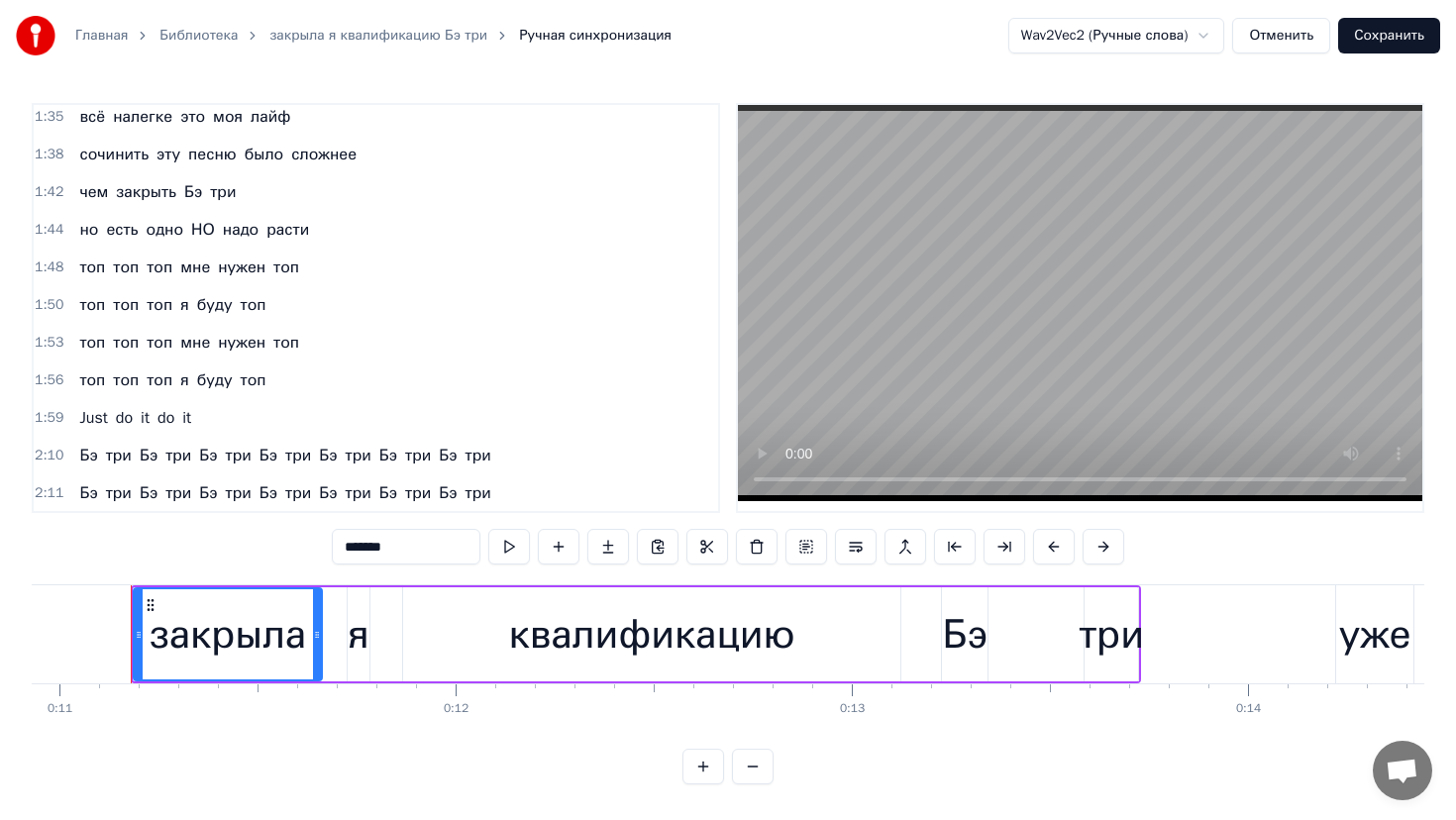 click on "1:53" at bounding box center [49, 343] 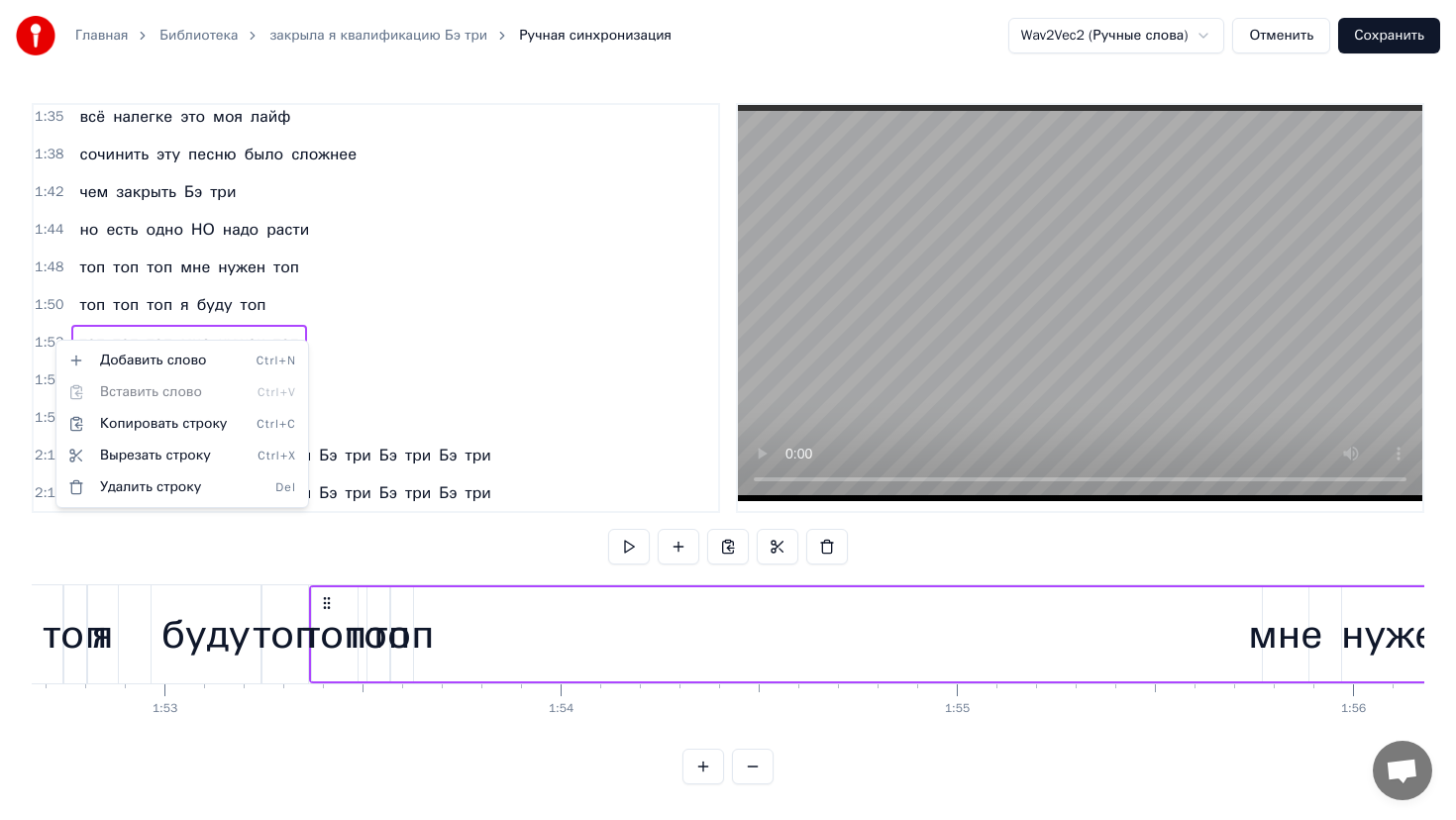scroll, scrollTop: 0, scrollLeft: 44815, axis: horizontal 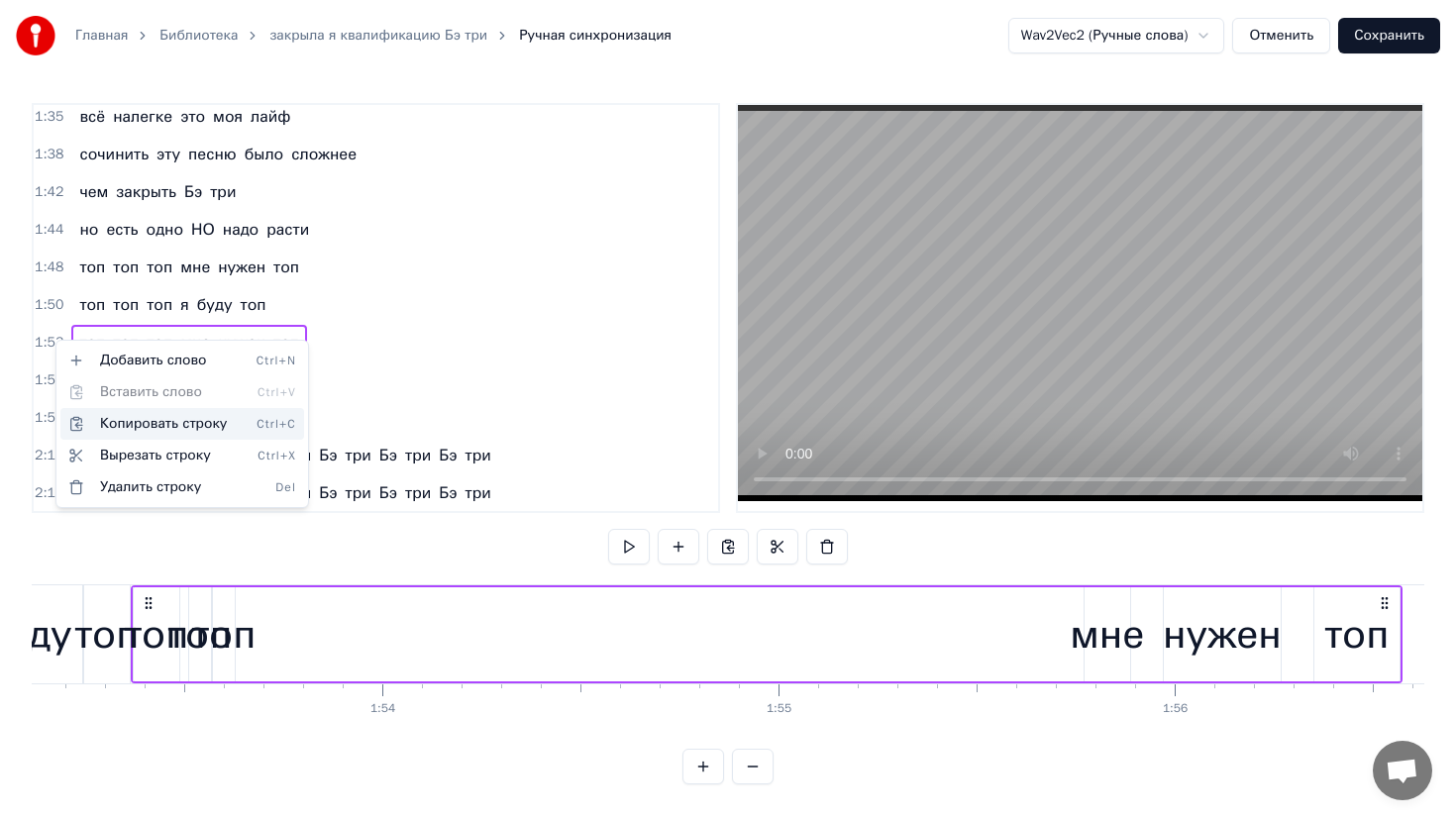 click on "Копировать строку Ctrl+C" at bounding box center (182, 424) 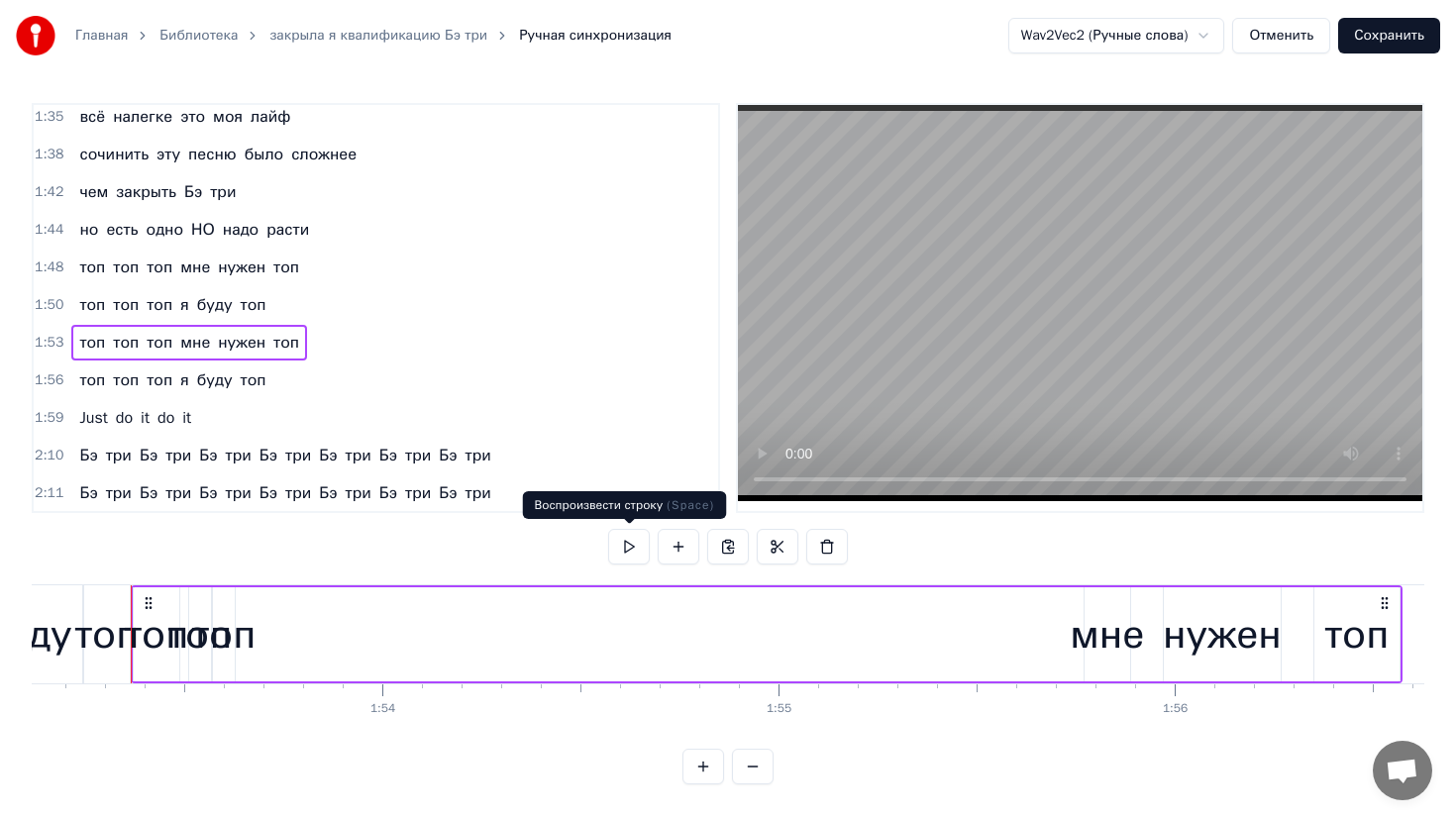 click at bounding box center (629, 547) 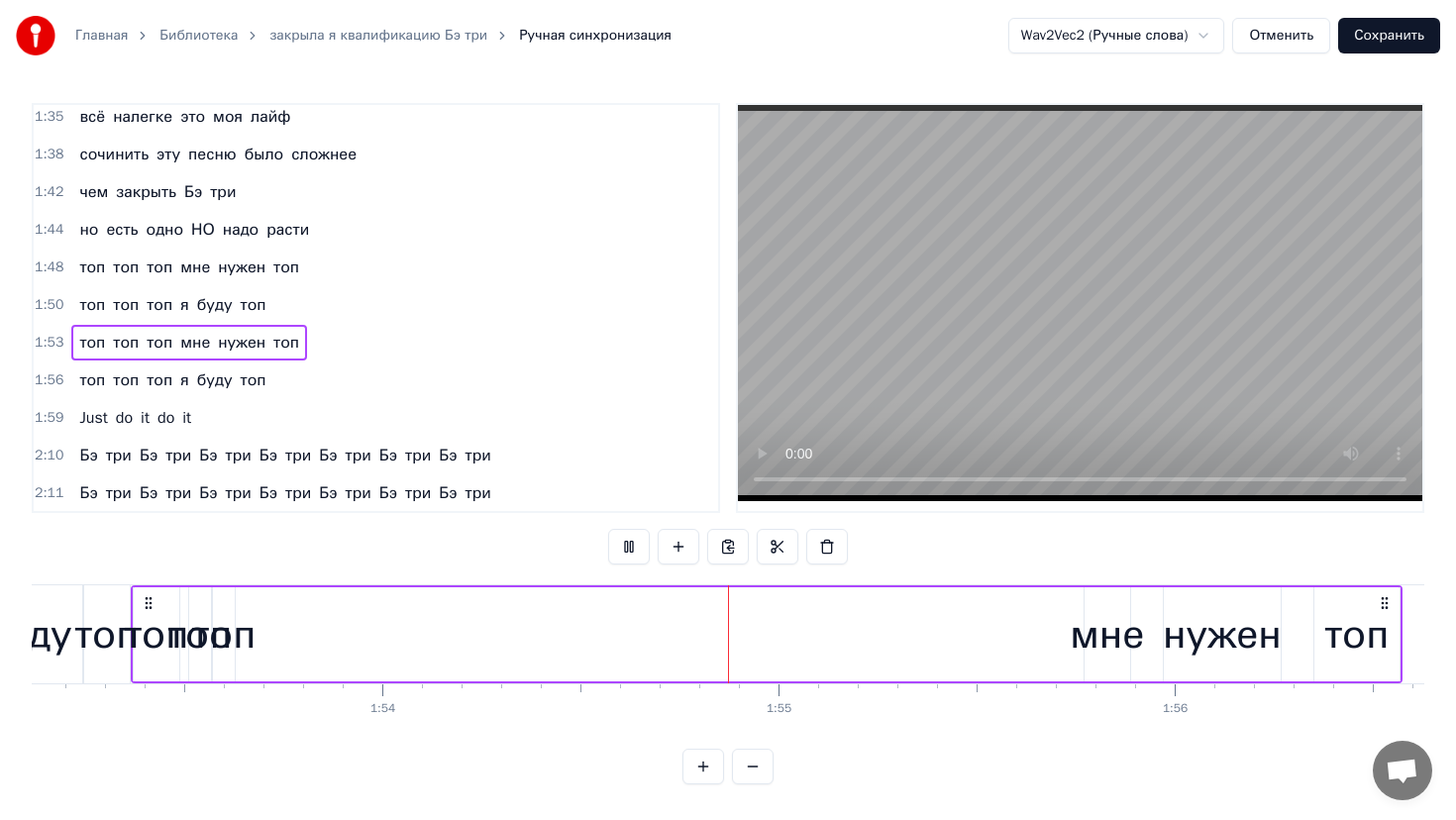 click at bounding box center [629, 547] 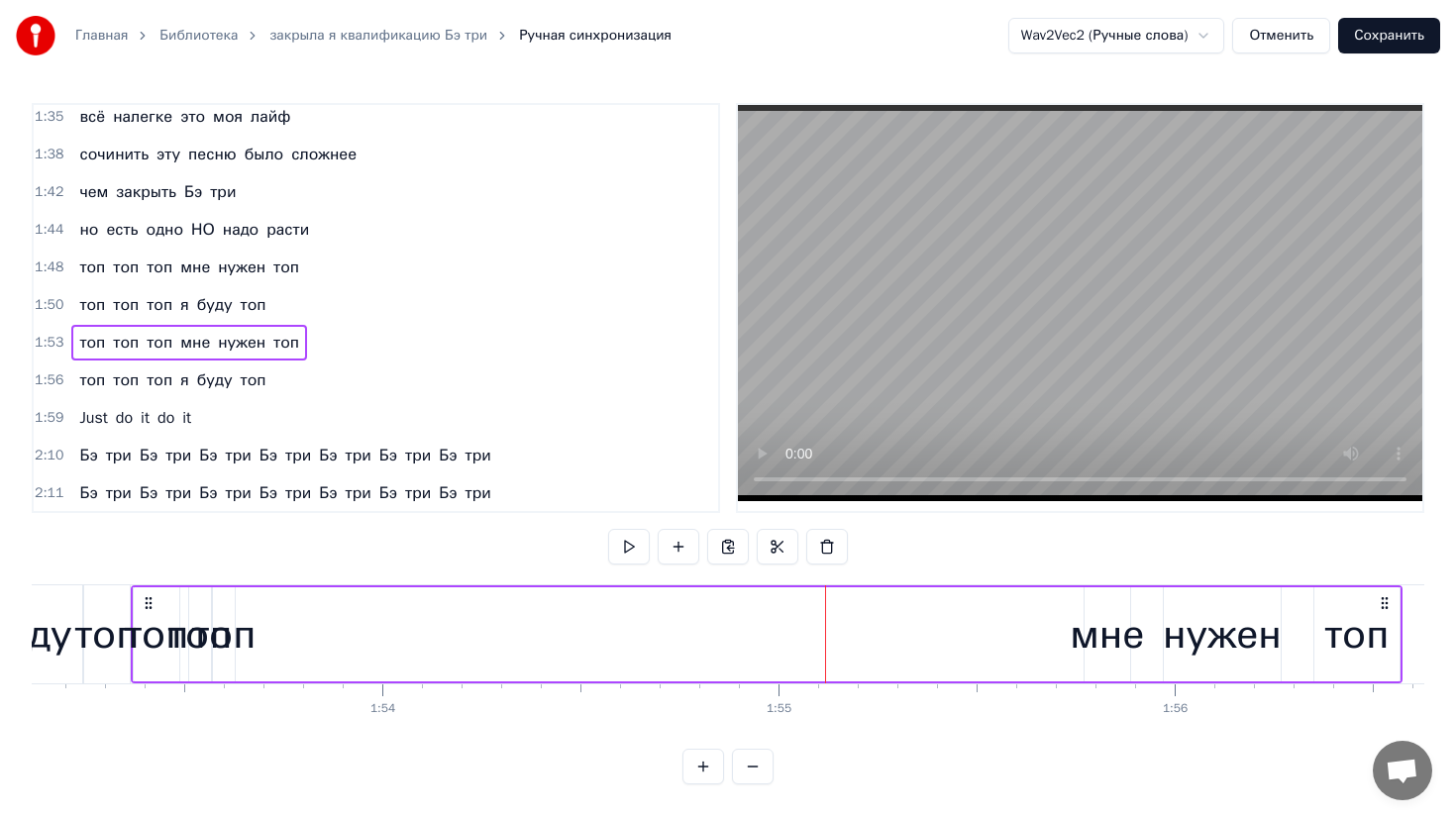 click on "топ топ топ мне нужен топ" at bounding box center (767, 634) 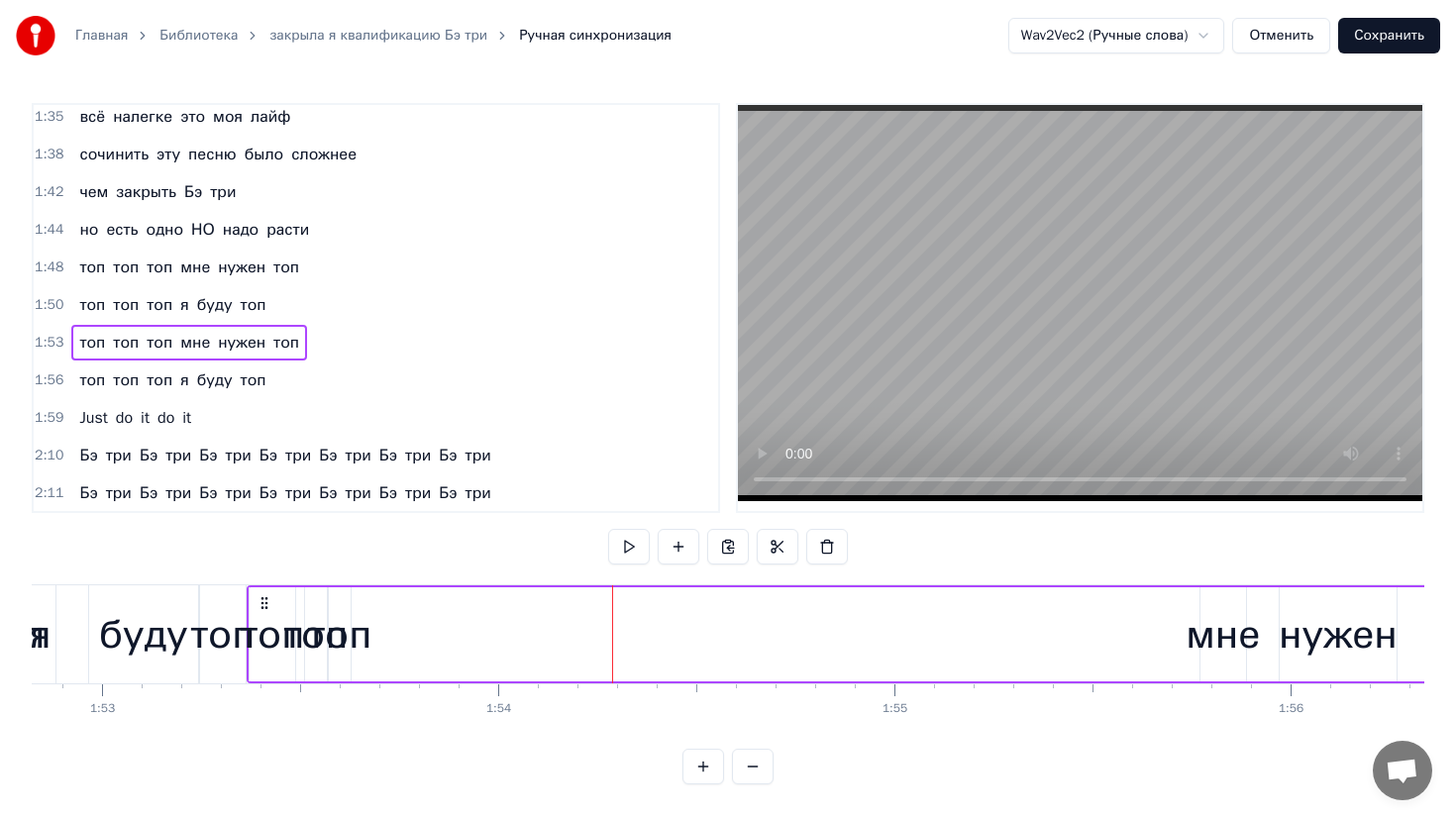 scroll, scrollTop: 0, scrollLeft: 44674, axis: horizontal 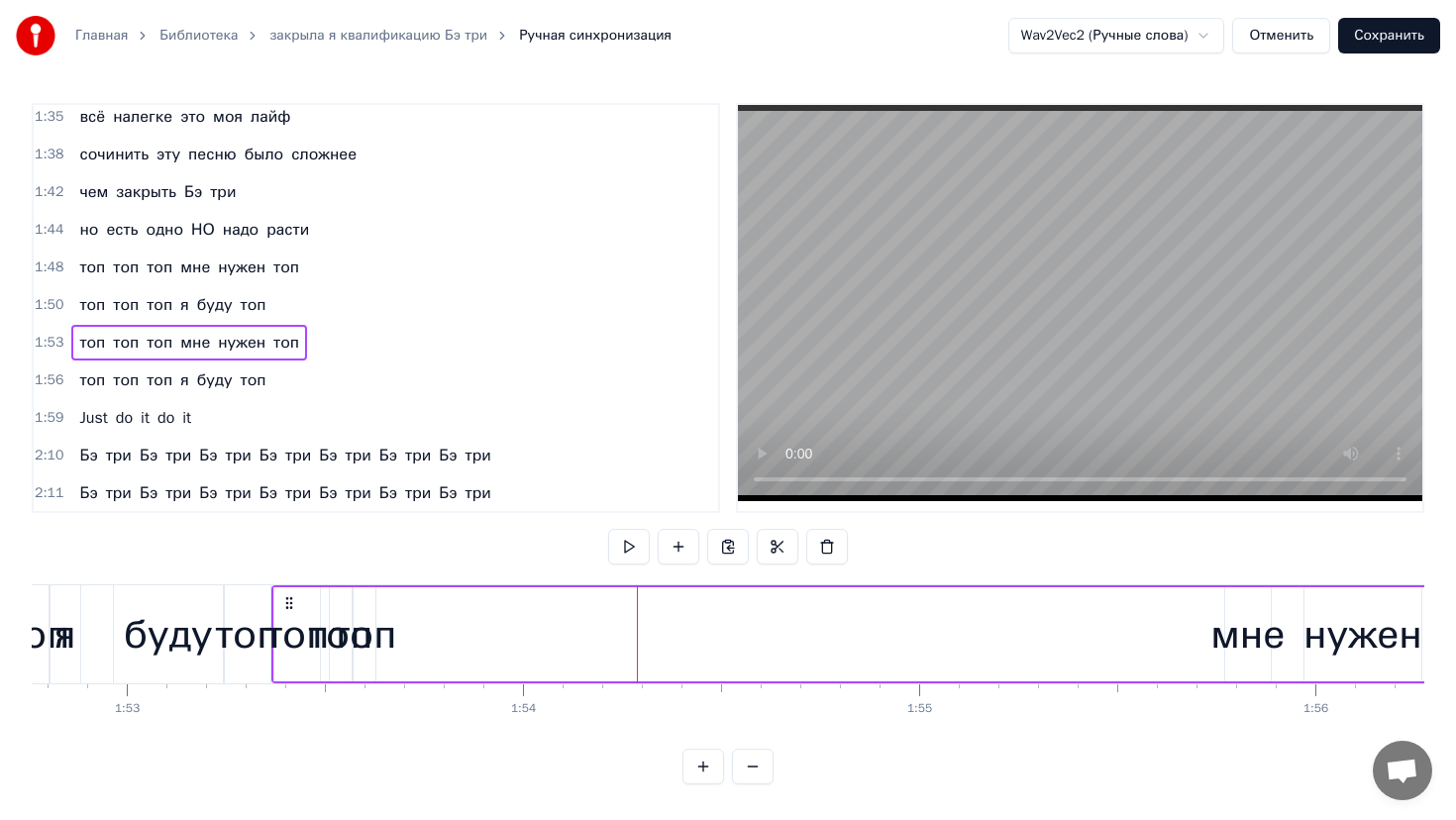 click on "топ топ топ мне нужен топ" at bounding box center (907, 634) 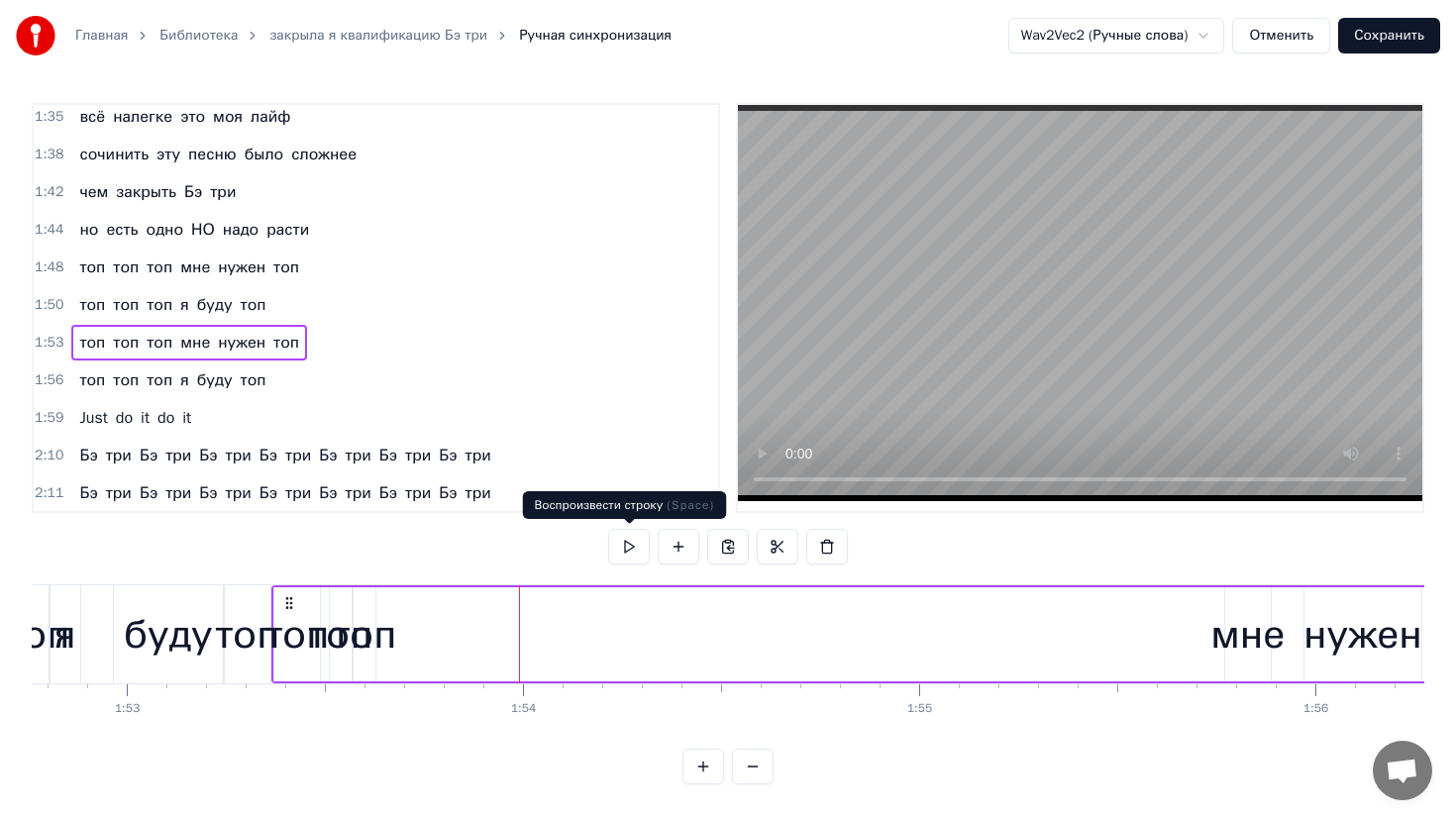 click at bounding box center (629, 547) 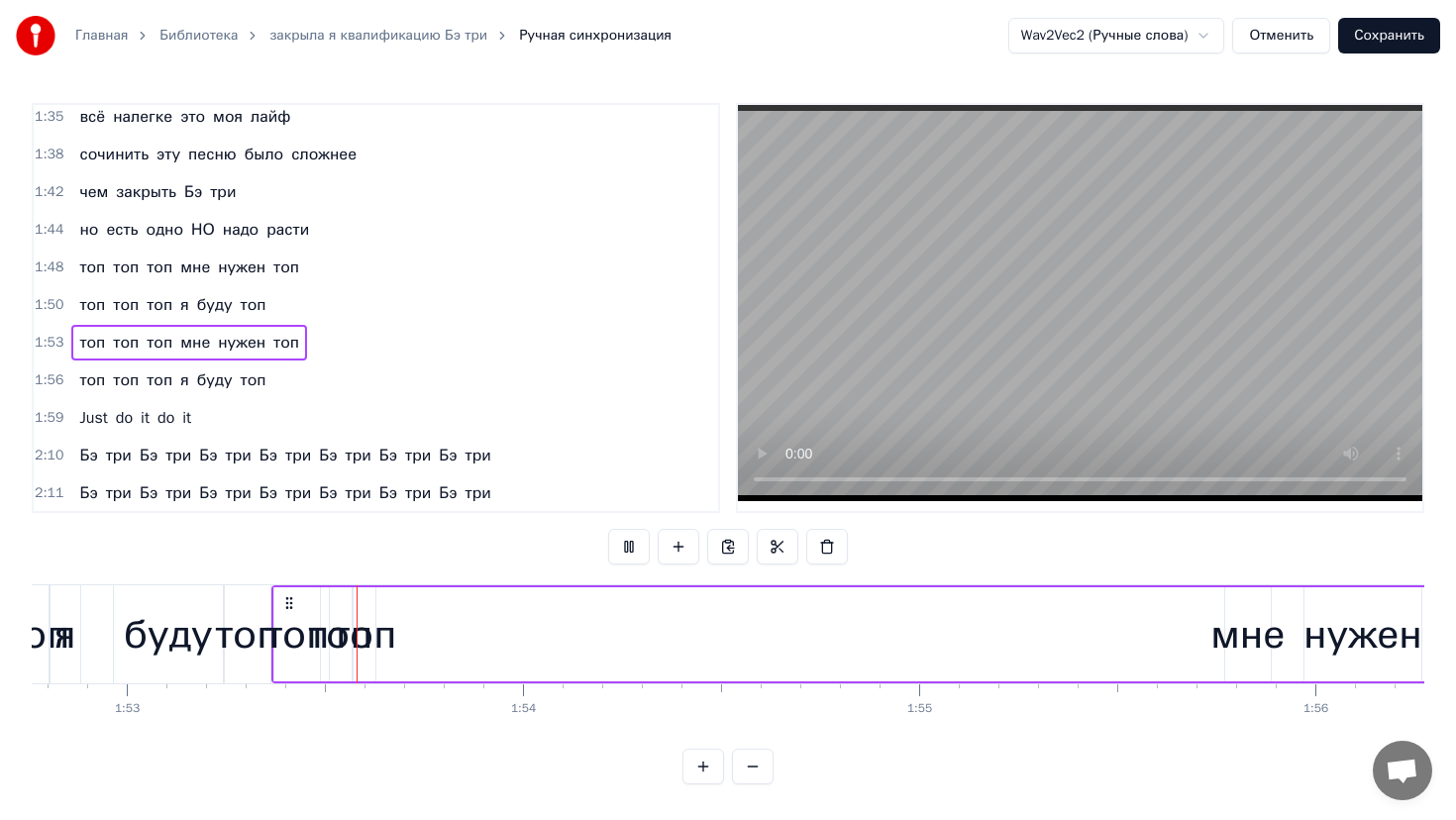 click at bounding box center [629, 547] 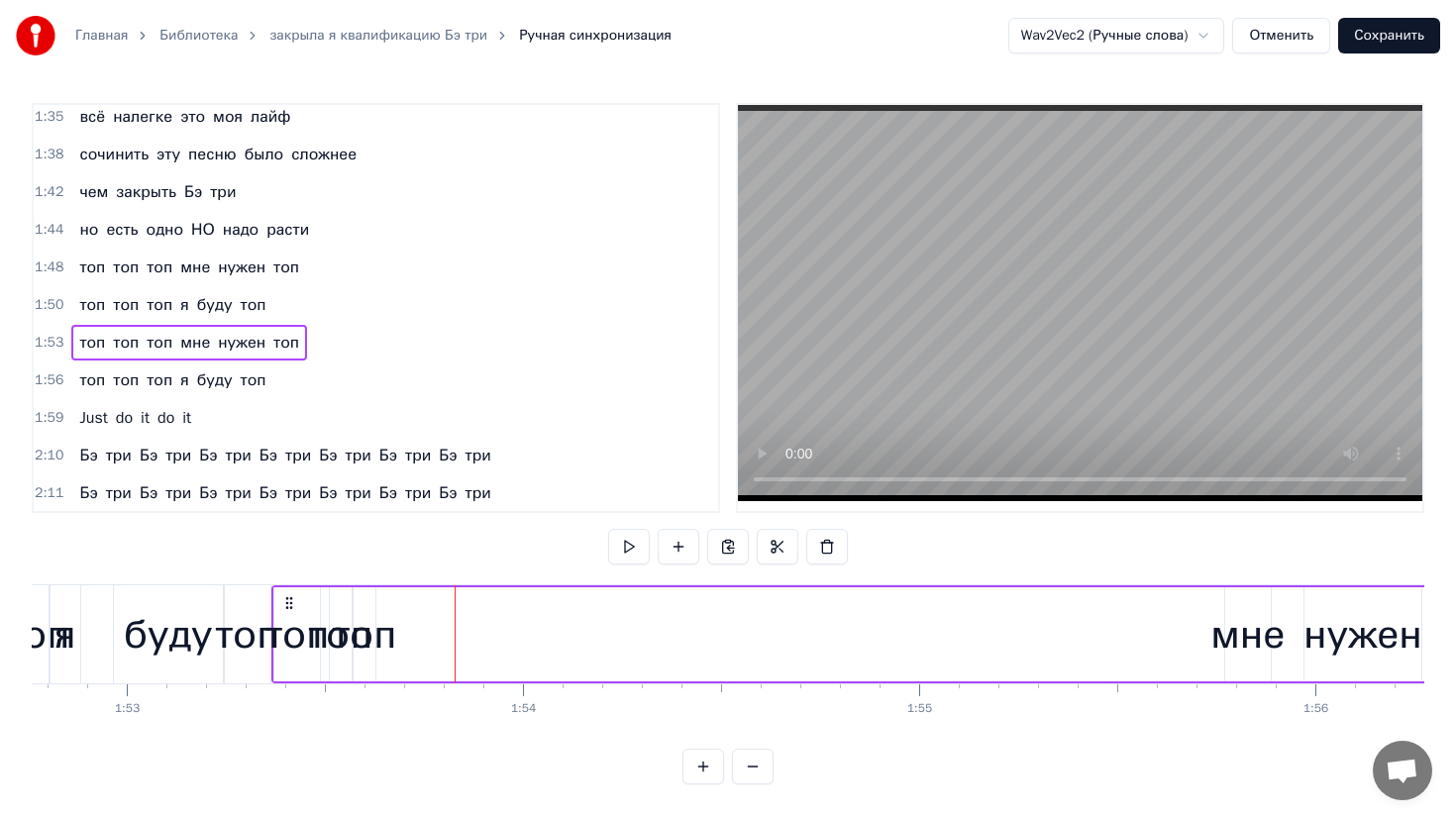 click at bounding box center (629, 547) 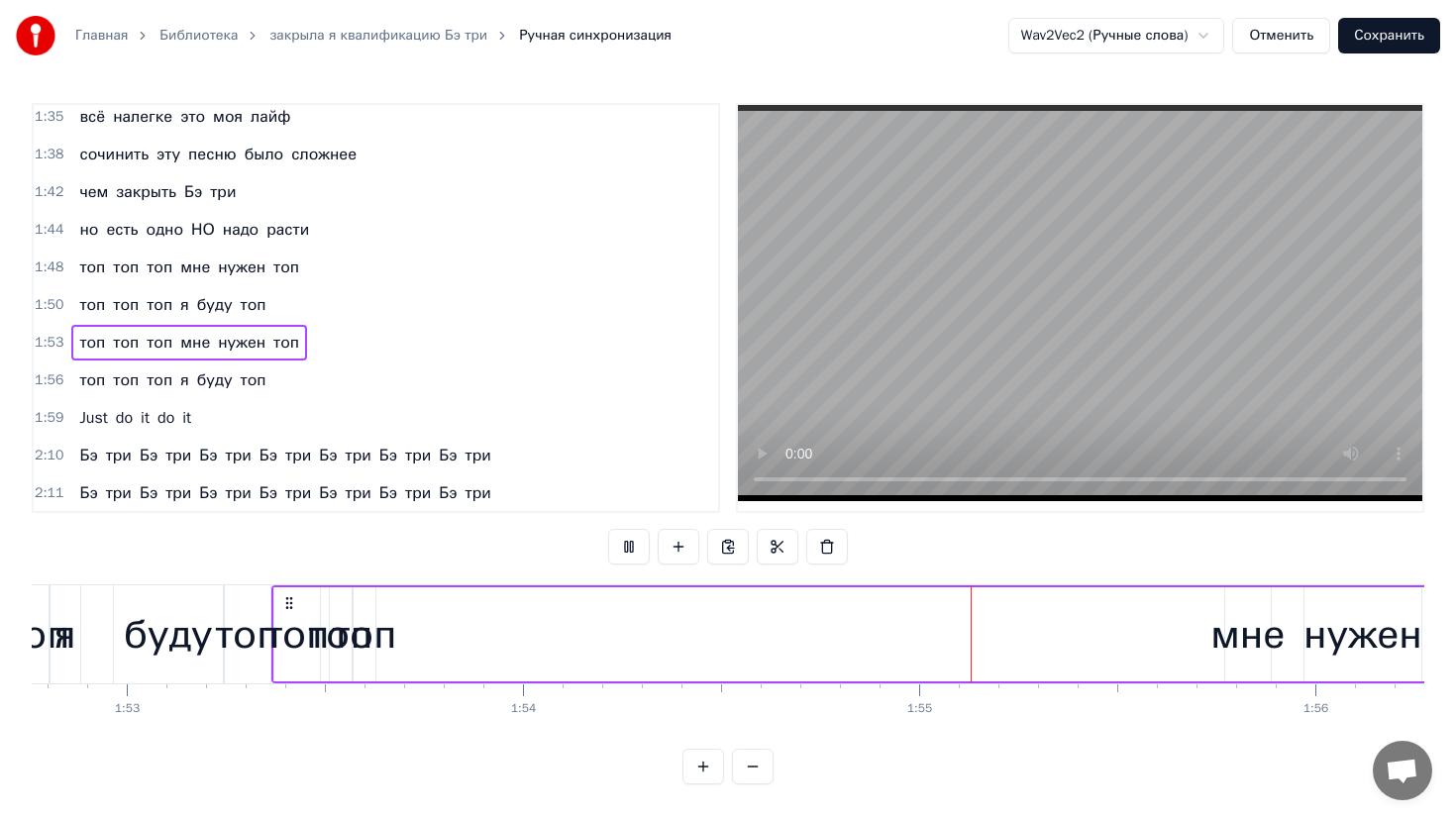 click at bounding box center (629, 547) 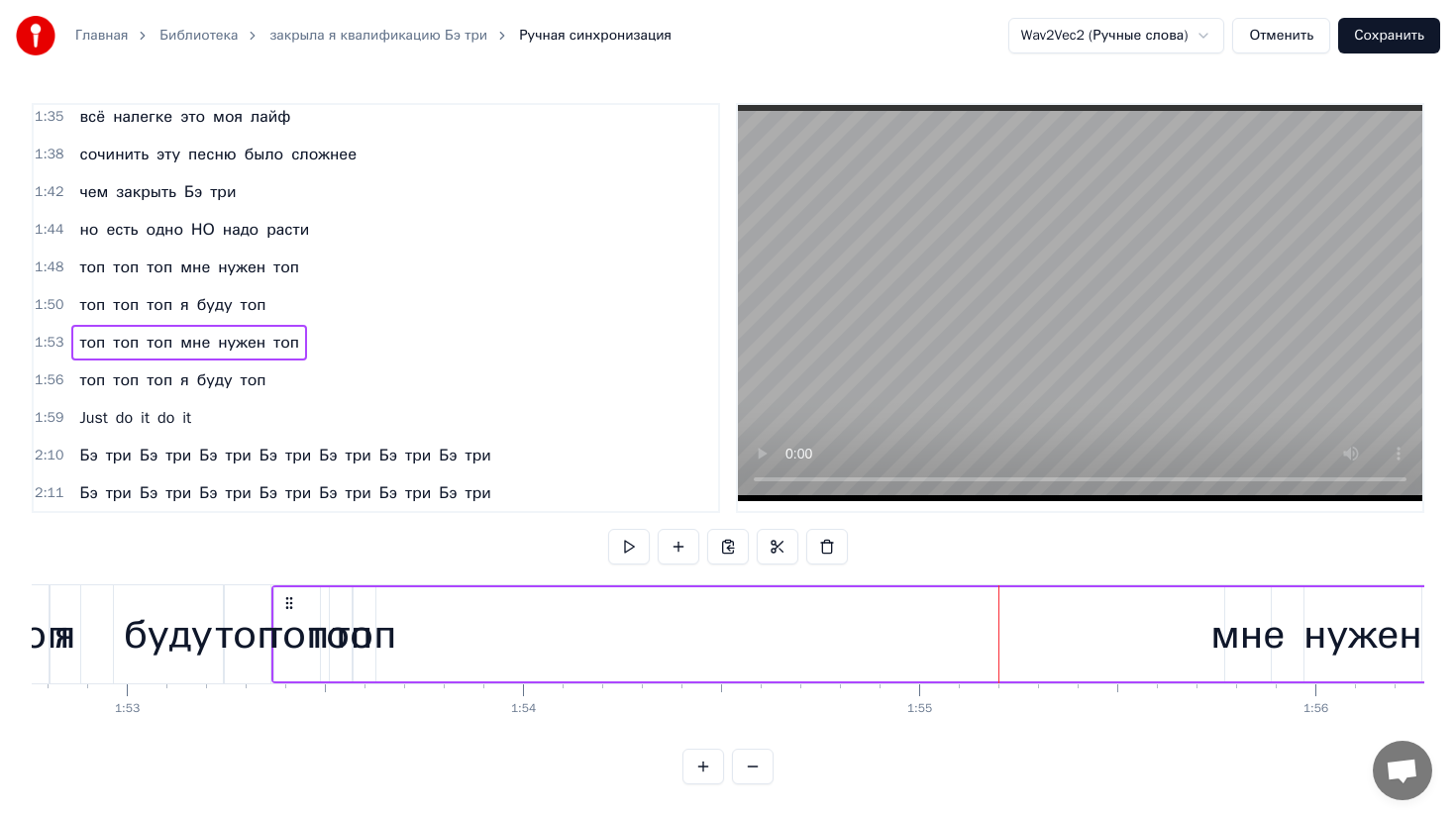 click on "топ топ топ мне нужен топ" at bounding box center (907, 634) 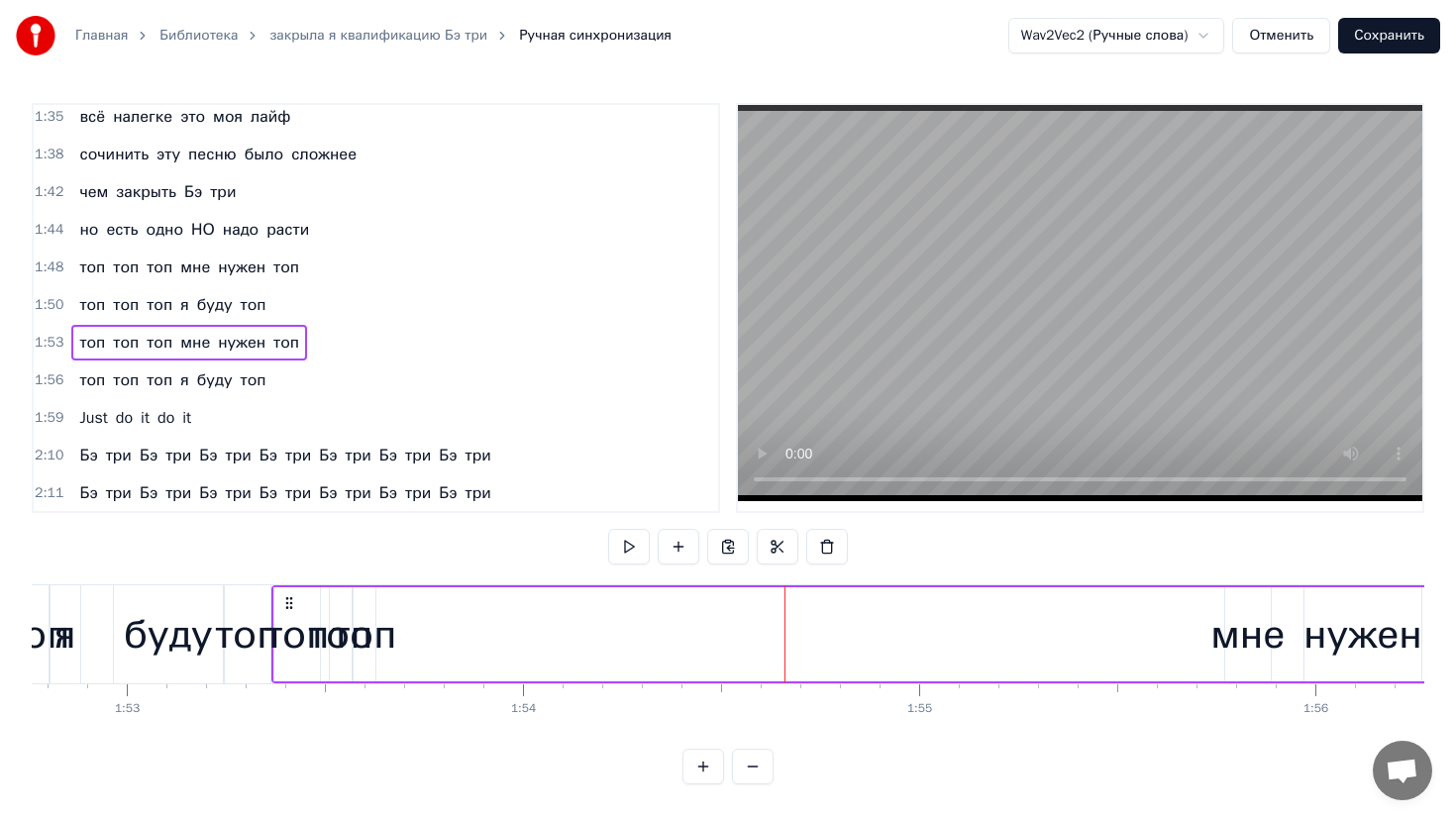 click at bounding box center [784, 634] 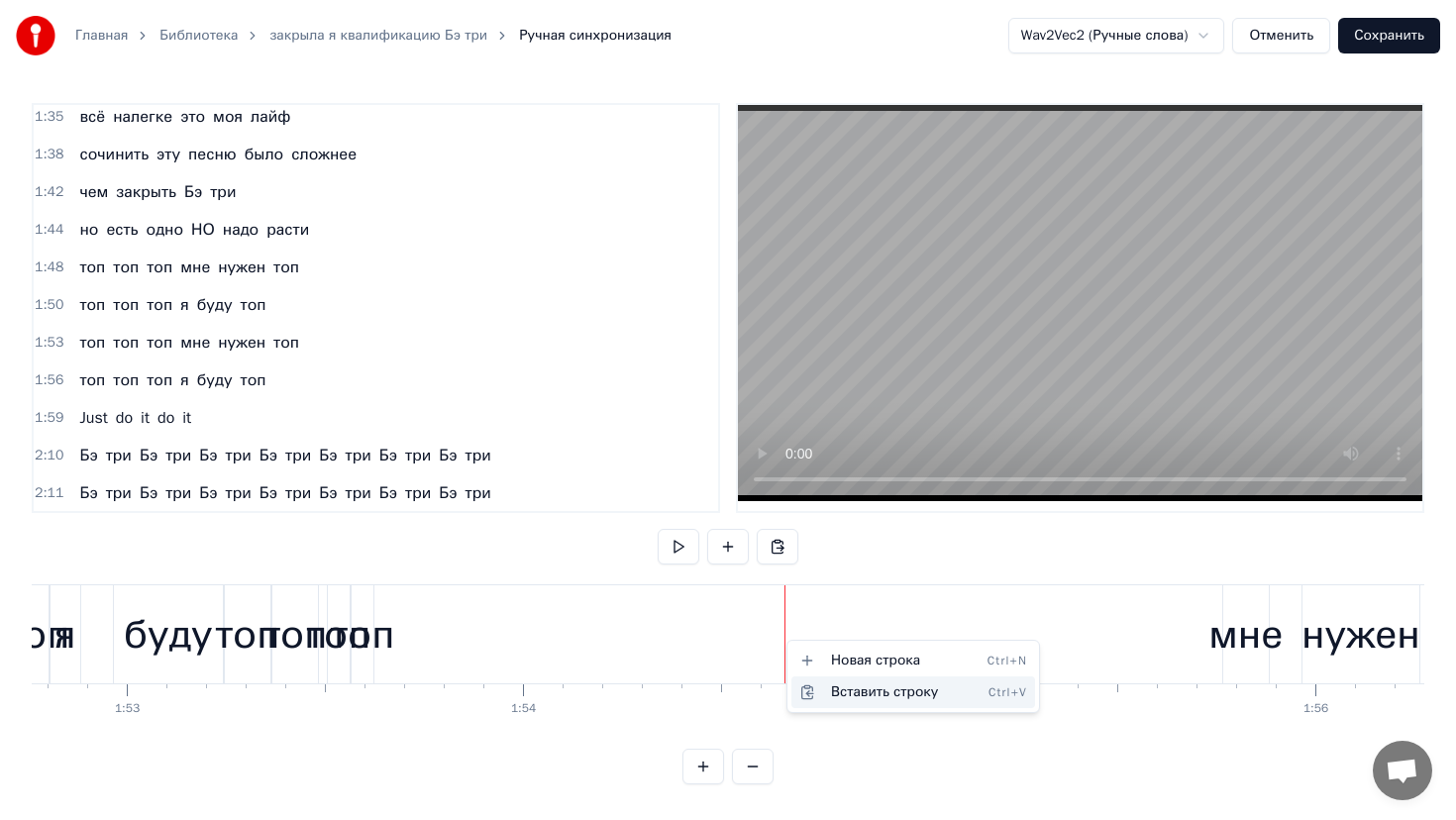 click on "Вставить строку Ctrl+V" at bounding box center [913, 692] 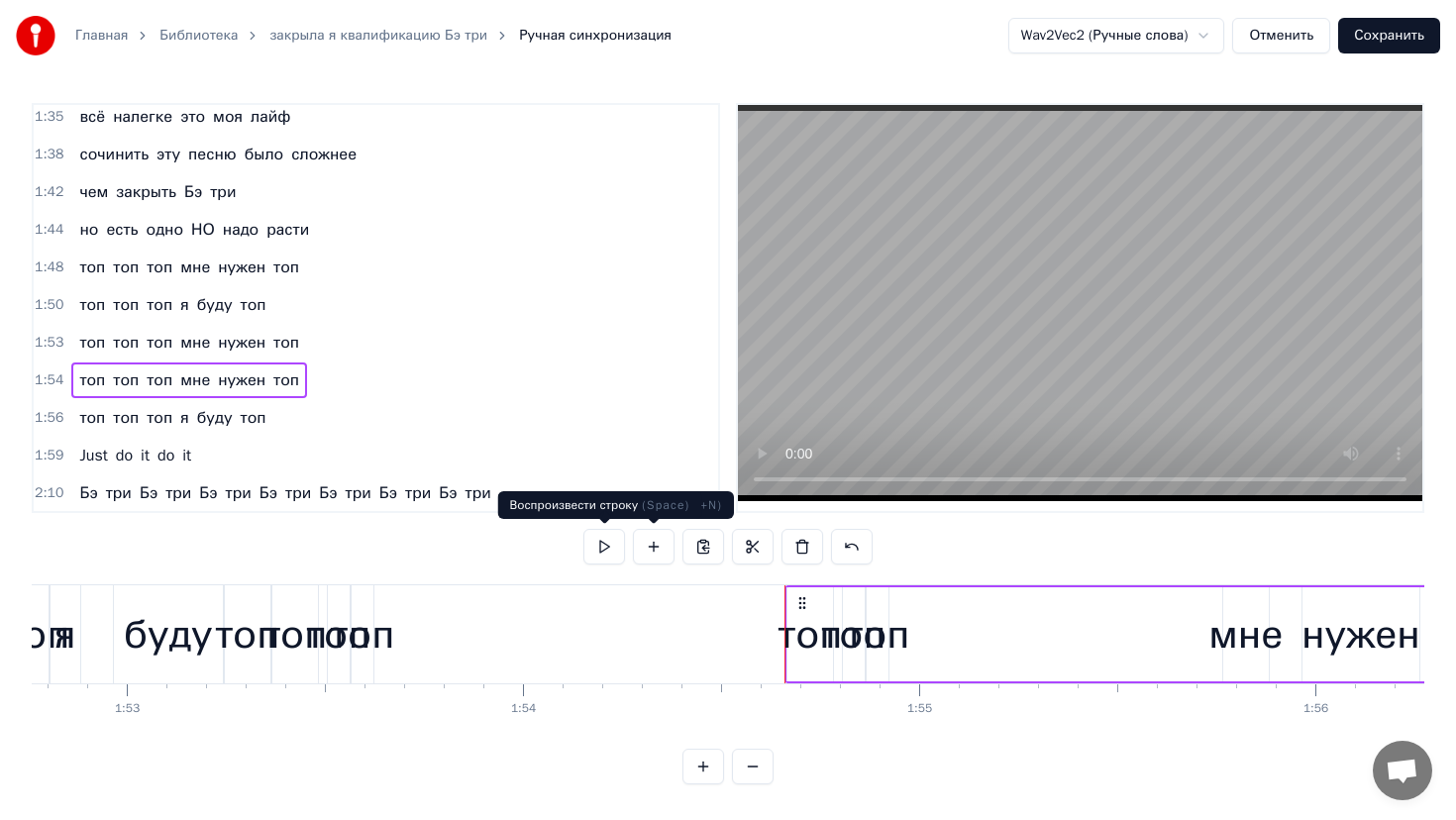 click at bounding box center [604, 547] 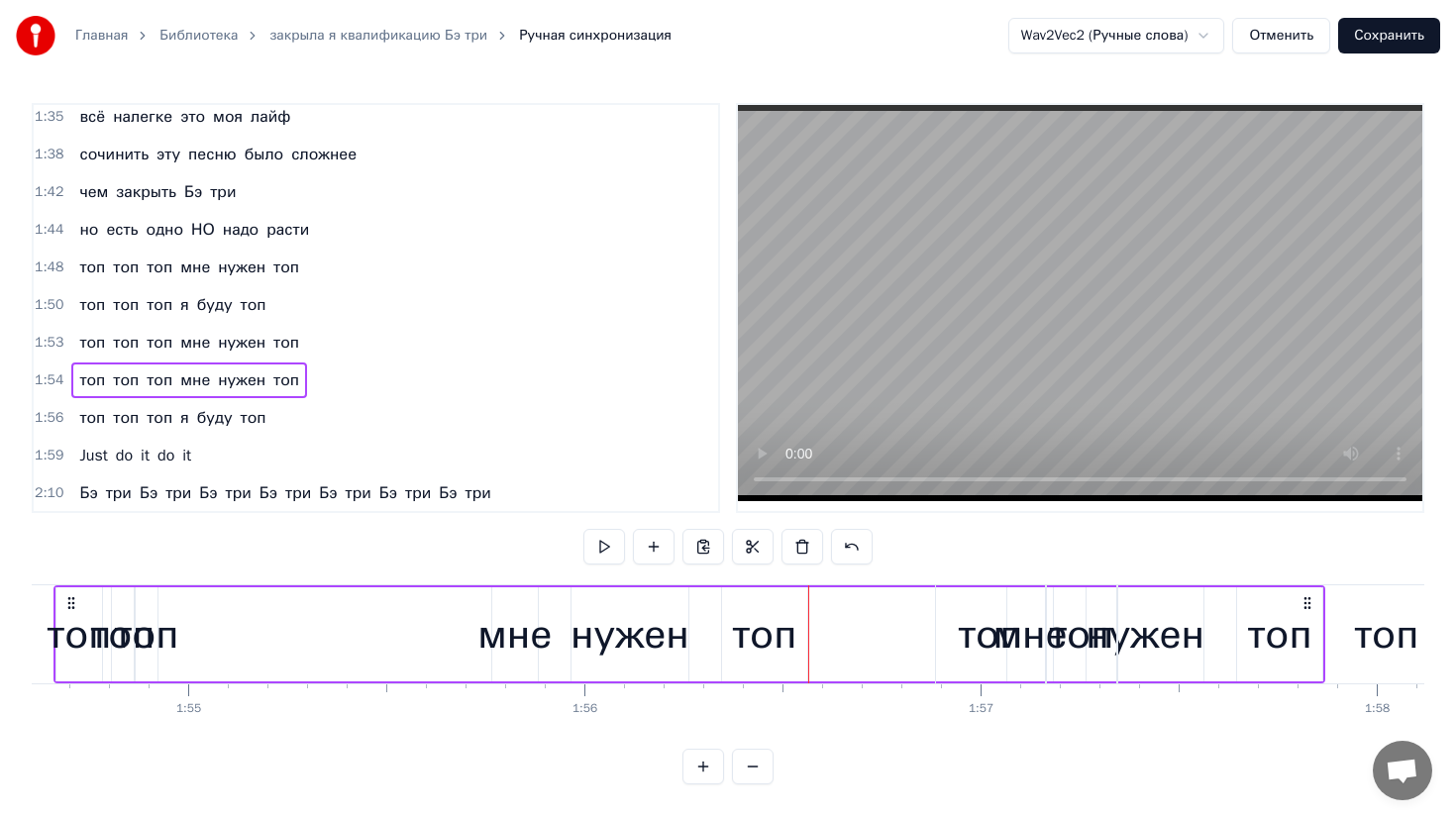 scroll, scrollTop: 0, scrollLeft: 45396, axis: horizontal 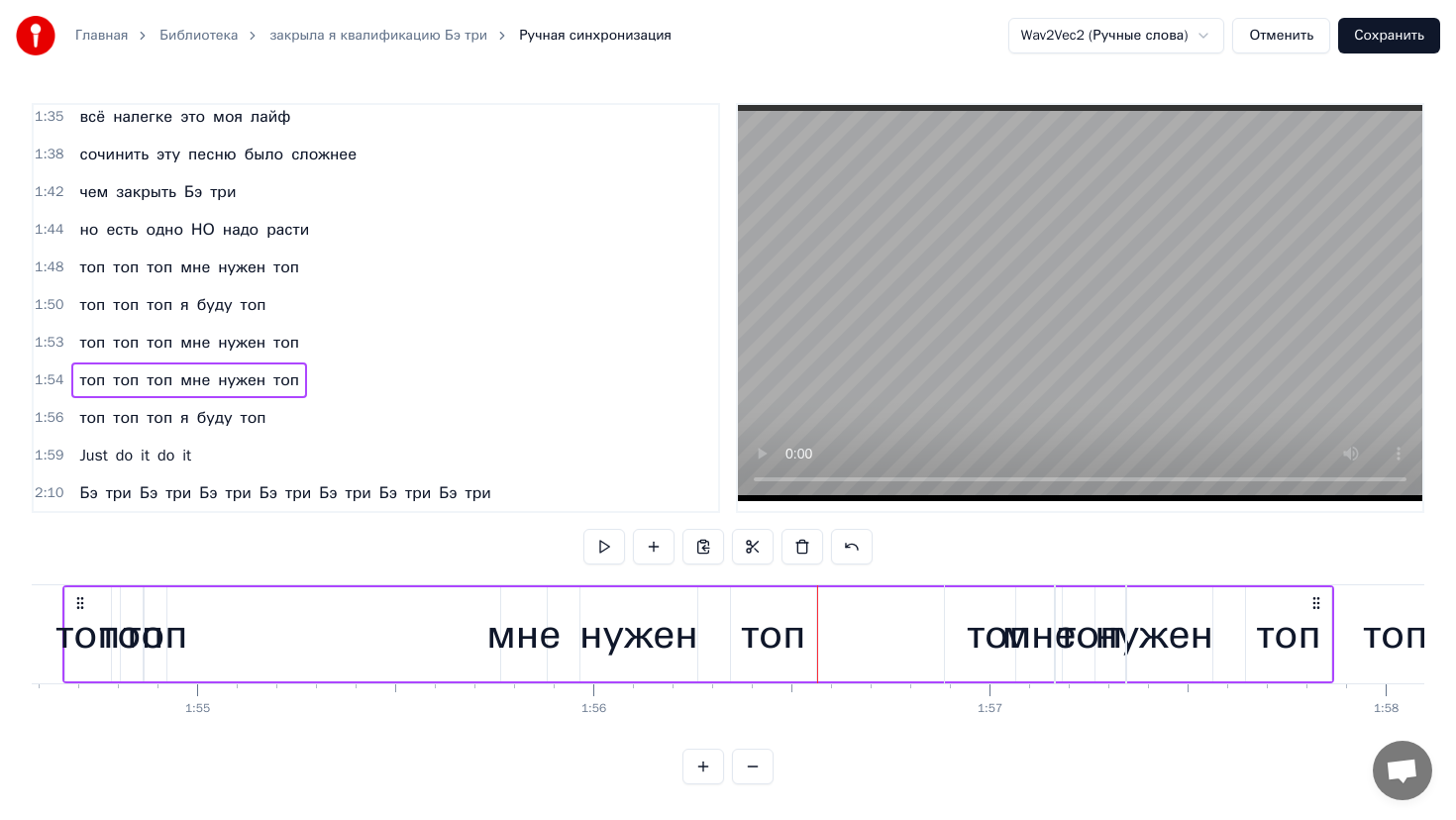 type 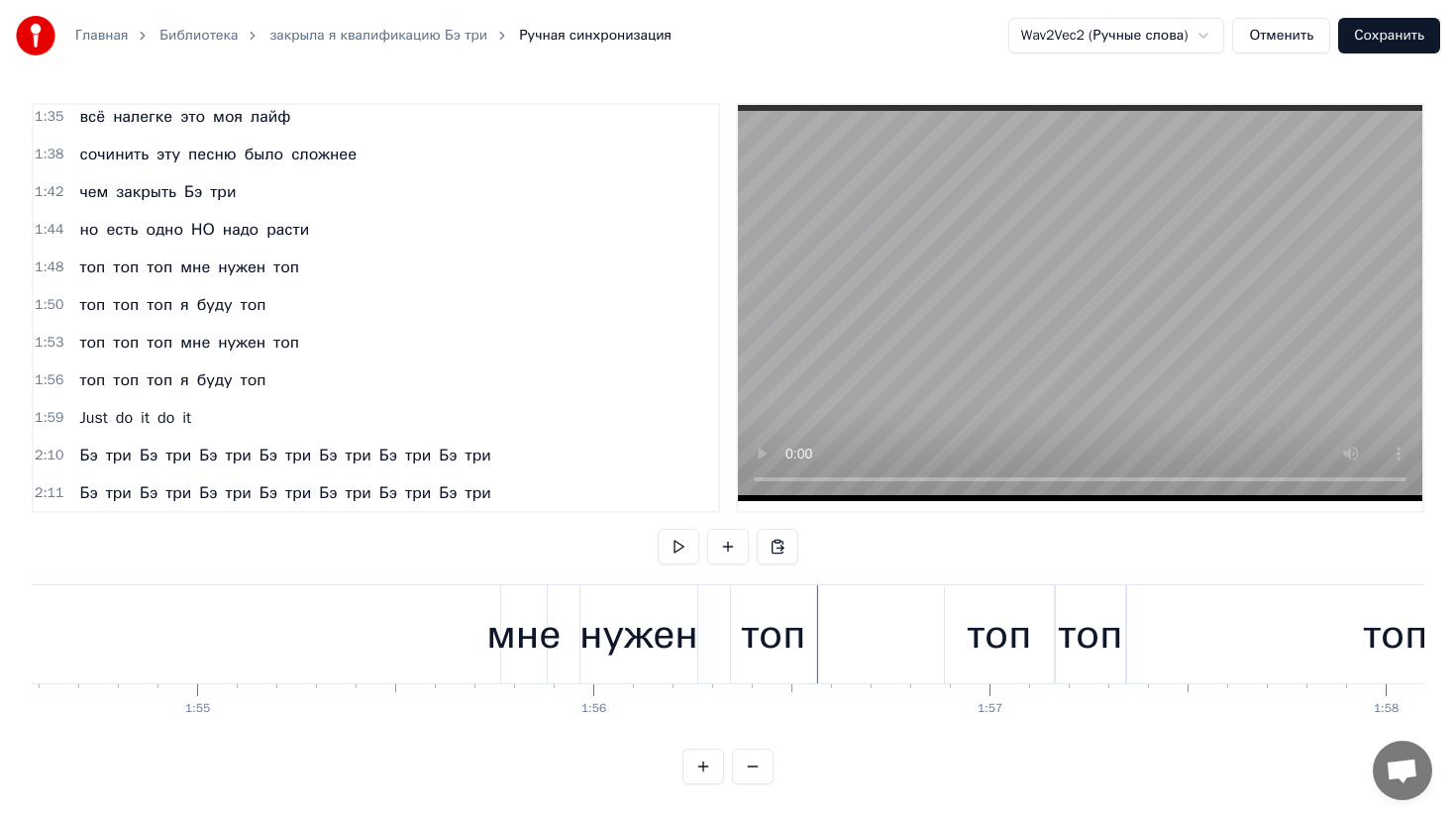 click on "Главная Библиотека закрыла я квалификацию Бэ три Ручная синхронизация Wav2Vec2 (Ручные слова) Отменить Сохранить 0:11 закрыла я квалификацию Бэ три 0:14 уже не в первый раз 0:16 не скучаю я и не грущу 0:20 квалификацию Бэ три люблю 0:23 закрыла я квалификацию Бэ три 0:26 уже не в первый раз 0:28 не скучаю я и не грущу 0:32 квалификацию Бэ три люблю 0:35 квалификация Бэ три родная моя 0:39 Бизнес партнёр третьего уровня 0:41 закрывать её всем я рекомендую 0:44 хорошая в бизнесе нашем позиция 0:52 живу с ней и в ус не дую аааа 0:59 Just do it do it 1:02 Бэ три Бэ три Бэ три Бэ три 1:10 Бэ три Бэ три Бэ три в" at bounding box center (728, 408) 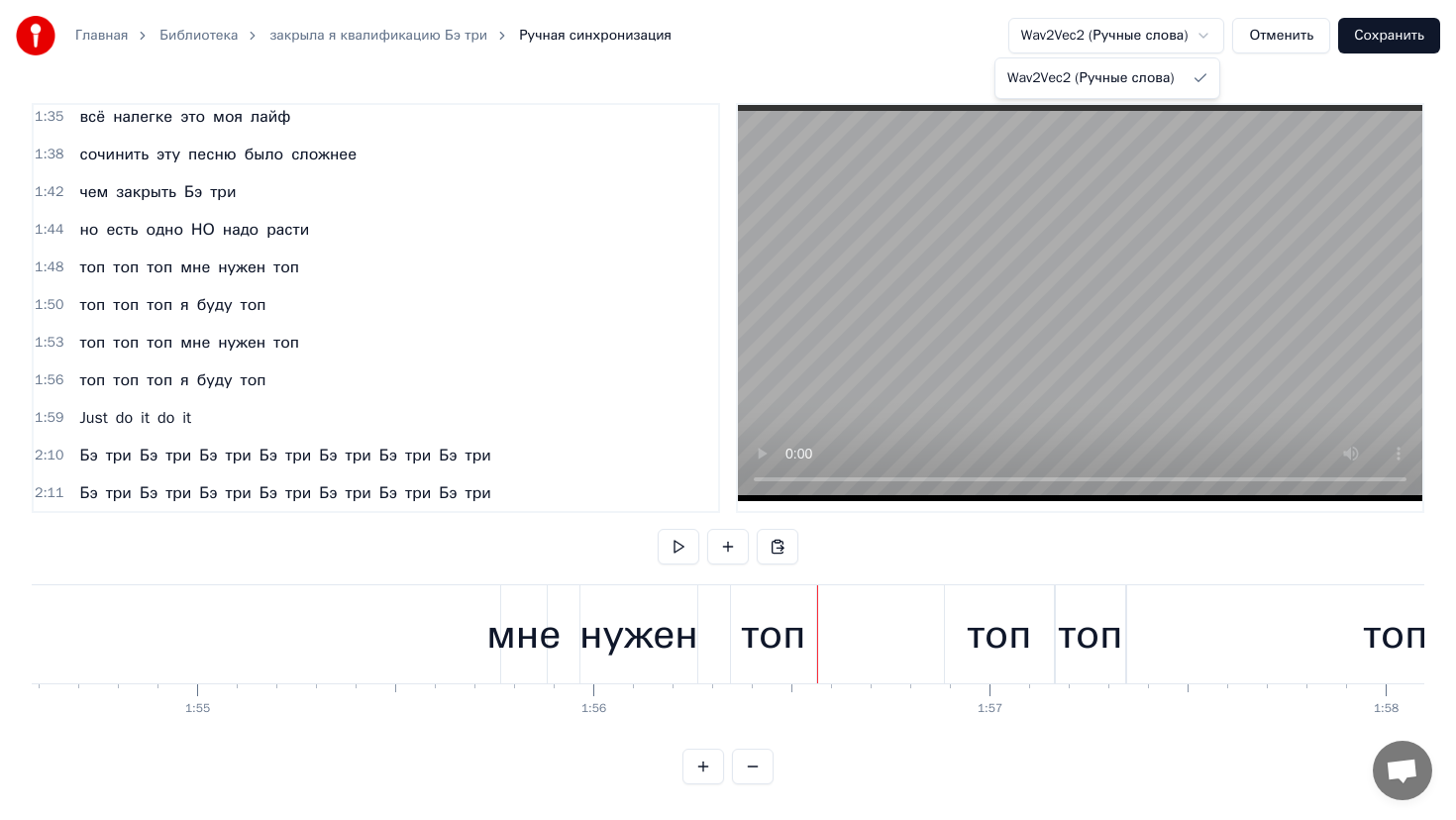 click on "Главная Библиотека закрыла я квалификацию Бэ три Ручная синхронизация Wav2Vec2 (Ручные слова) Отменить Сохранить 0:11 закрыла я квалификацию Бэ три 0:14 уже не в первый раз 0:16 не скучаю я и не грущу 0:20 квалификацию Бэ три люблю 0:23 закрыла я квалификацию Бэ три 0:26 уже не в первый раз 0:28 не скучаю я и не грущу 0:32 квалификацию Бэ три люблю 0:35 квалификация Бэ три родная моя 0:39 Бизнес партнёр третьего уровня 0:41 закрывать её всем я рекомендую 0:44 хорошая в бизнесе нашем позиция 0:52 живу с ней и в ус не дую аааа 0:59 Just do it do it 1:02 Бэ три Бэ три Бэ три Бэ три 1:10 Бэ три Бэ три Бэ три в" at bounding box center [728, 408] 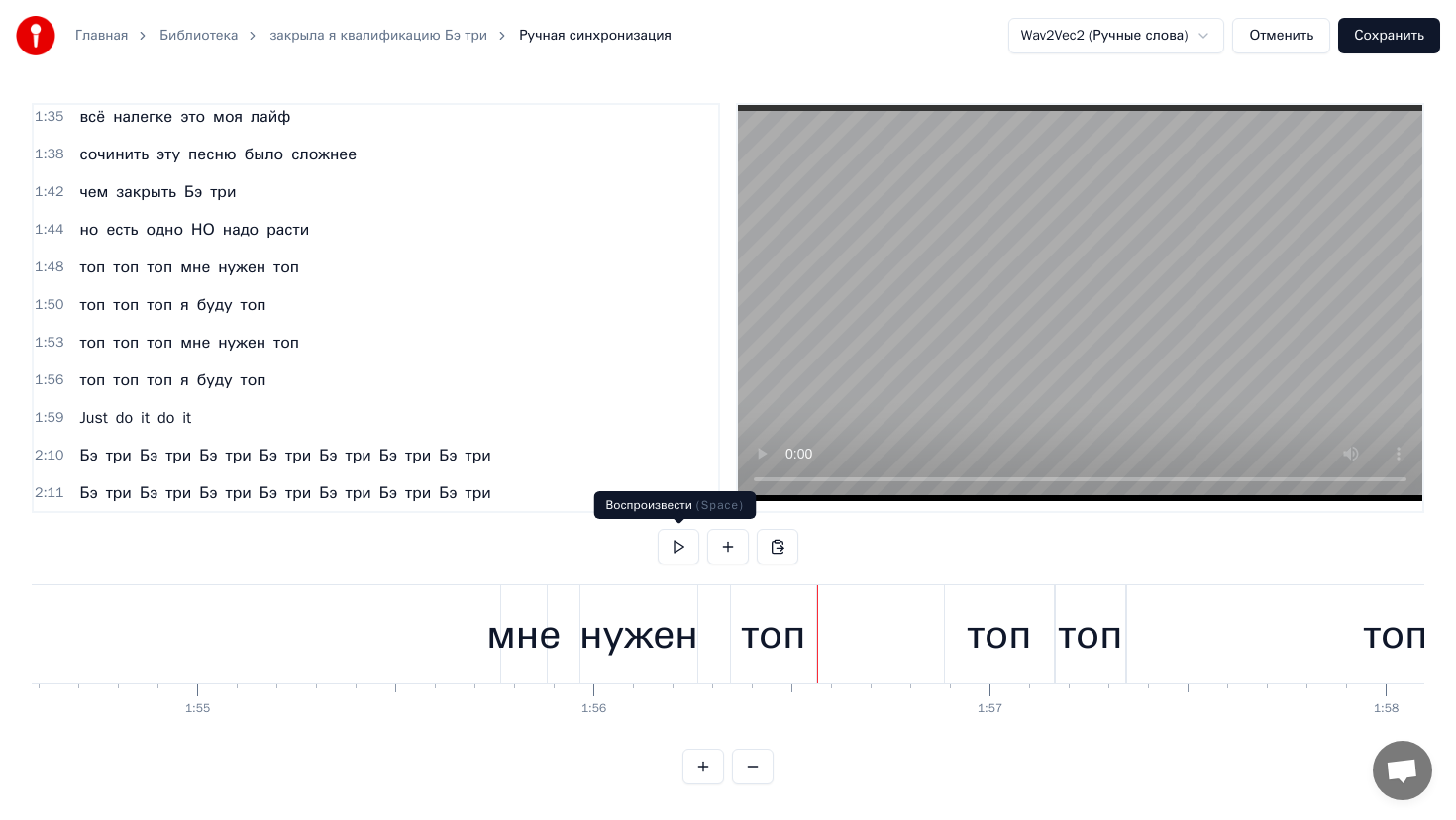 click on "мне" at bounding box center (523, 635) 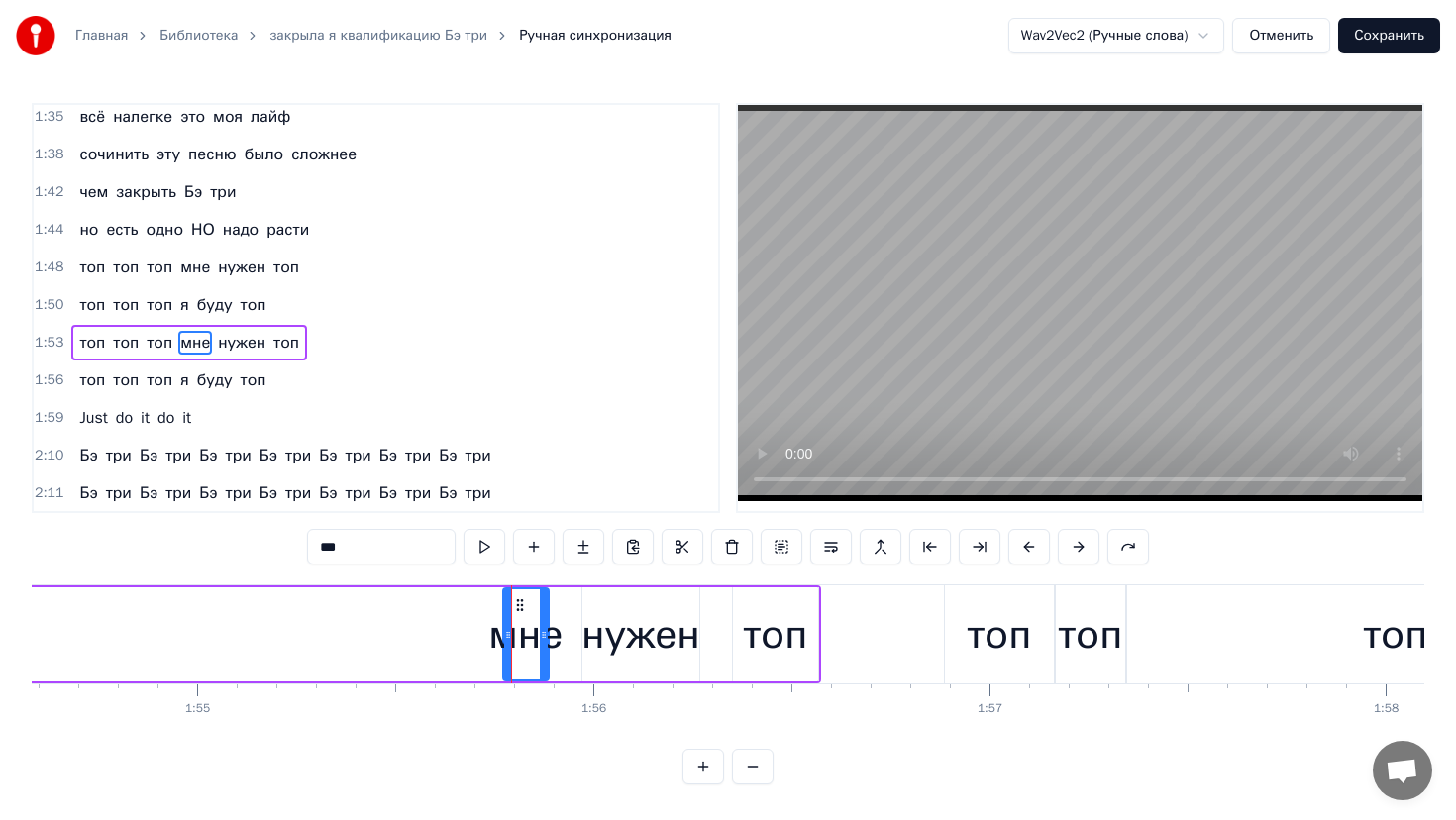 scroll, scrollTop: 873, scrollLeft: 0, axis: vertical 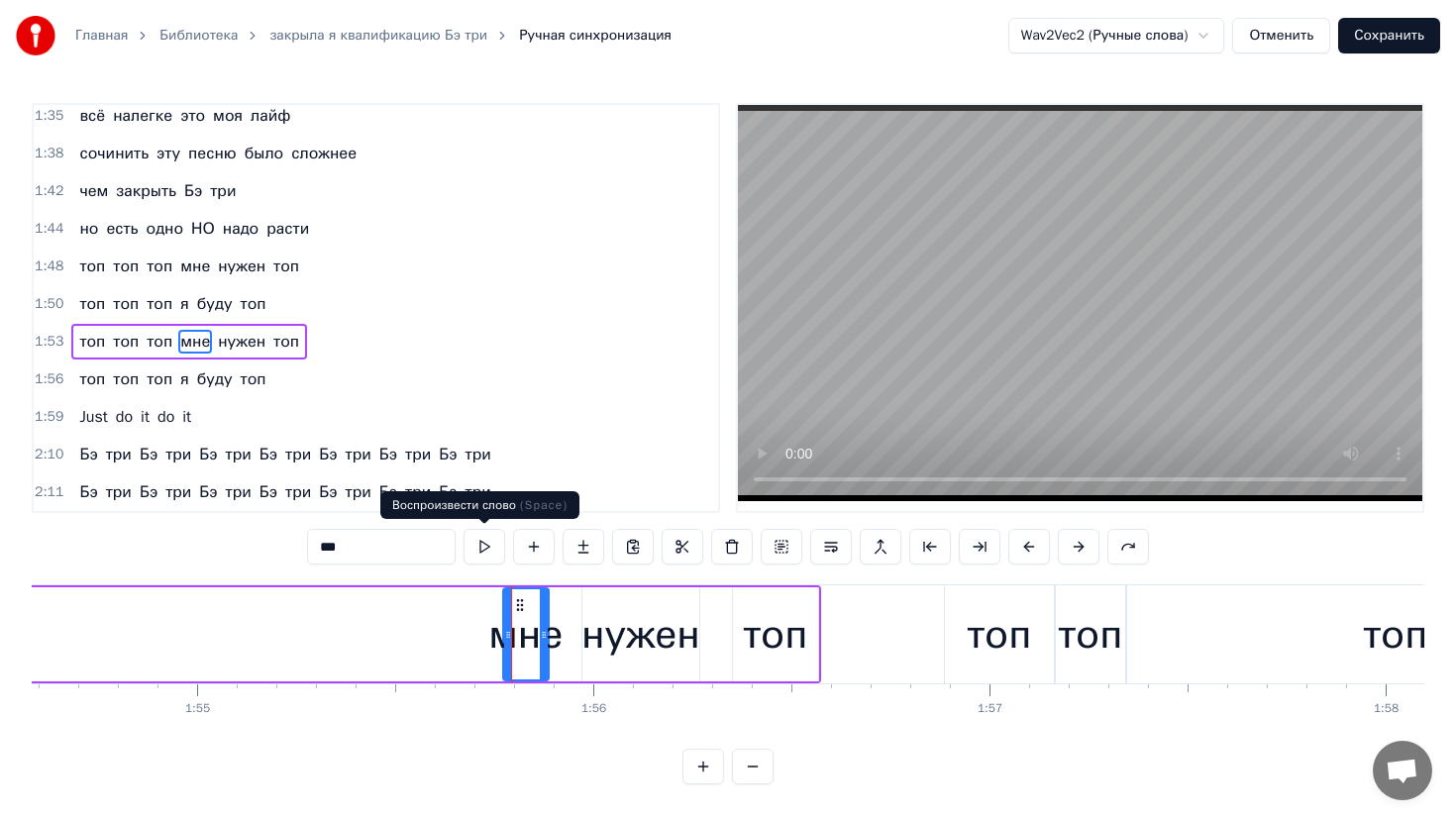 click at bounding box center [484, 547] 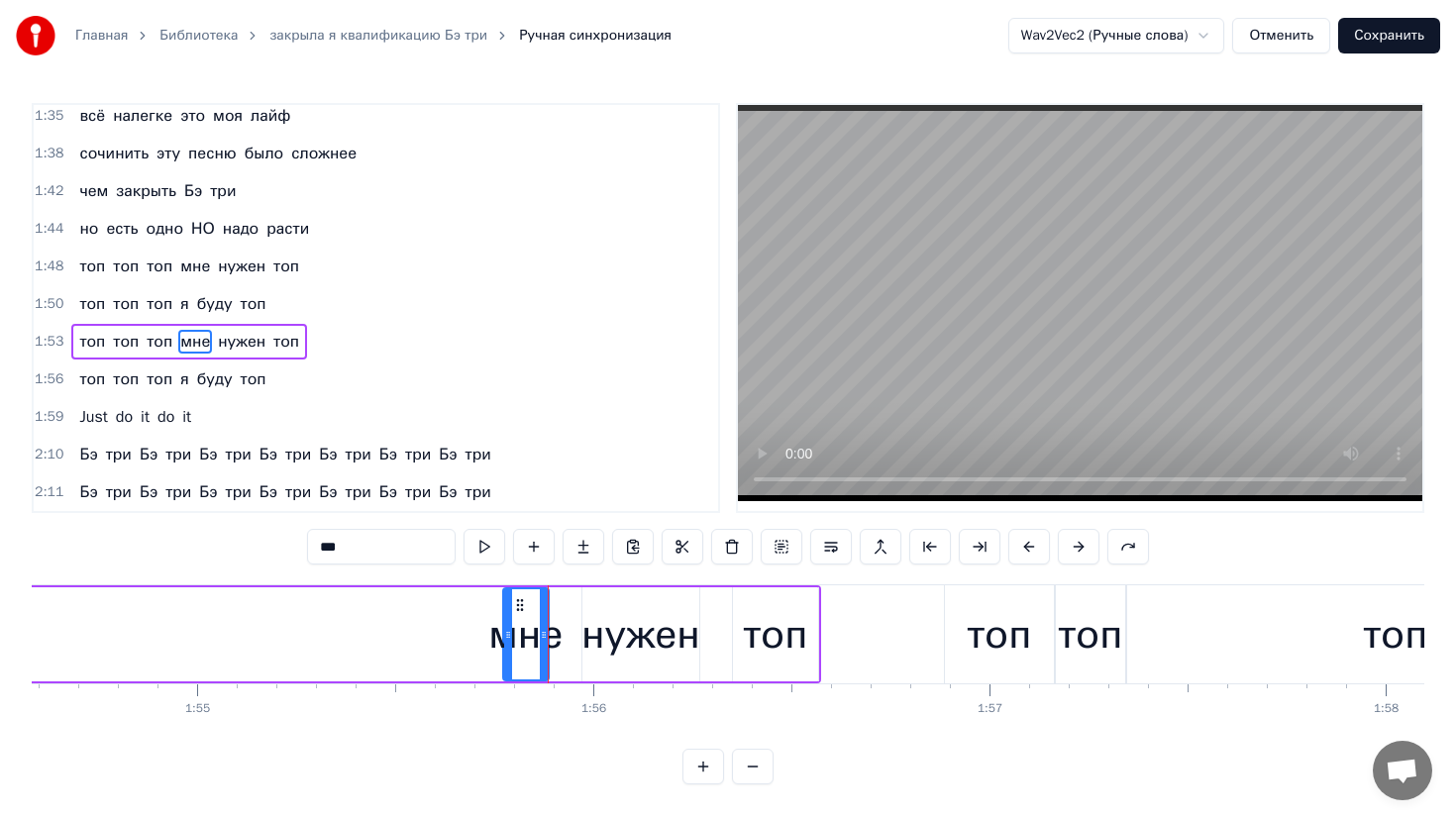 click at bounding box center [484, 547] 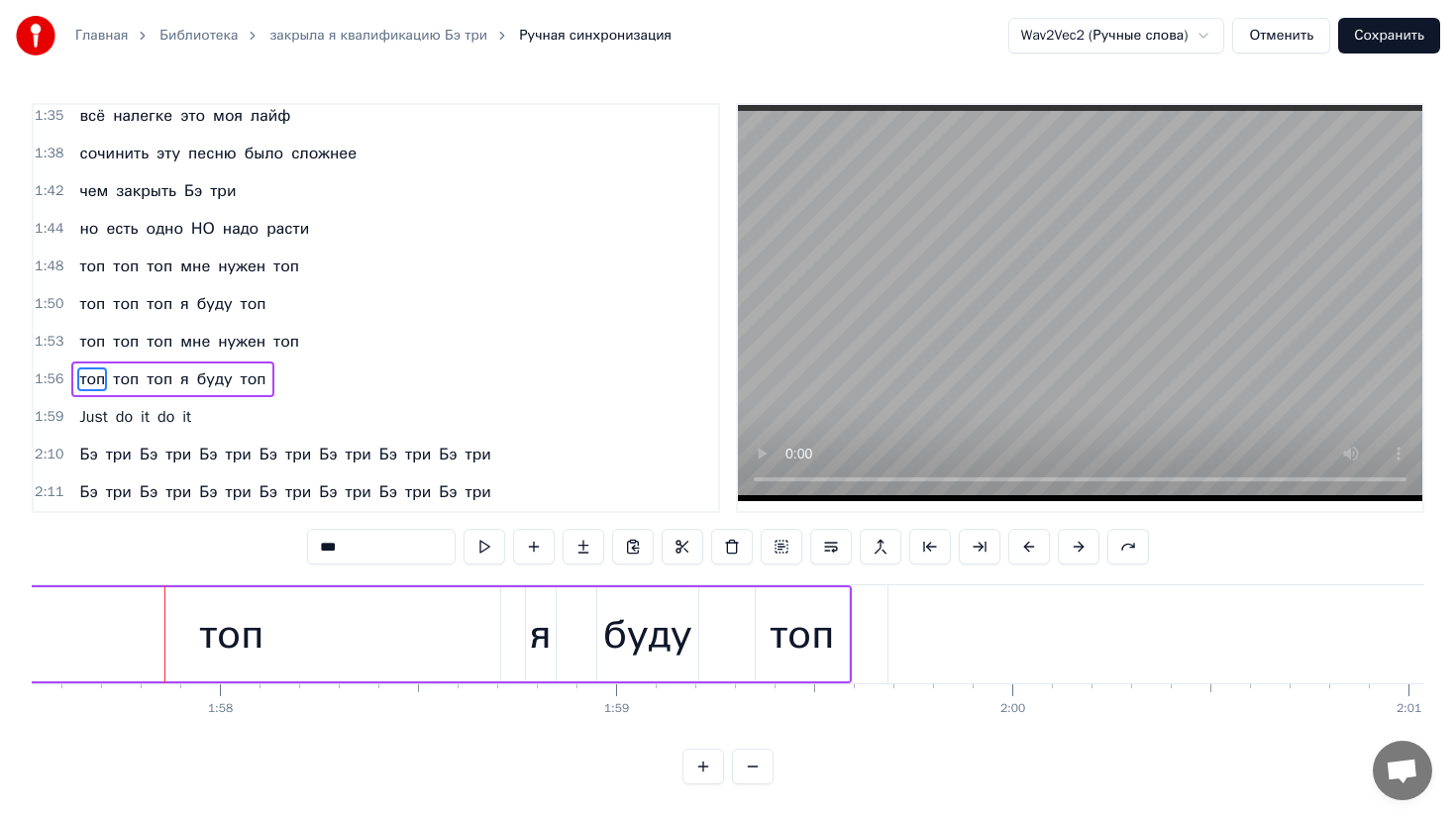 scroll, scrollTop: 0, scrollLeft: 46596, axis: horizontal 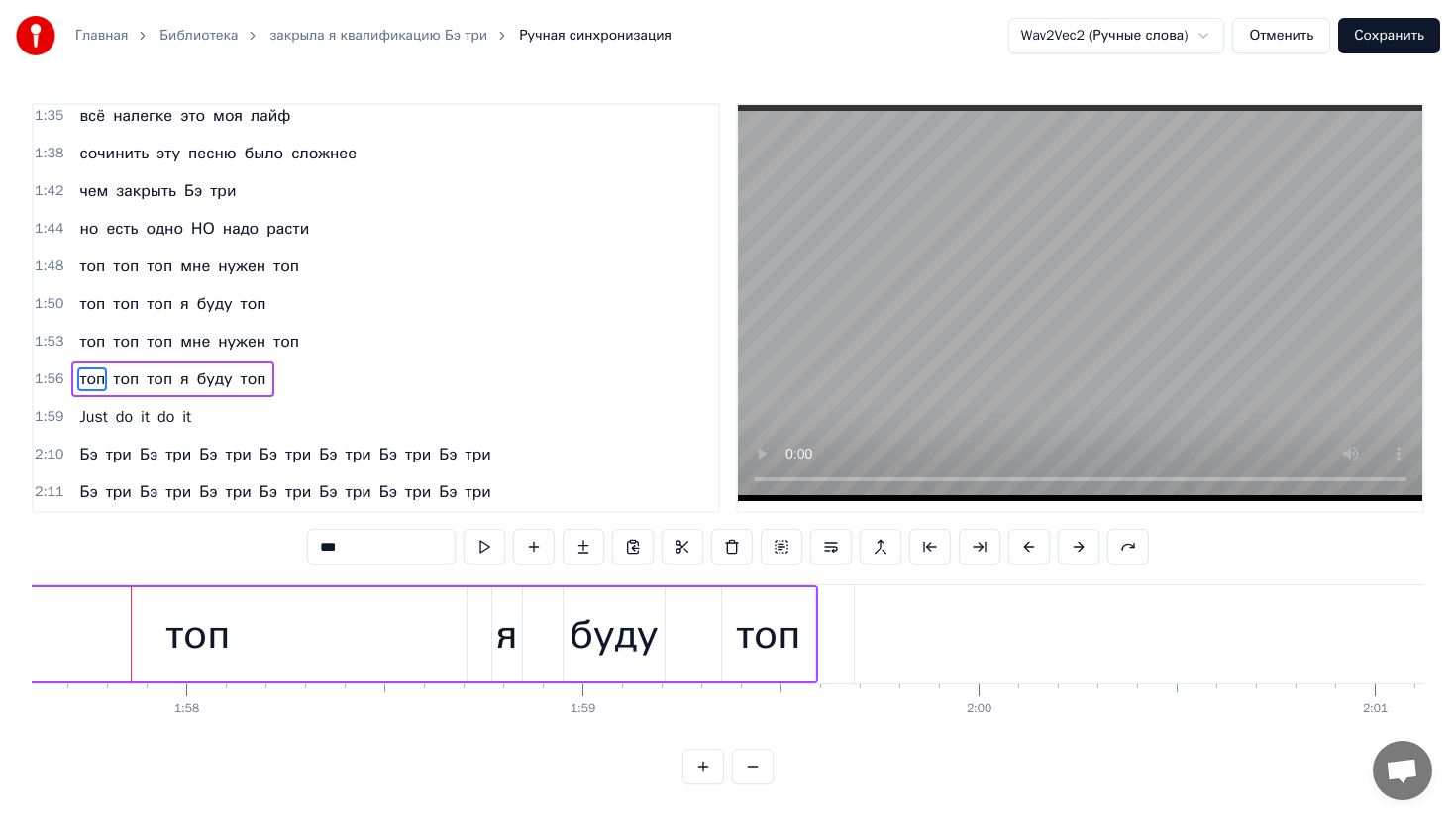 click on "Just" at bounding box center (1904, 634) 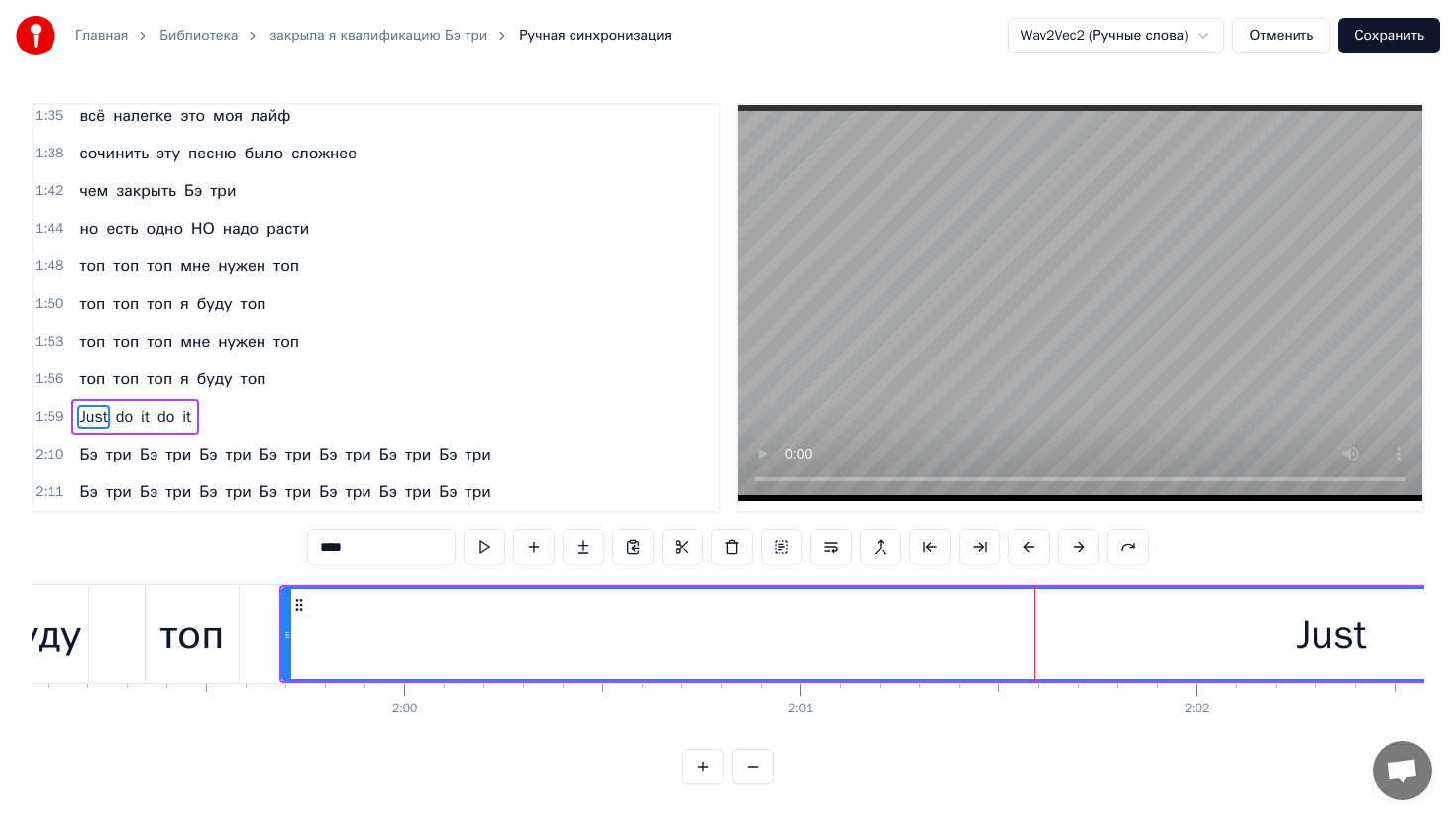 scroll, scrollTop: 0, scrollLeft: 47169, axis: horizontal 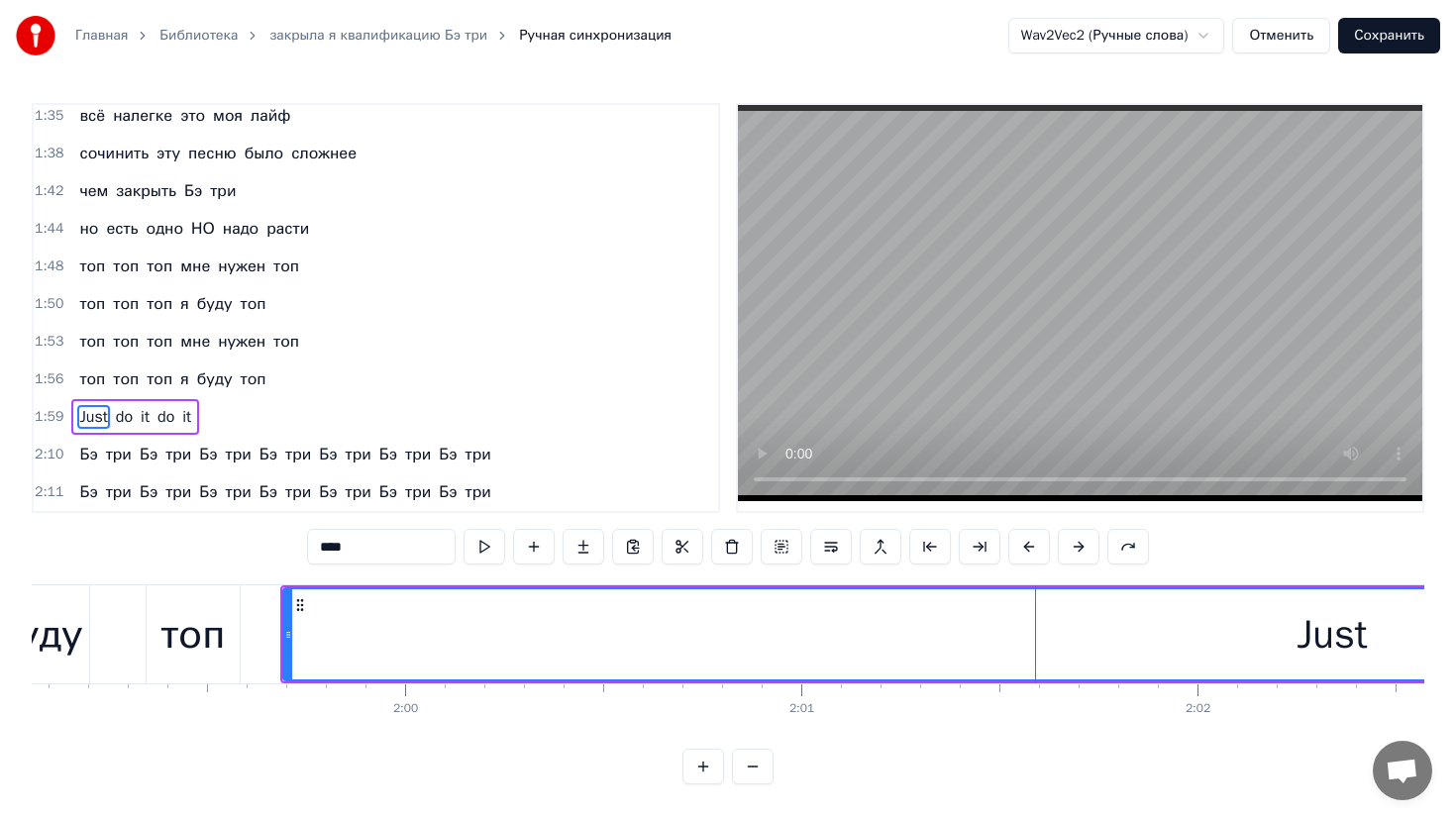 click on "Just" at bounding box center [1332, 634] 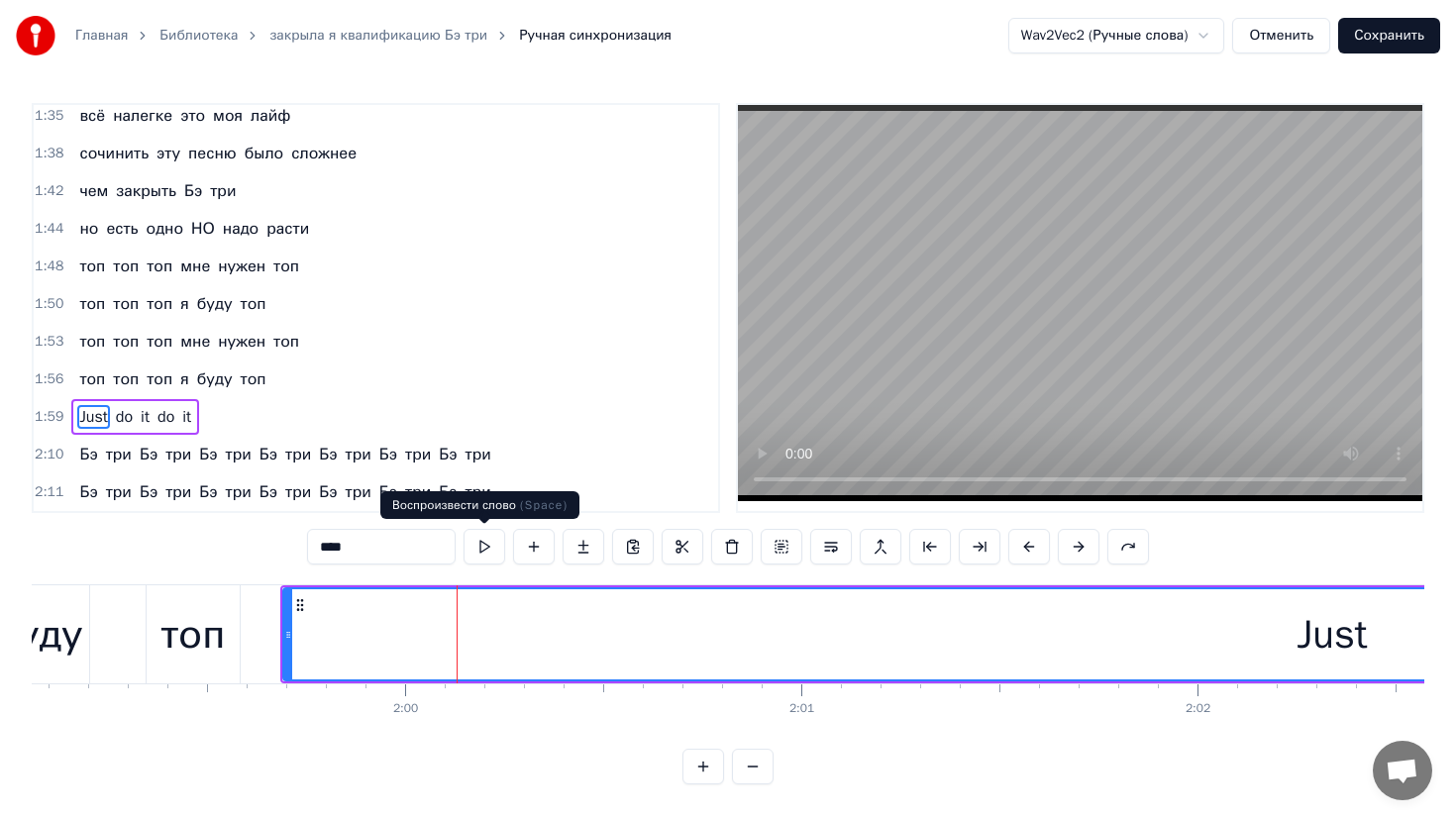click at bounding box center [484, 547] 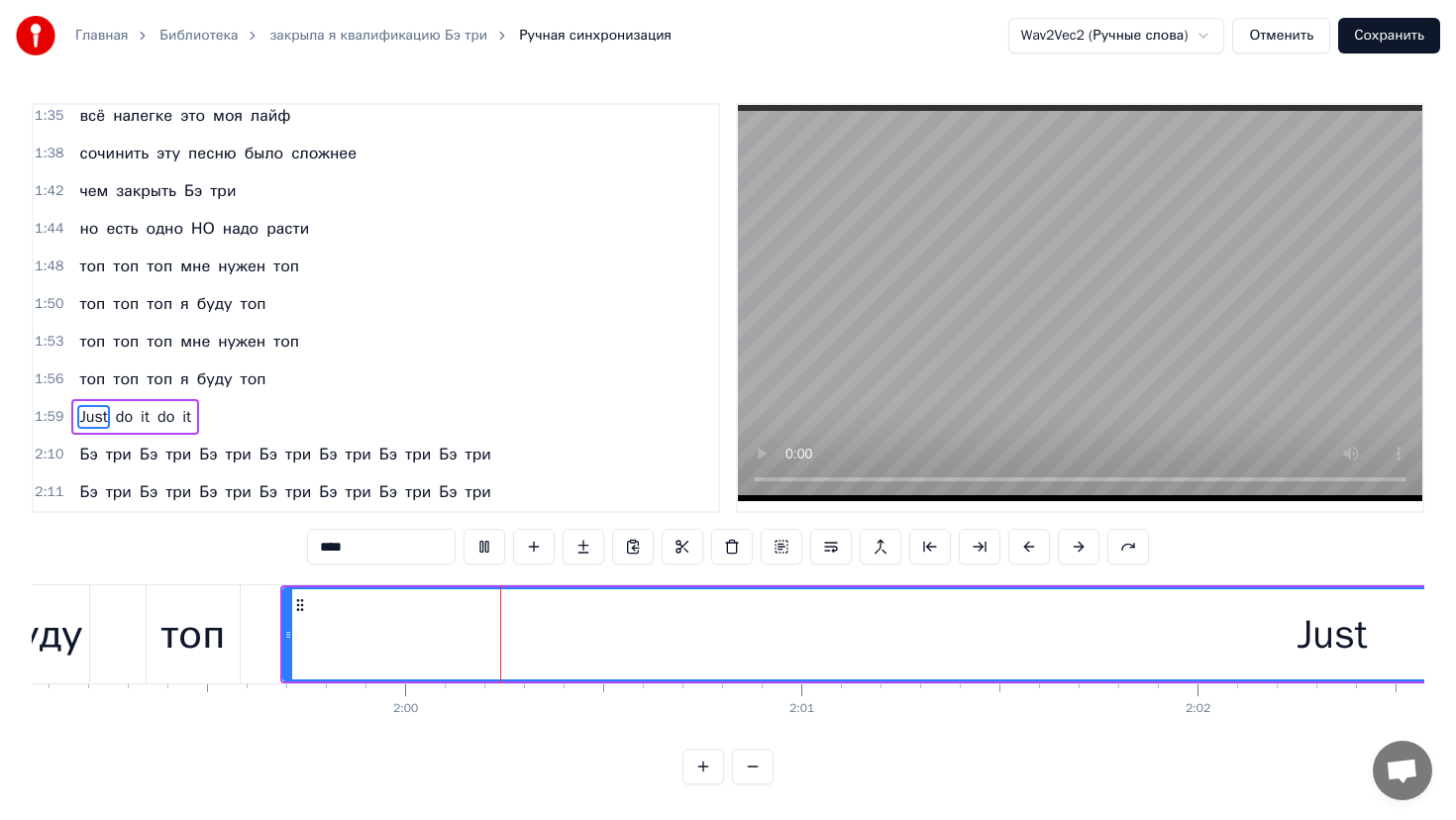 click at bounding box center [484, 547] 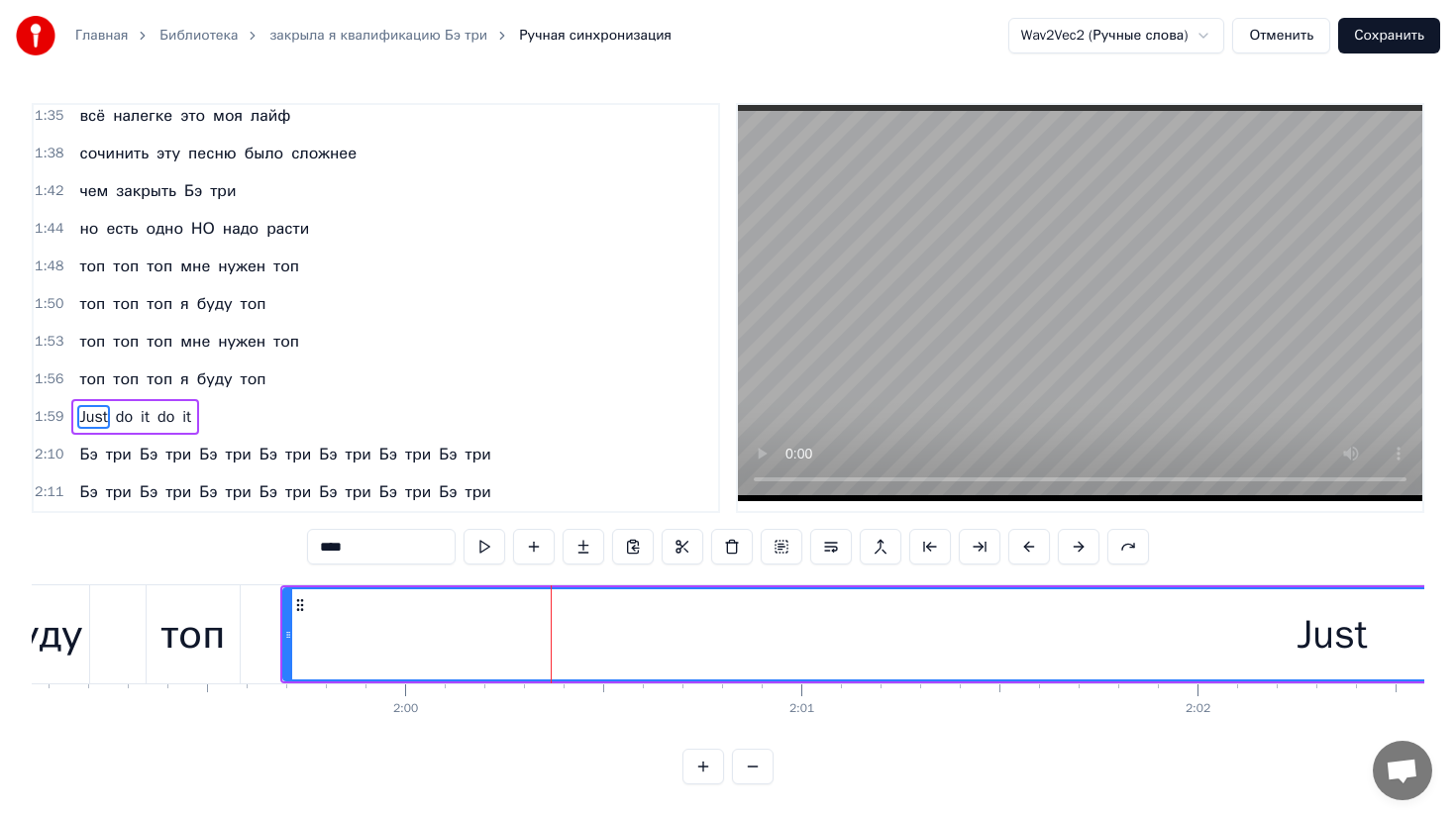 click on "Just" at bounding box center (1332, 634) 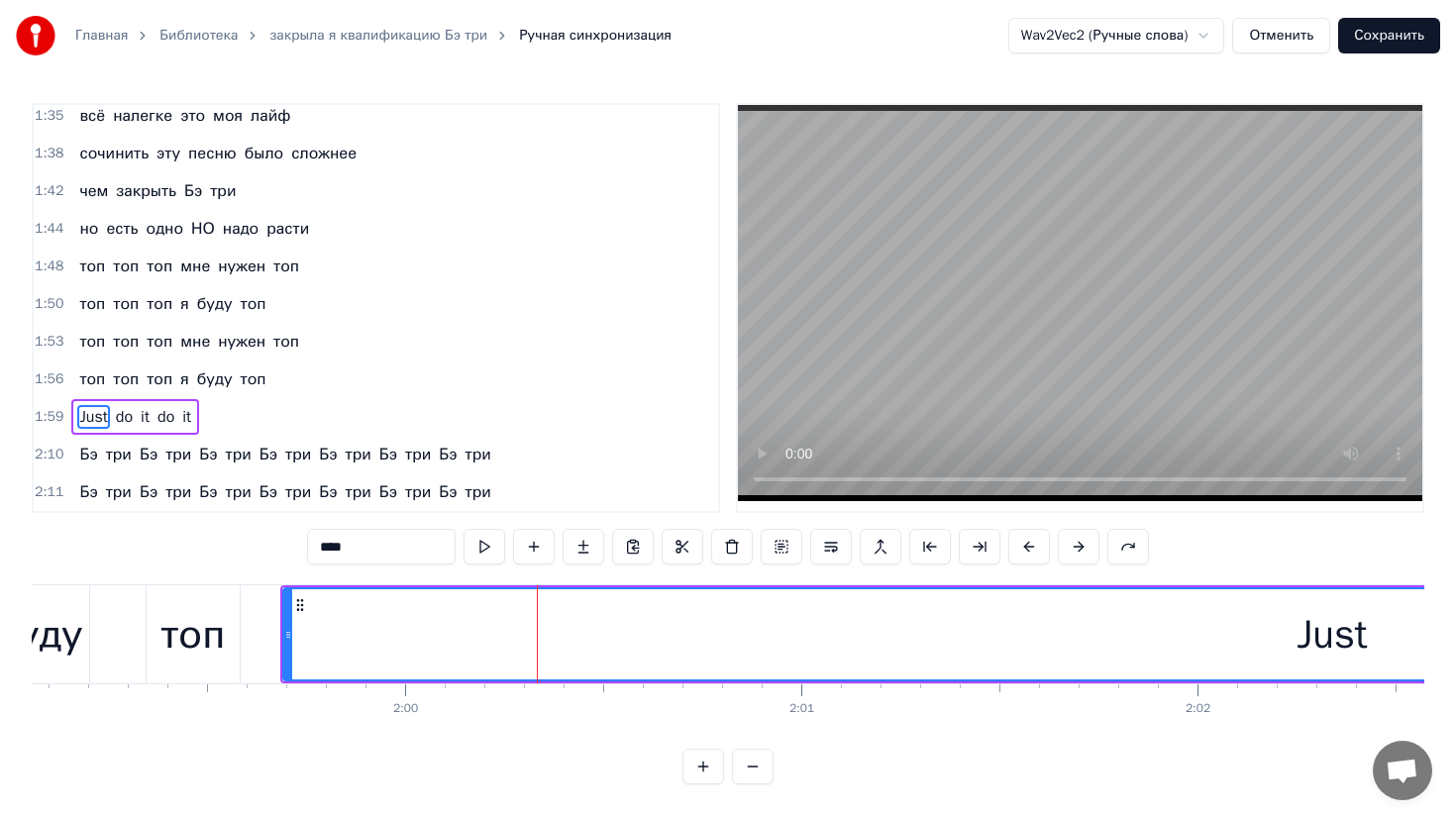 click on "1:53" at bounding box center [49, 342] 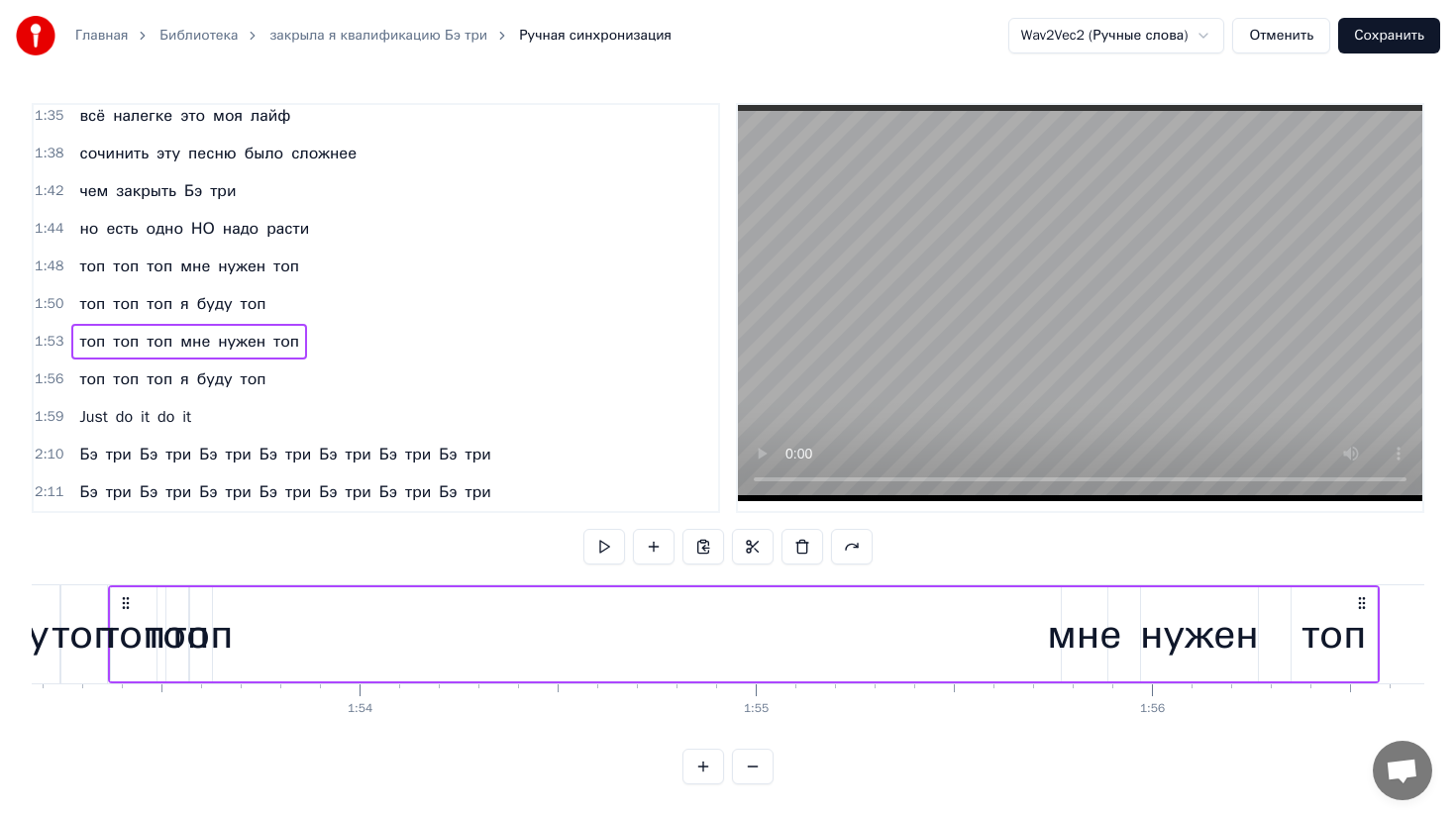 scroll, scrollTop: 0, scrollLeft: 44815, axis: horizontal 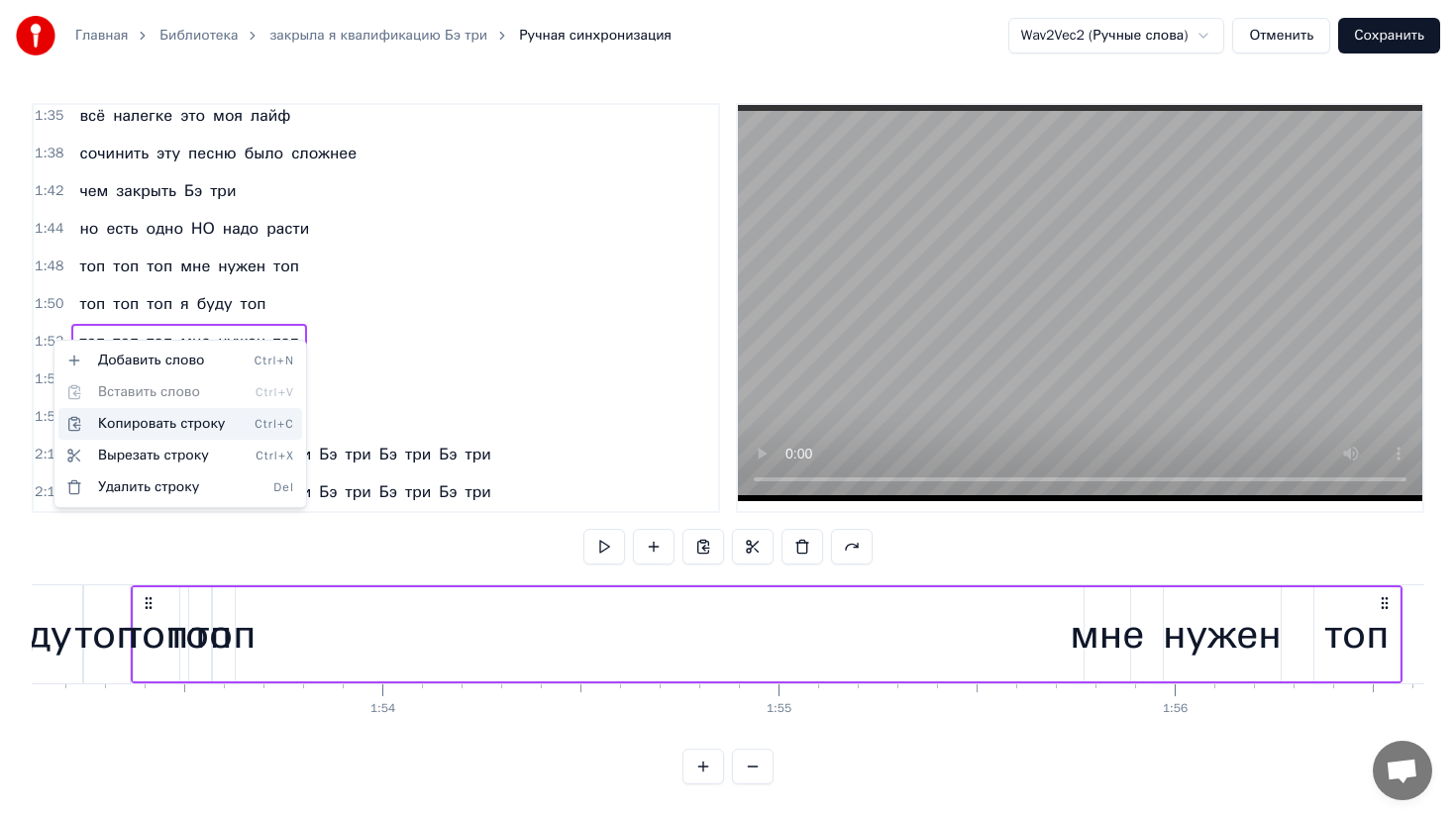 click on "Копировать строку Ctrl+C" at bounding box center [180, 424] 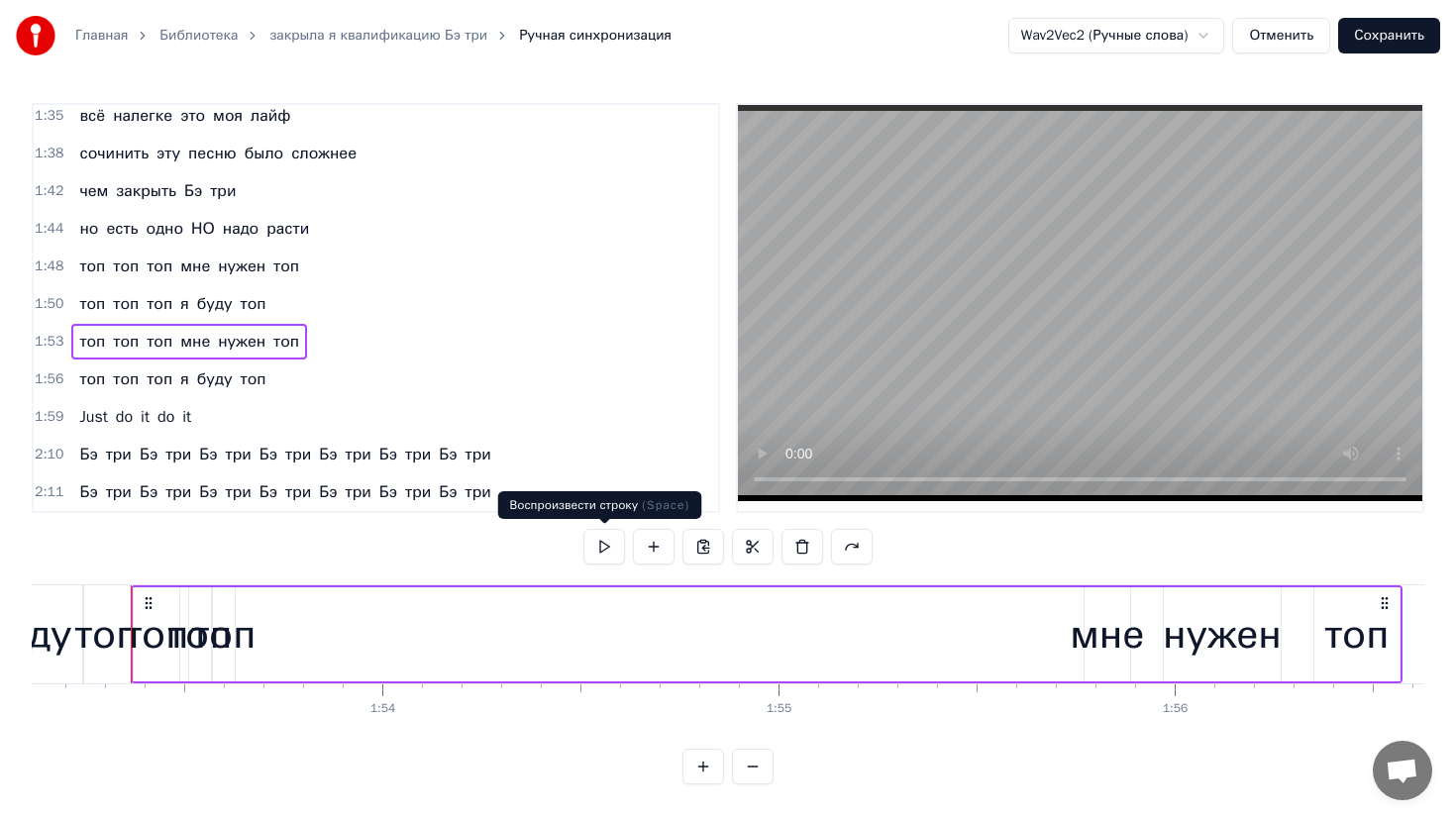 click at bounding box center [604, 547] 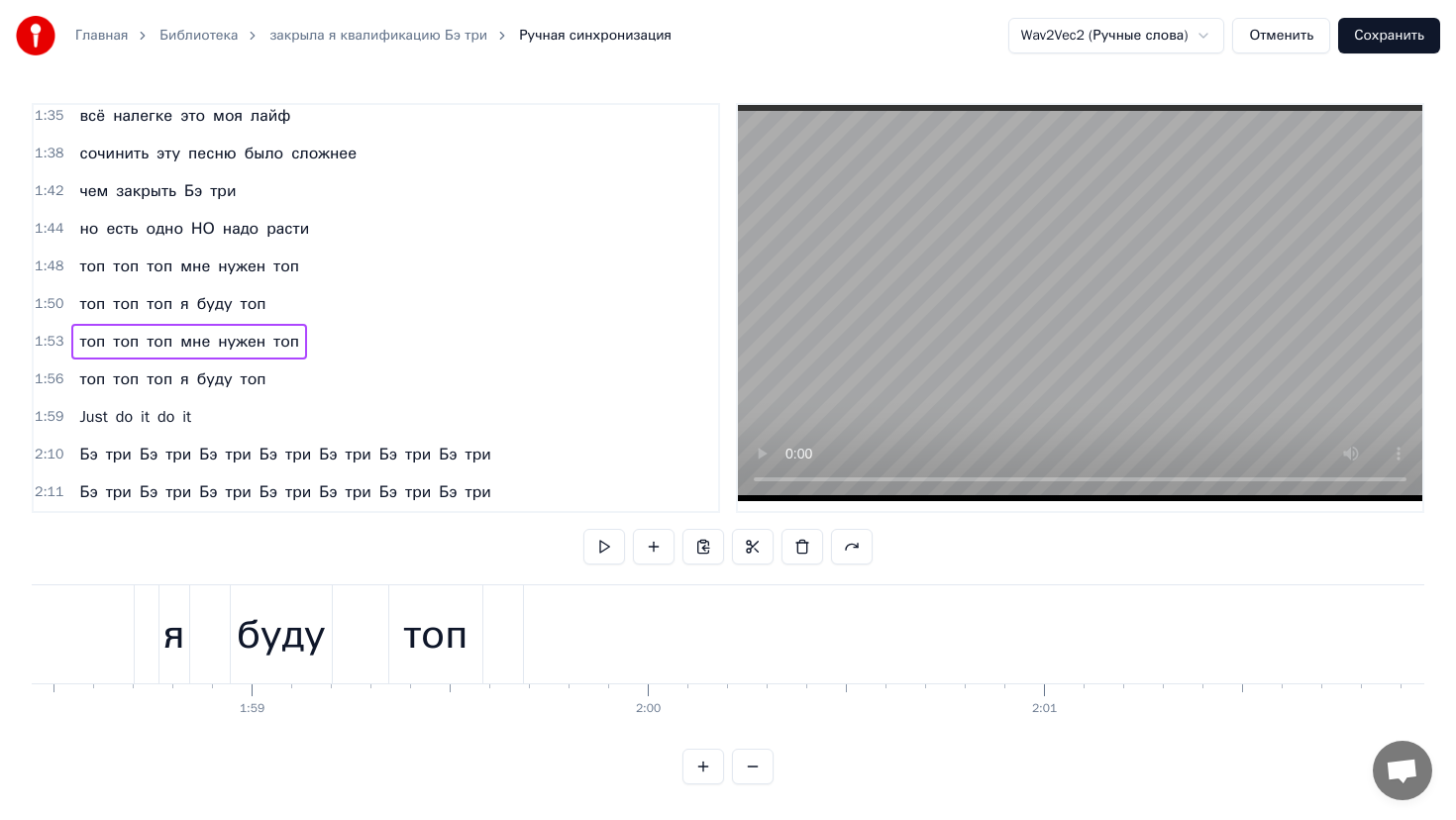 scroll, scrollTop: 0, scrollLeft: 46934, axis: horizontal 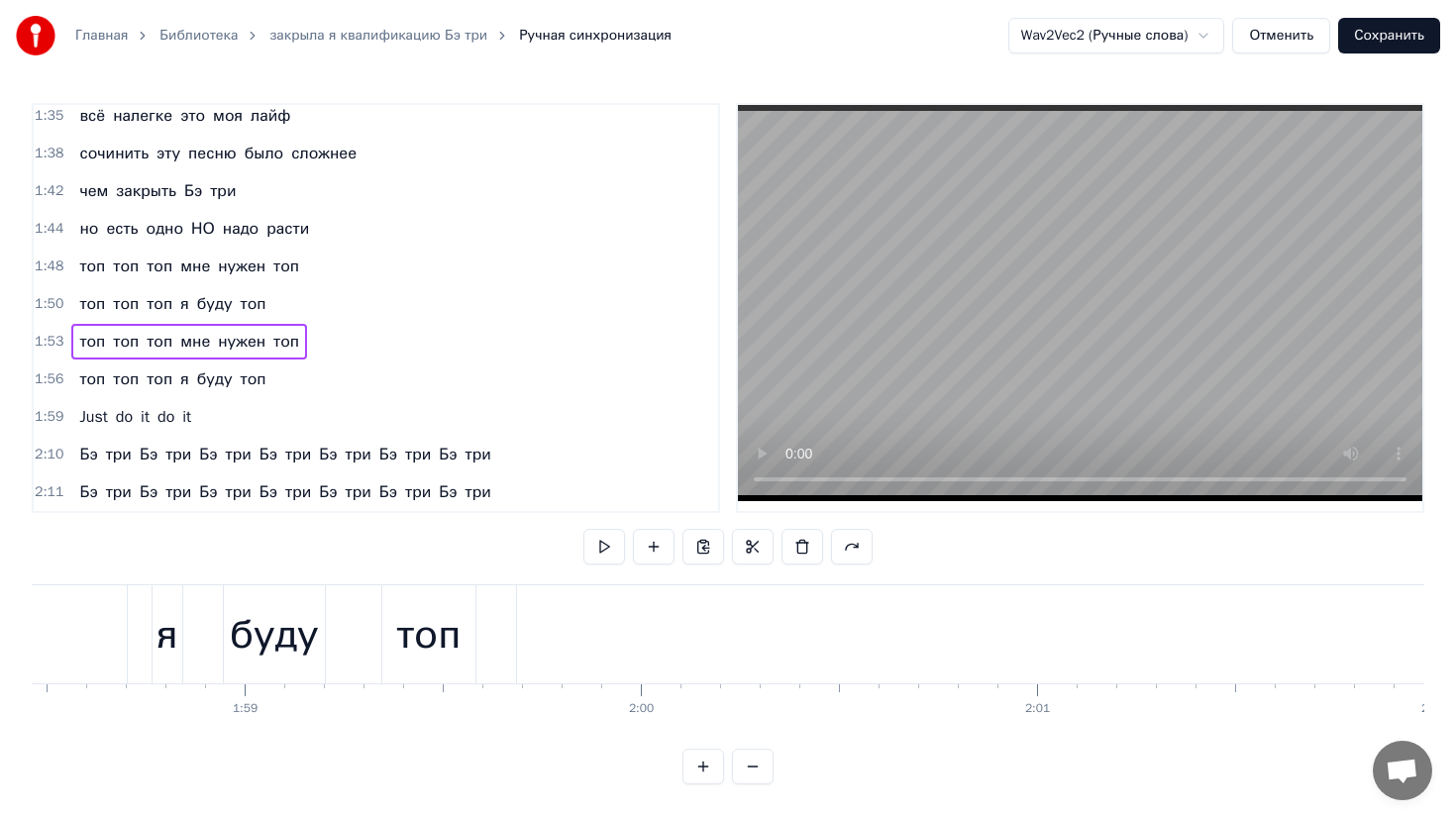click on "Just" at bounding box center (1566, 634) 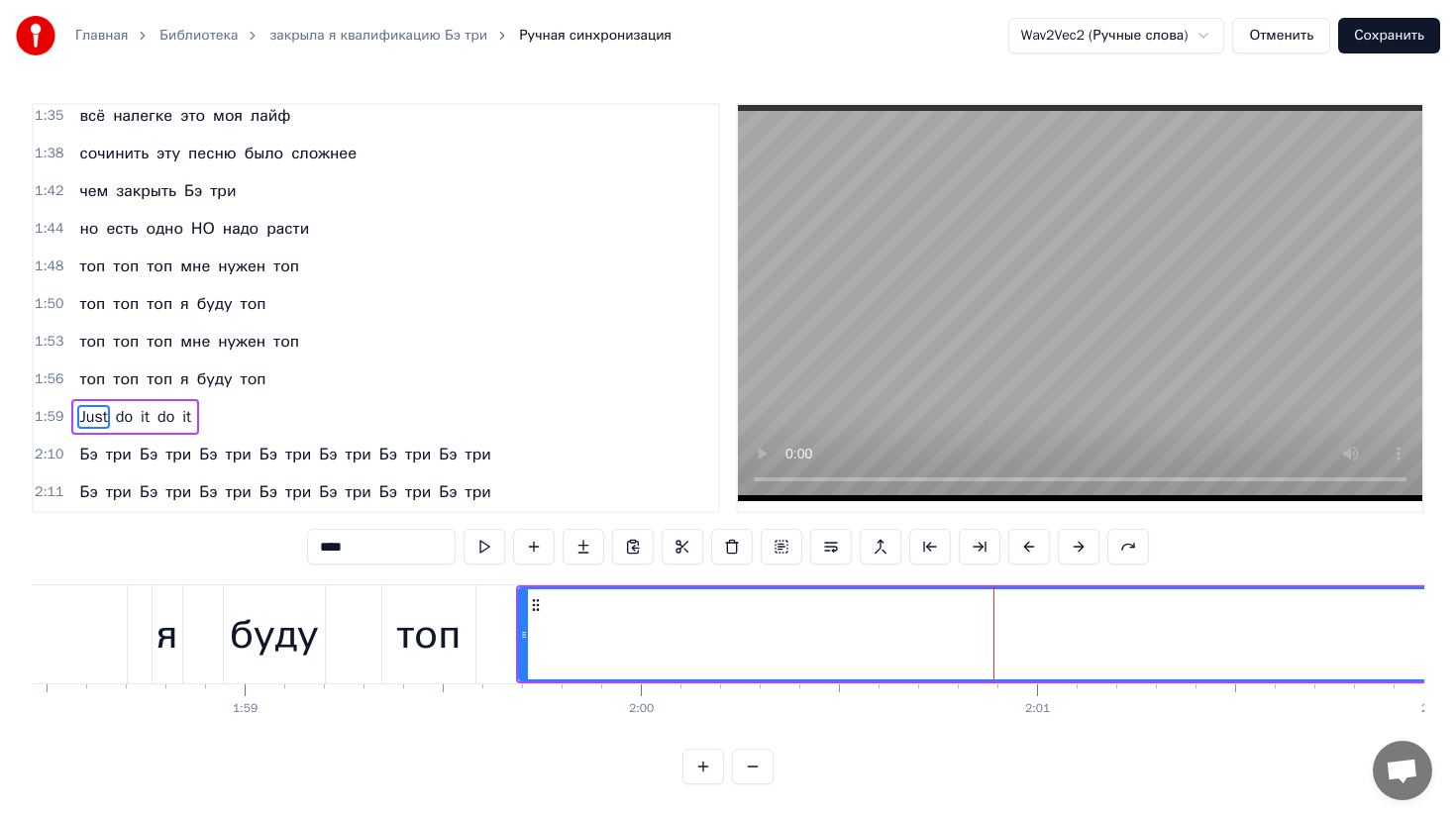 click on "Just" at bounding box center (1568, 634) 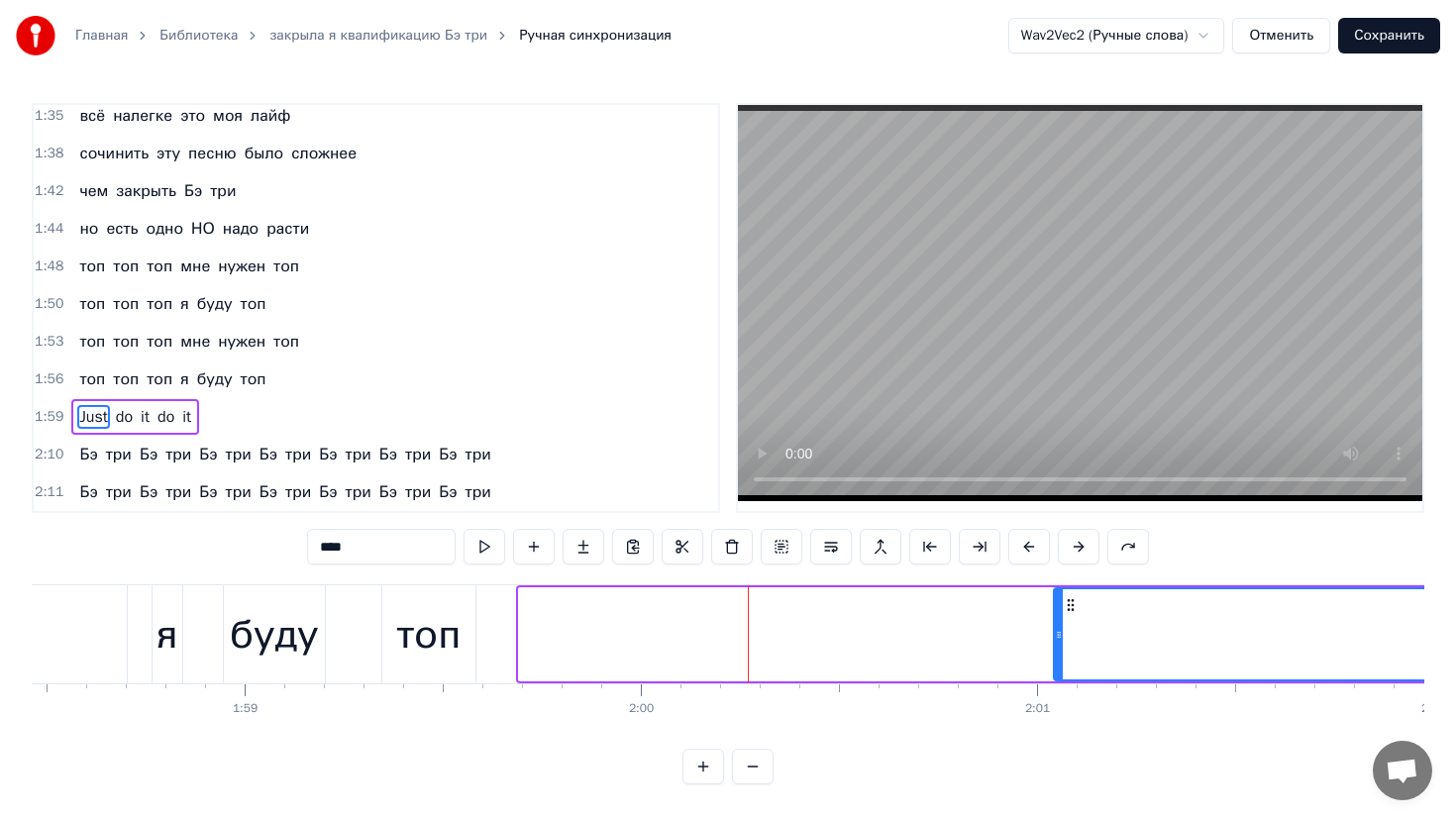 drag, startPoint x: 522, startPoint y: 632, endPoint x: 1057, endPoint y: 664, distance: 535.9562 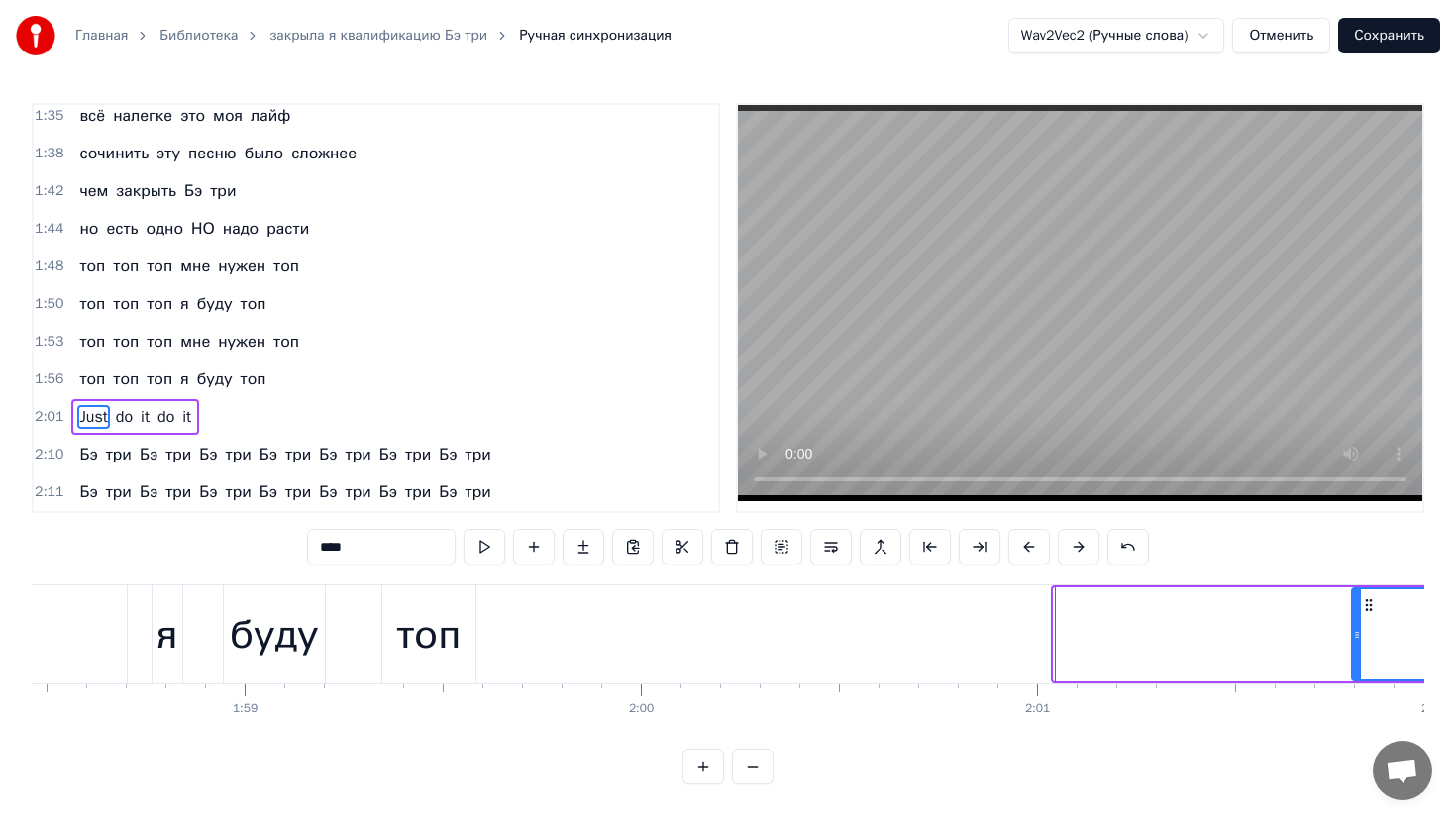 drag, startPoint x: 1058, startPoint y: 649, endPoint x: 1379, endPoint y: 648, distance: 321.00156 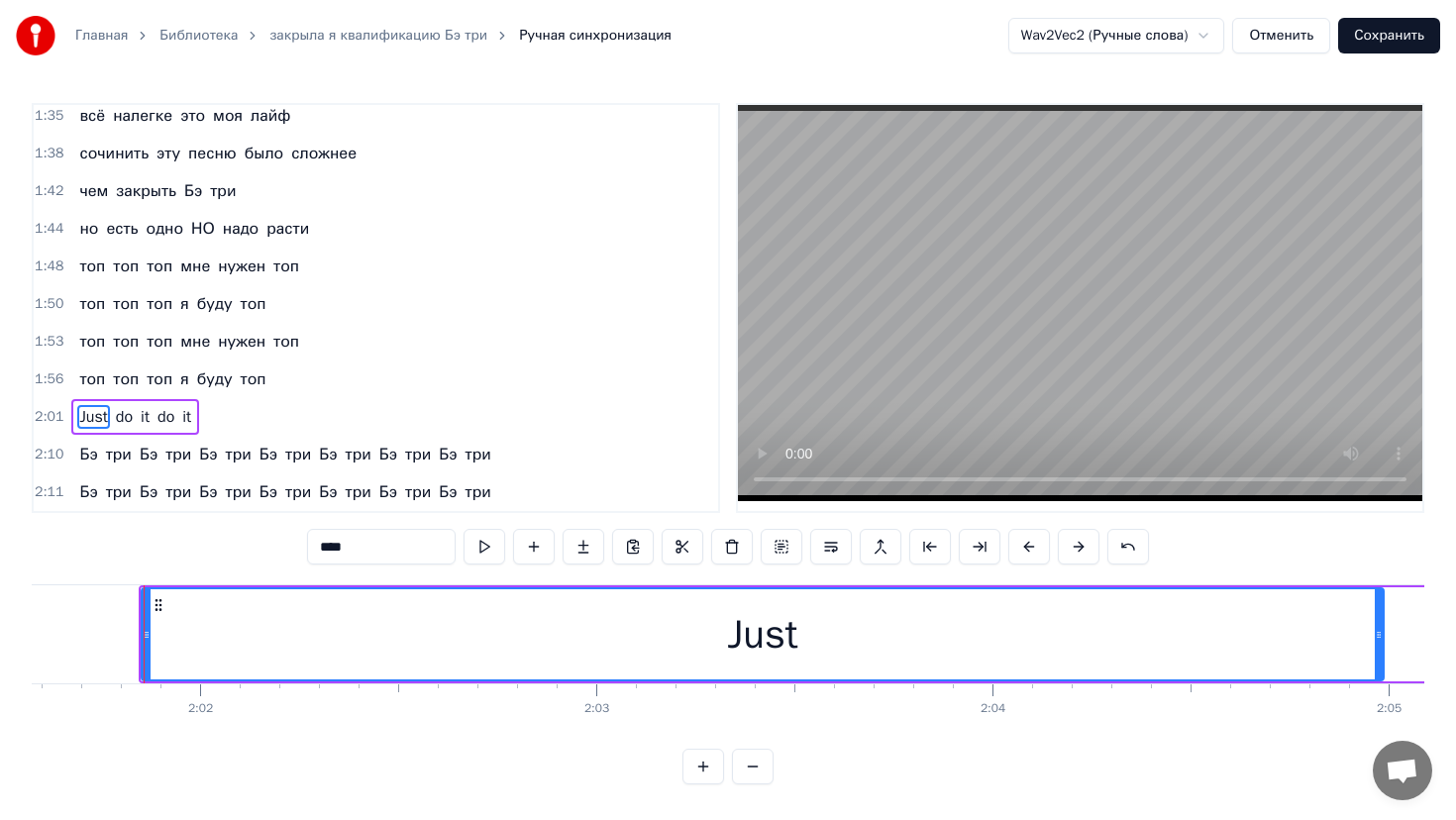 scroll, scrollTop: 0, scrollLeft: 48180, axis: horizontal 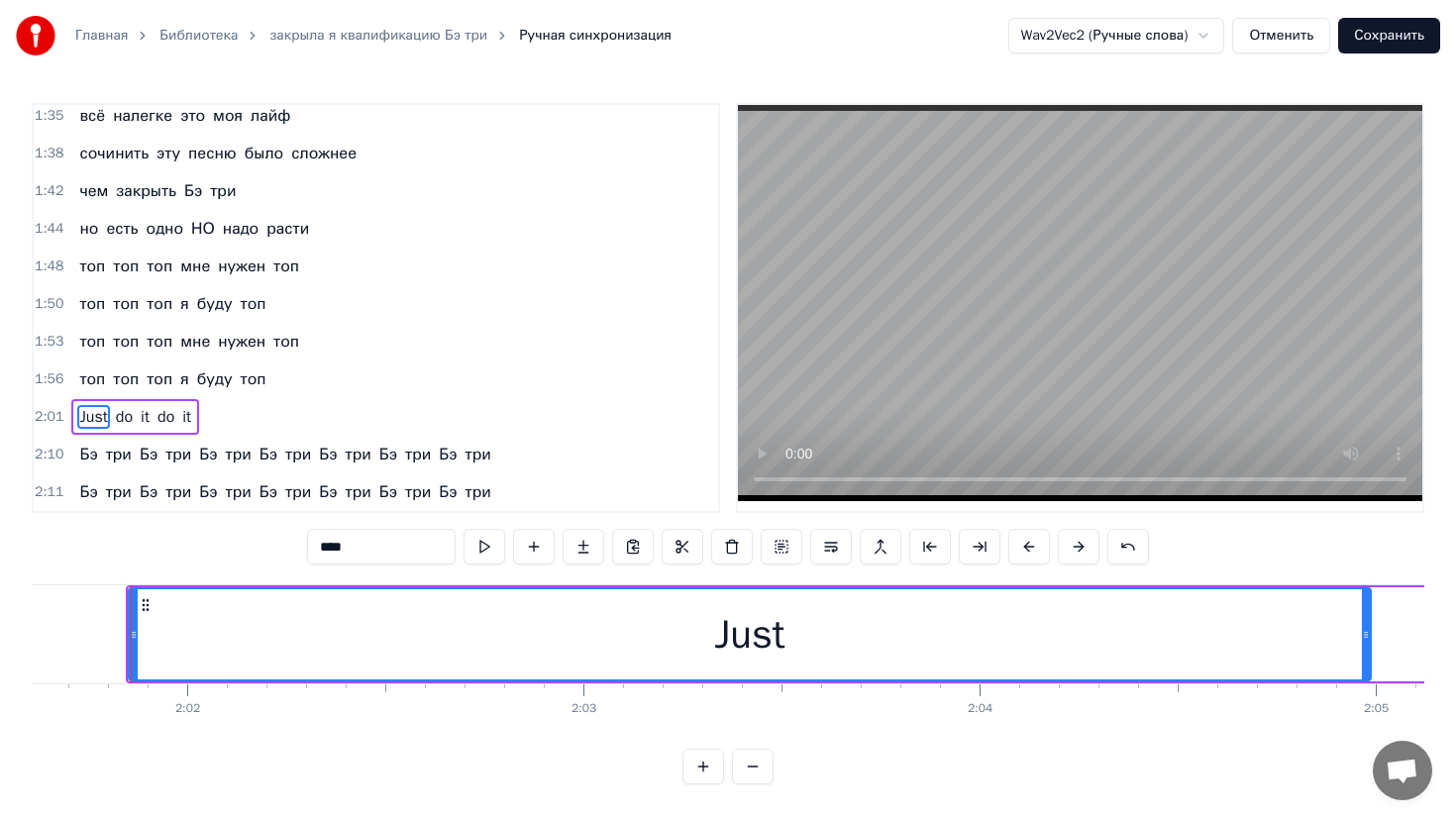 click at bounding box center (131, 634) 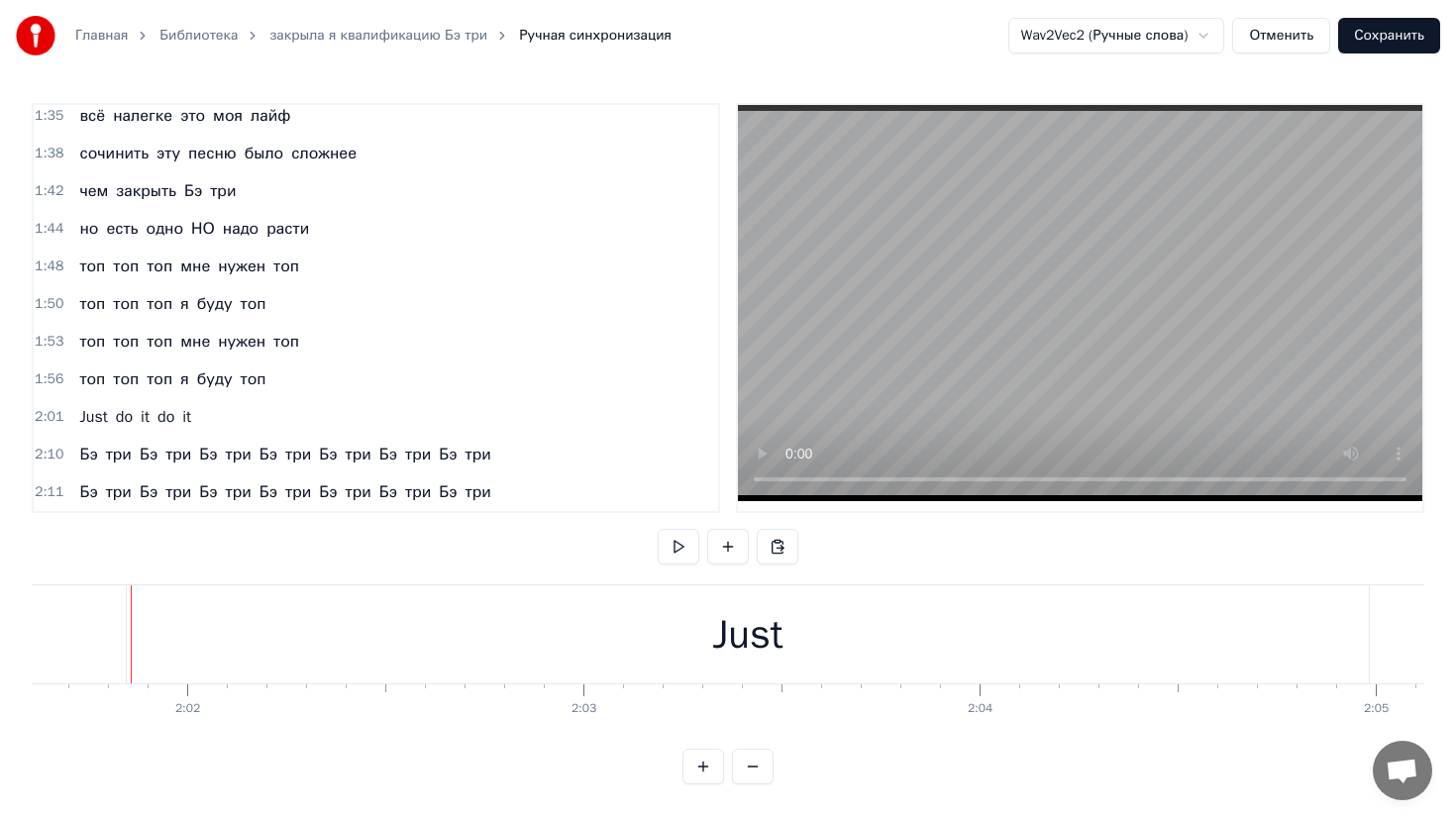 click on "Just" at bounding box center (748, 634) 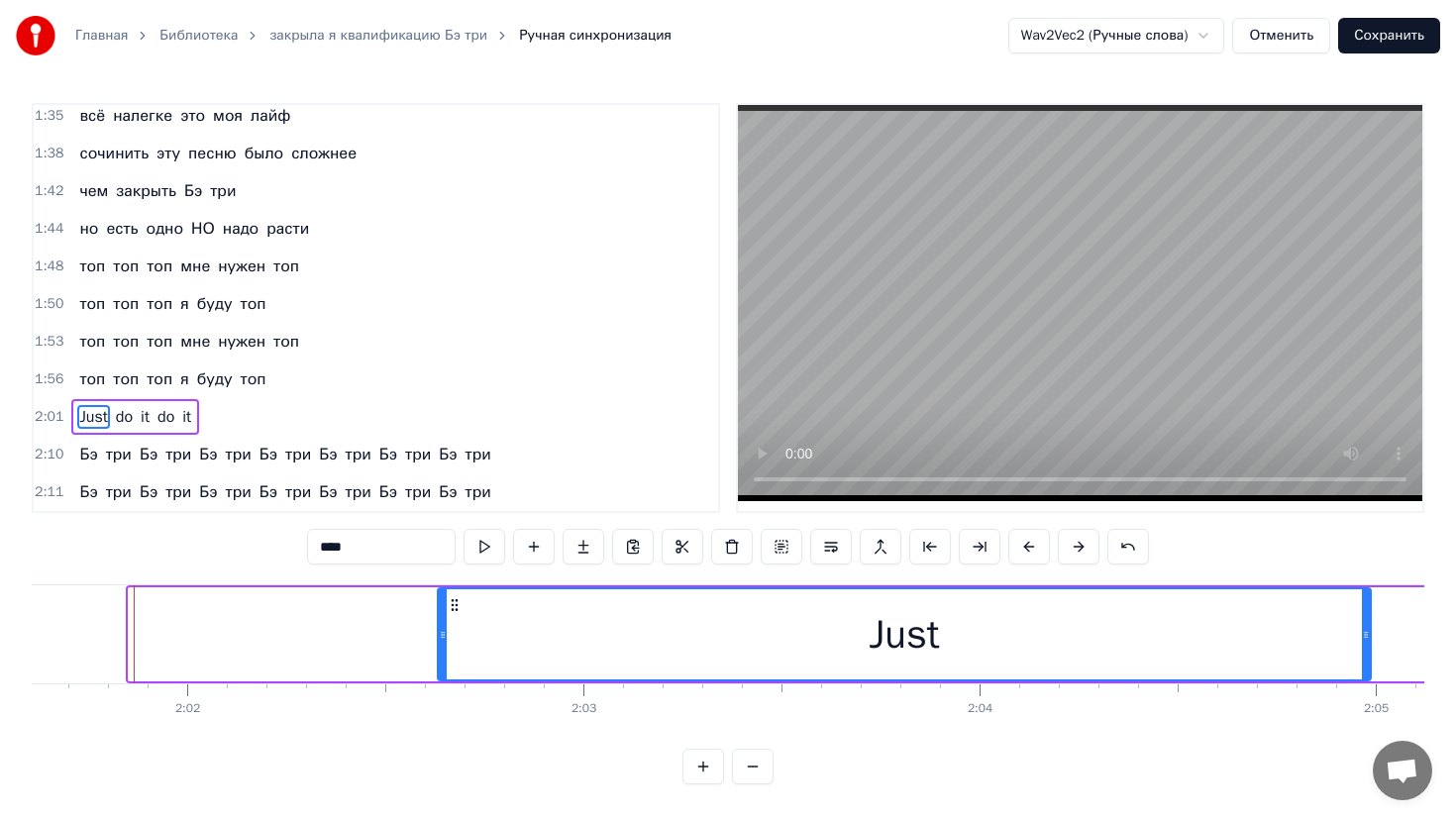 drag, startPoint x: 134, startPoint y: 628, endPoint x: 441, endPoint y: 633, distance: 307.0407 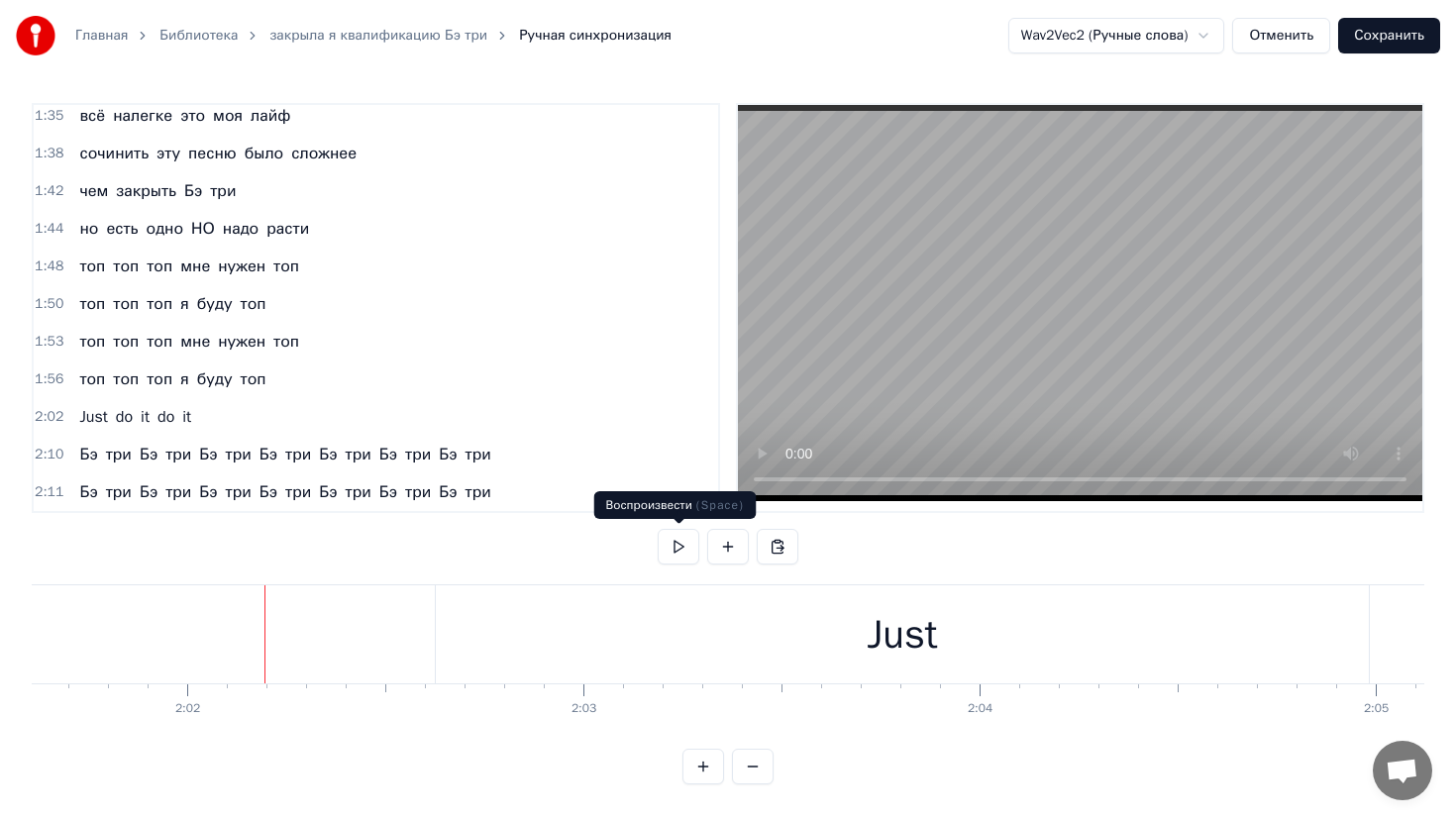 click at bounding box center [678, 547] 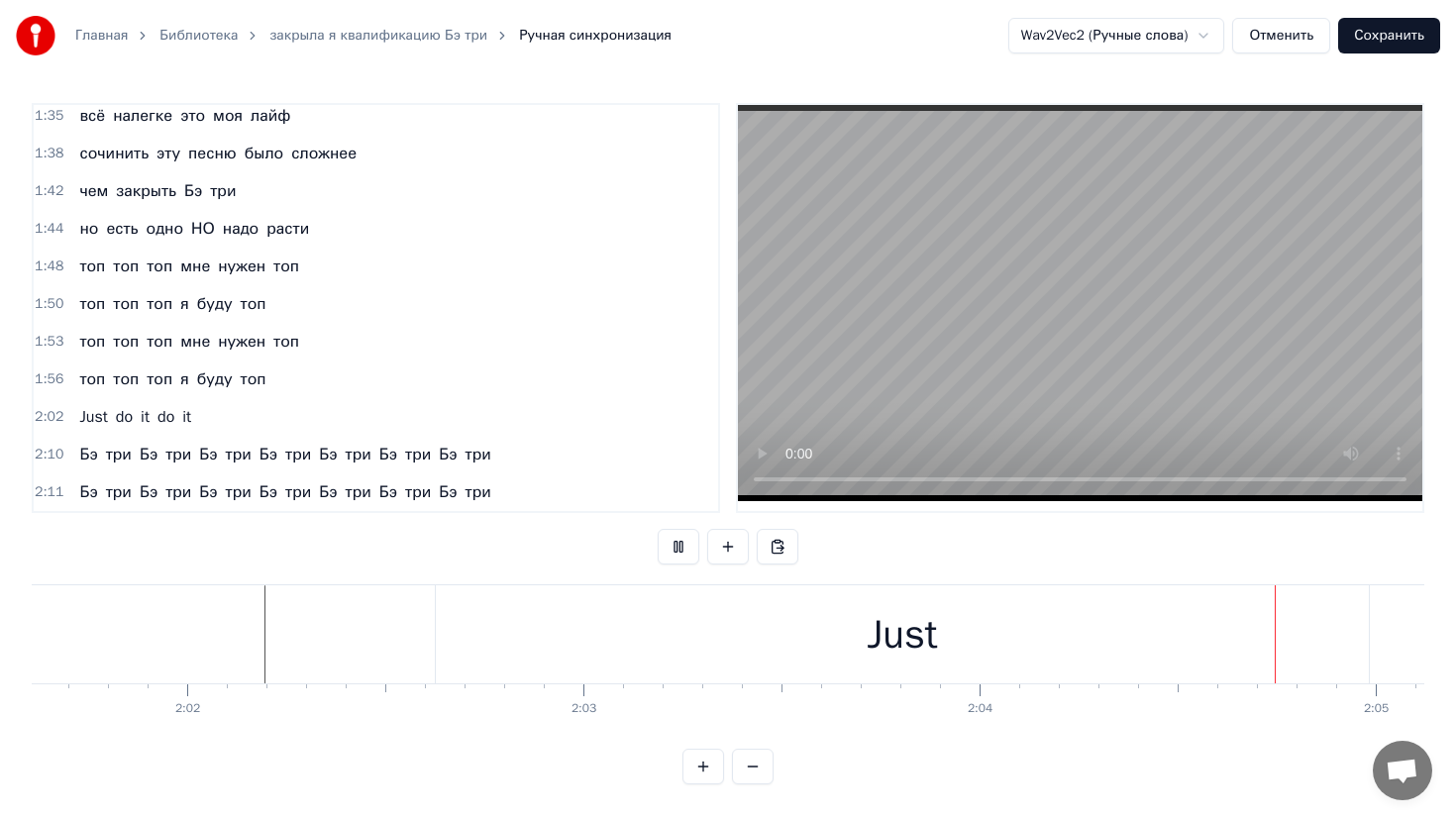 click at bounding box center (678, 547) 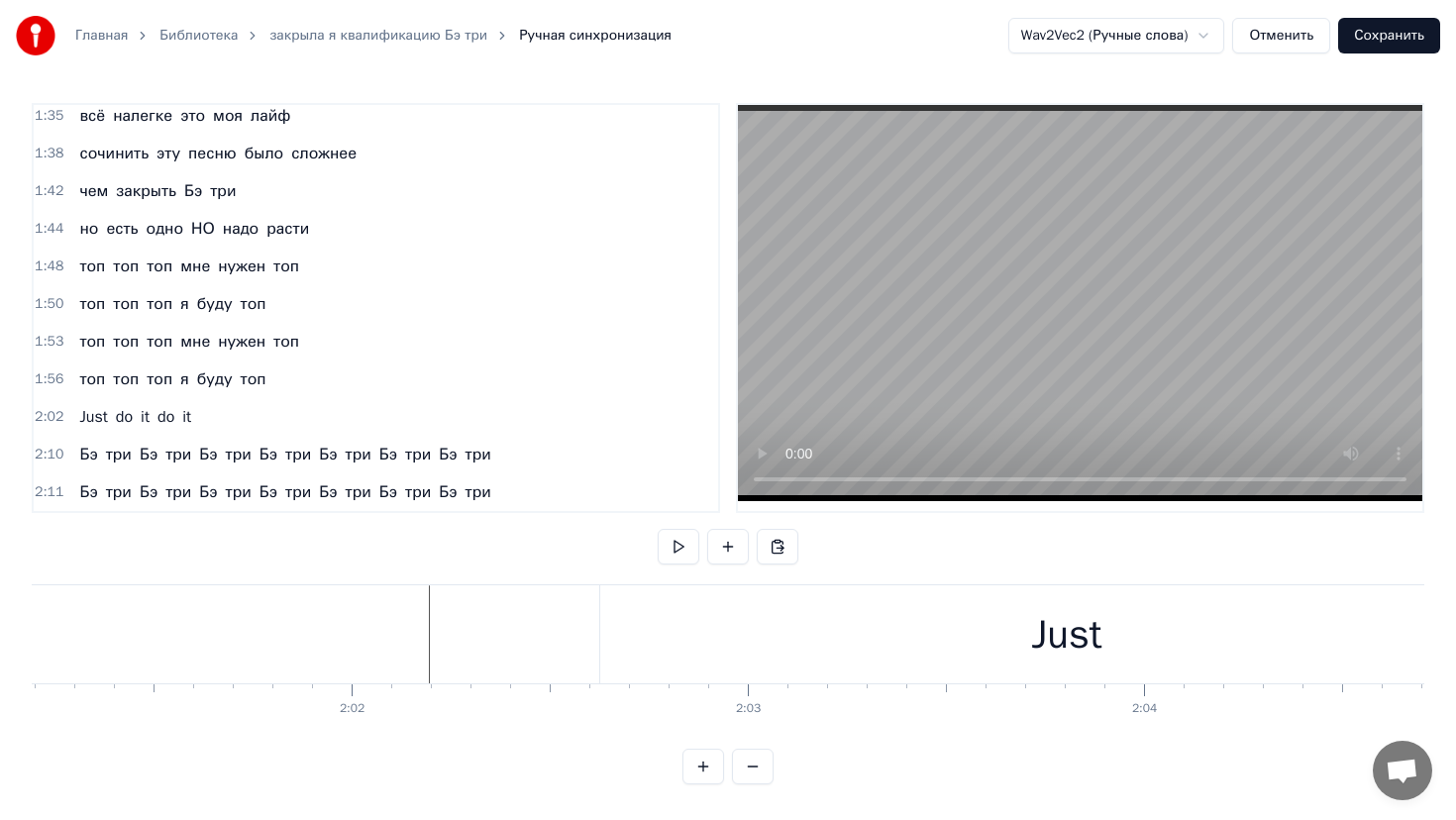 scroll, scrollTop: 0, scrollLeft: 47898, axis: horizontal 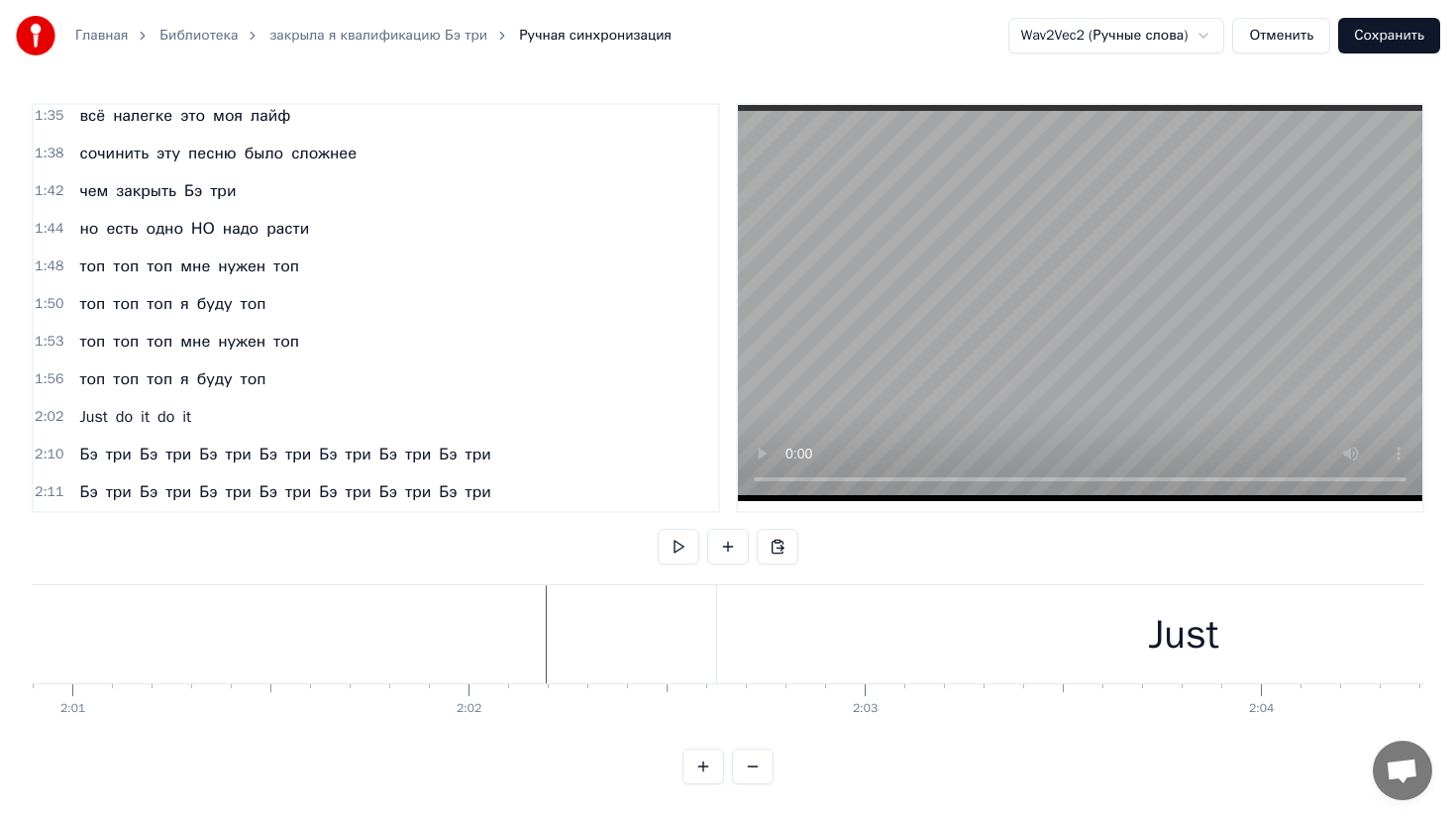 click on "Just" at bounding box center [1184, 634] 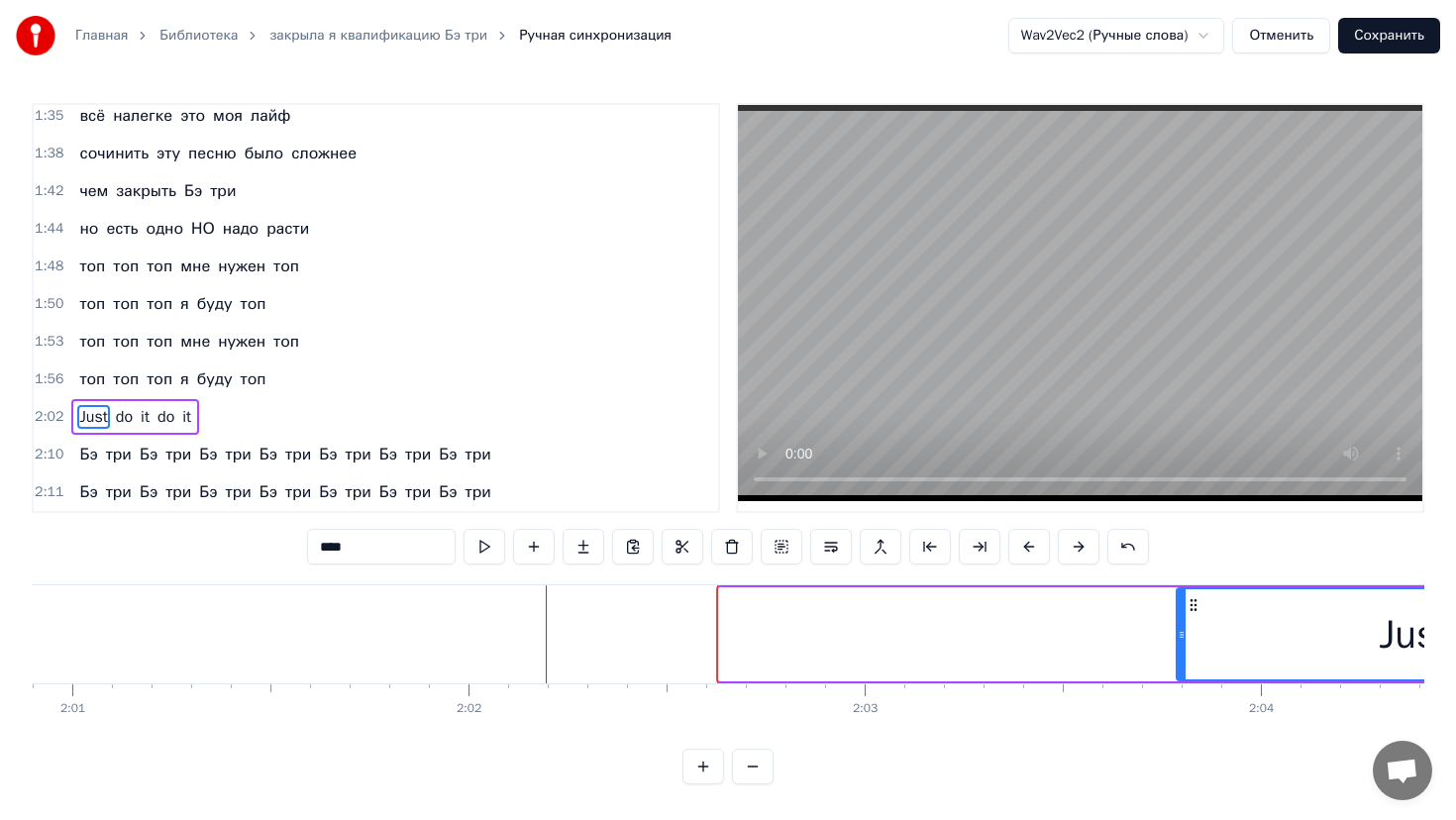 drag, startPoint x: 723, startPoint y: 638, endPoint x: 1181, endPoint y: 654, distance: 458.27939 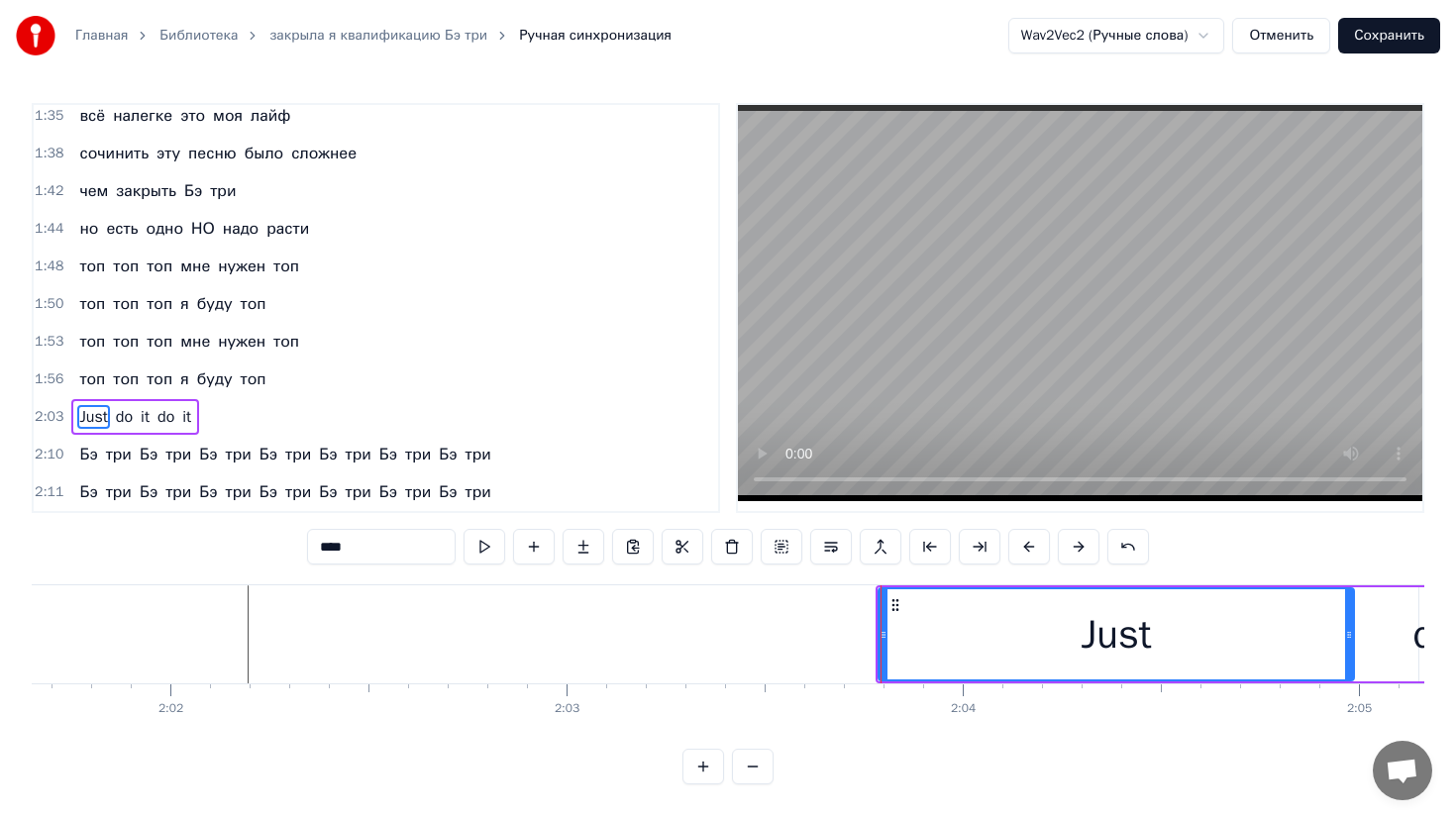 scroll, scrollTop: 0, scrollLeft: 48215, axis: horizontal 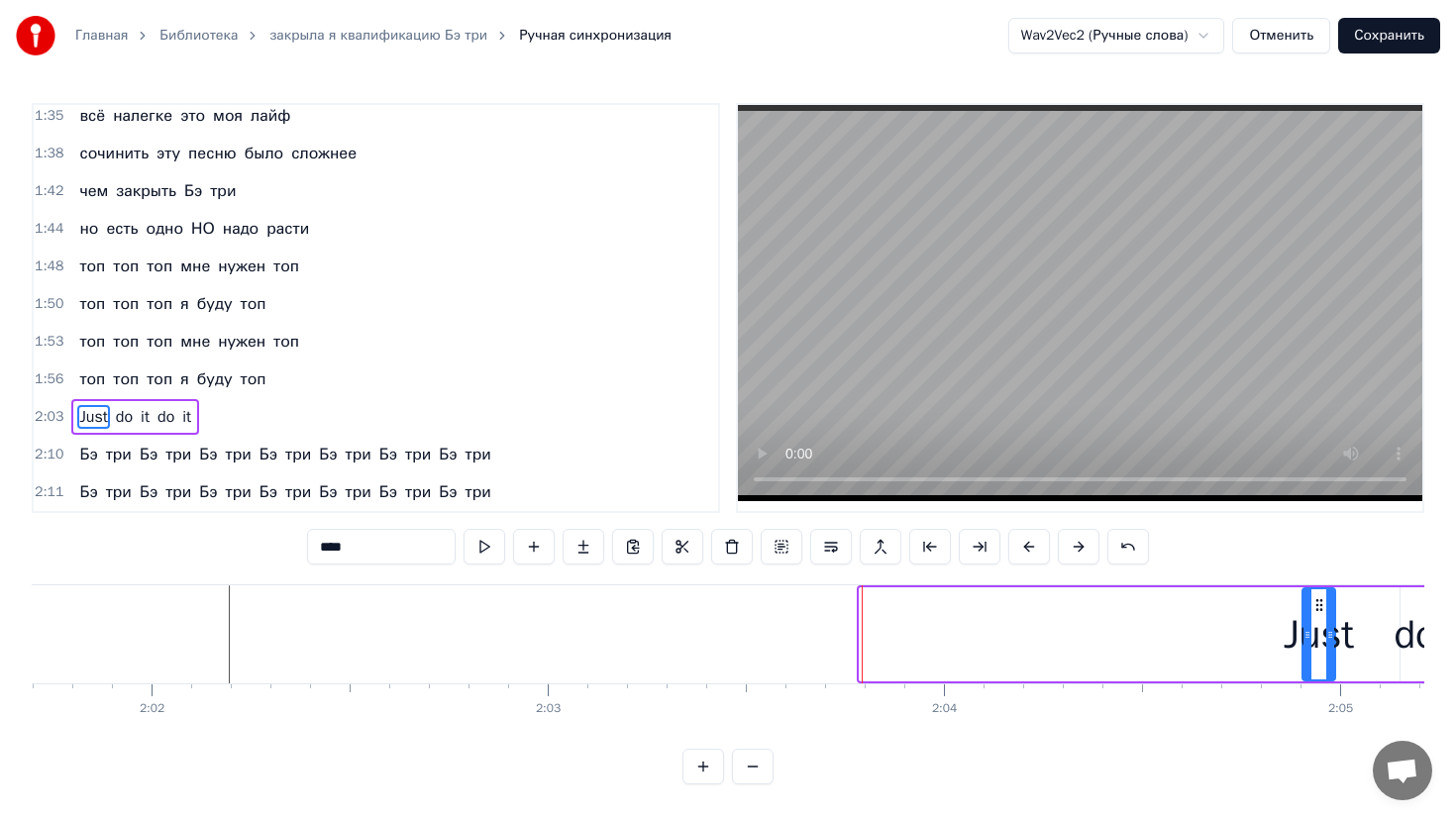 drag, startPoint x: 863, startPoint y: 631, endPoint x: 1327, endPoint y: 619, distance: 464.1551 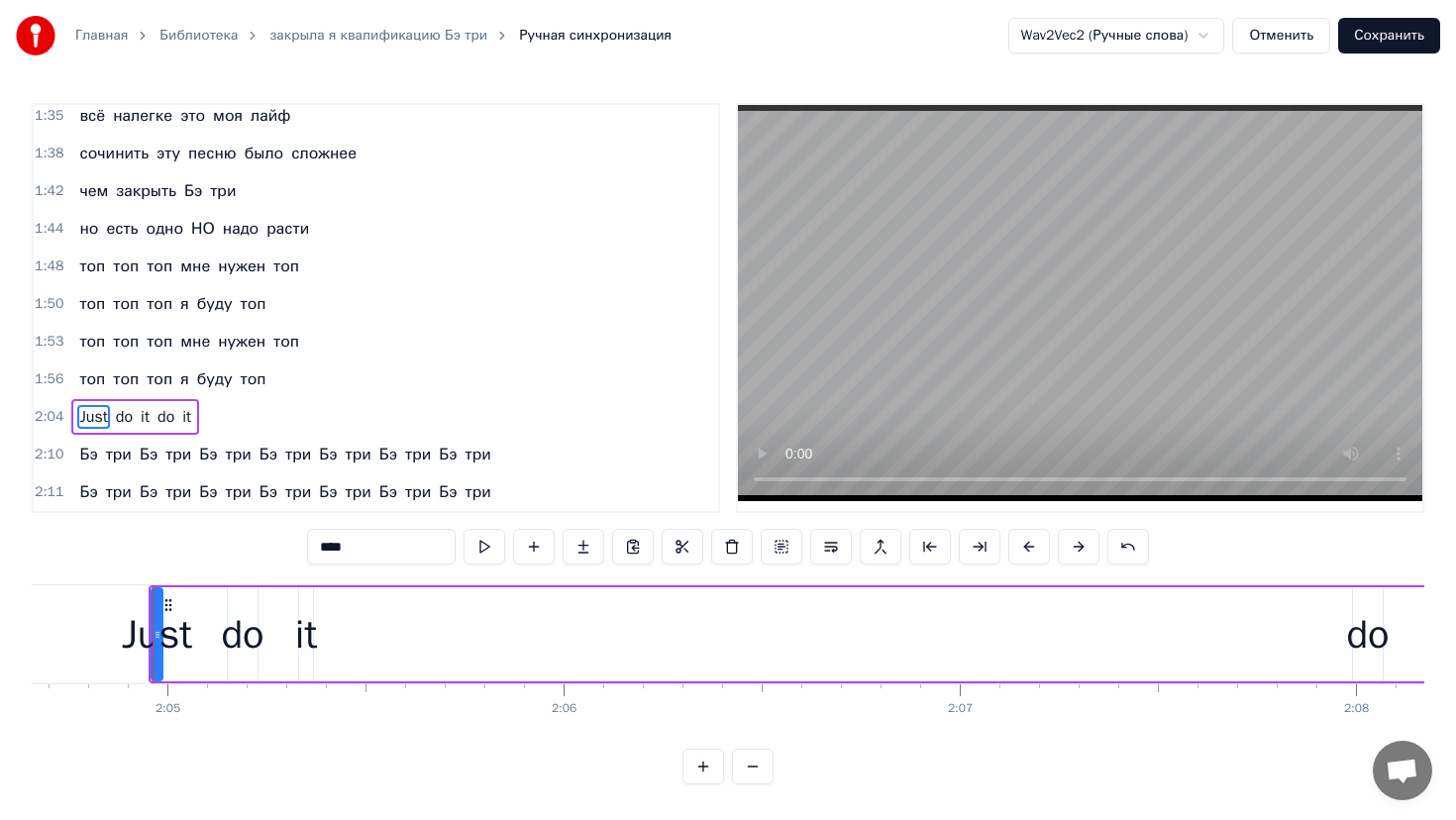 scroll, scrollTop: 0, scrollLeft: 49410, axis: horizontal 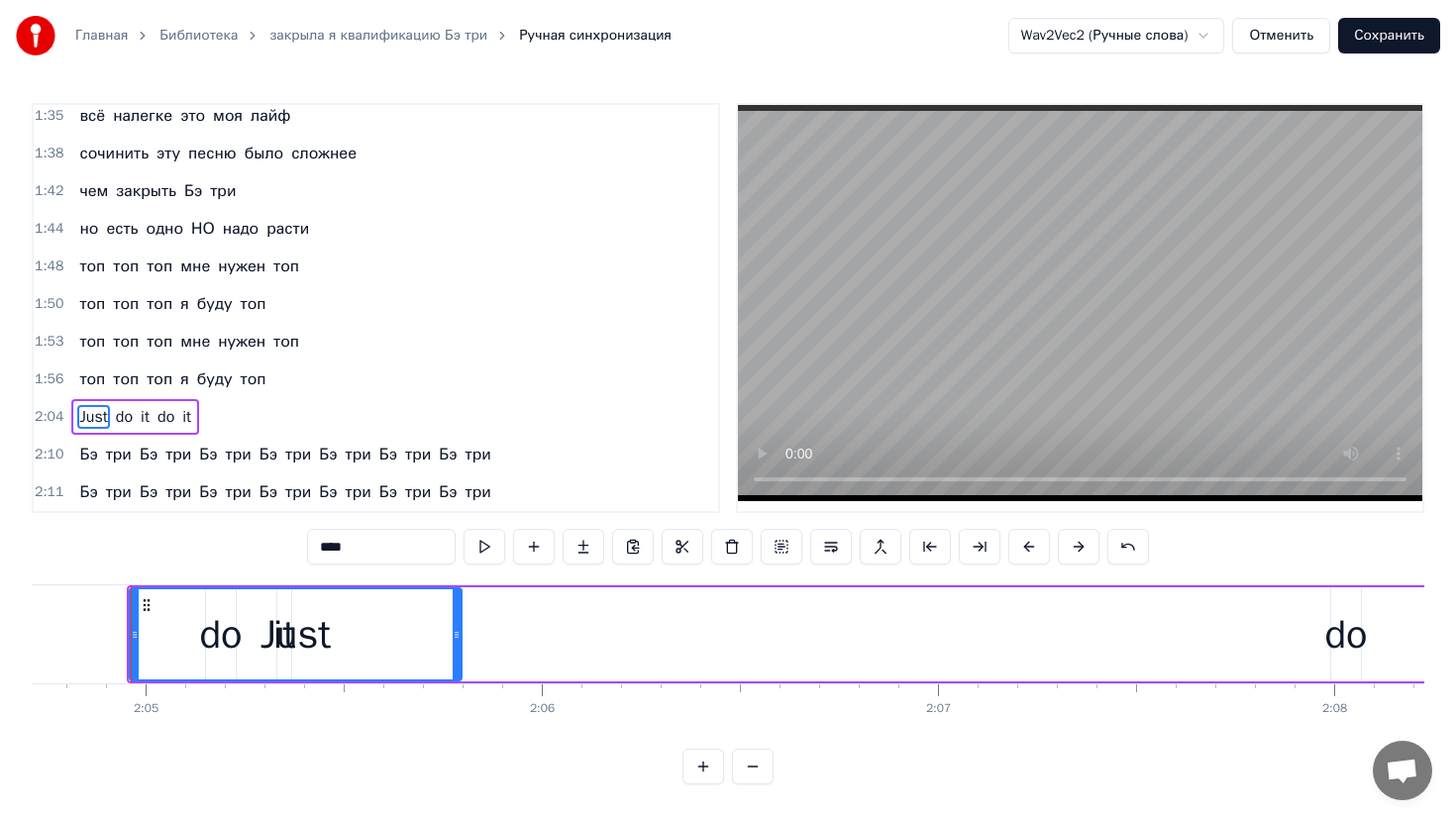 drag, startPoint x: 133, startPoint y: 631, endPoint x: 497, endPoint y: 636, distance: 364.03434 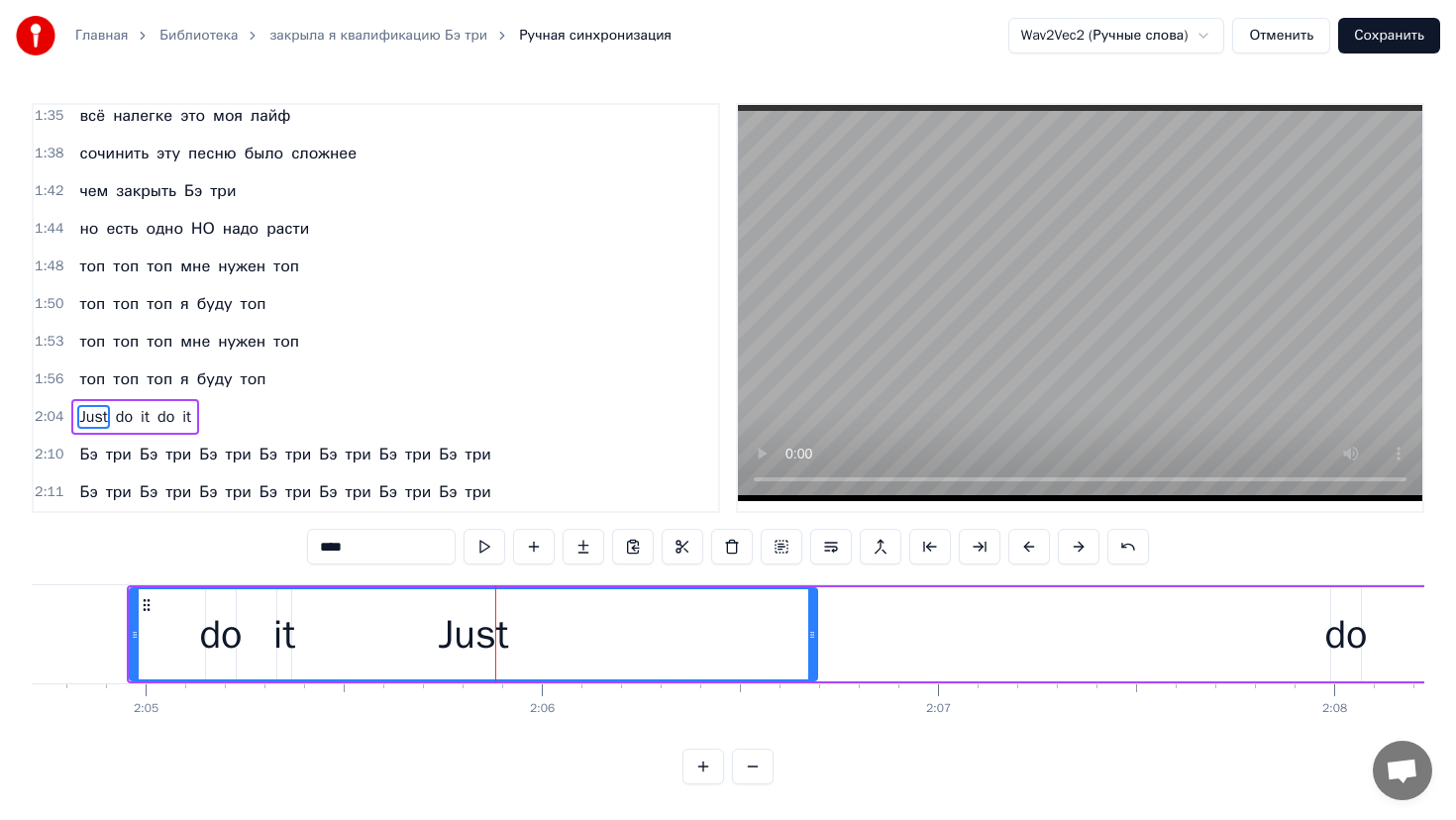 drag, startPoint x: 499, startPoint y: 628, endPoint x: 835, endPoint y: 622, distance: 336.0536 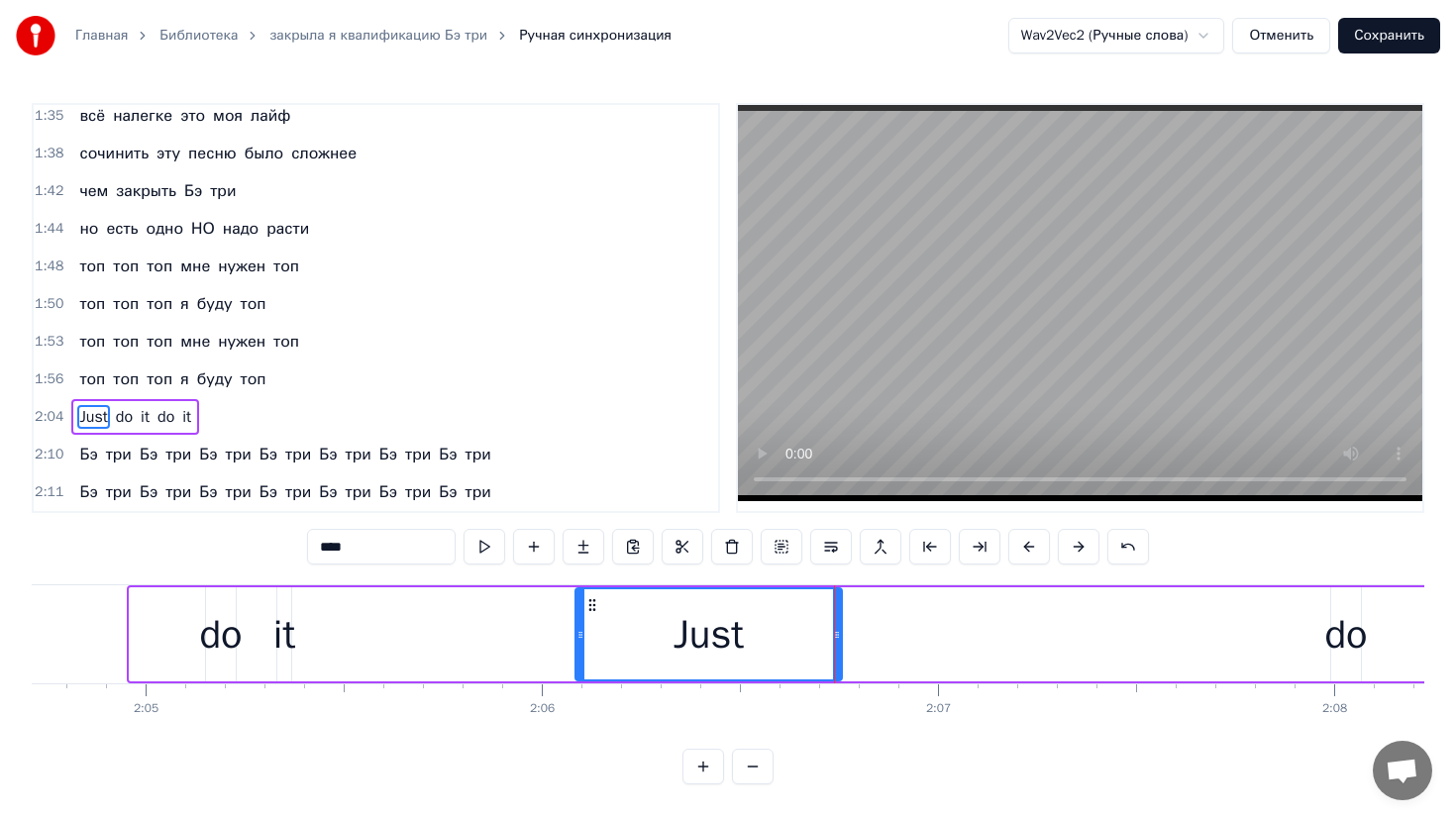 drag, startPoint x: 135, startPoint y: 634, endPoint x: 580, endPoint y: 659, distance: 445.7017 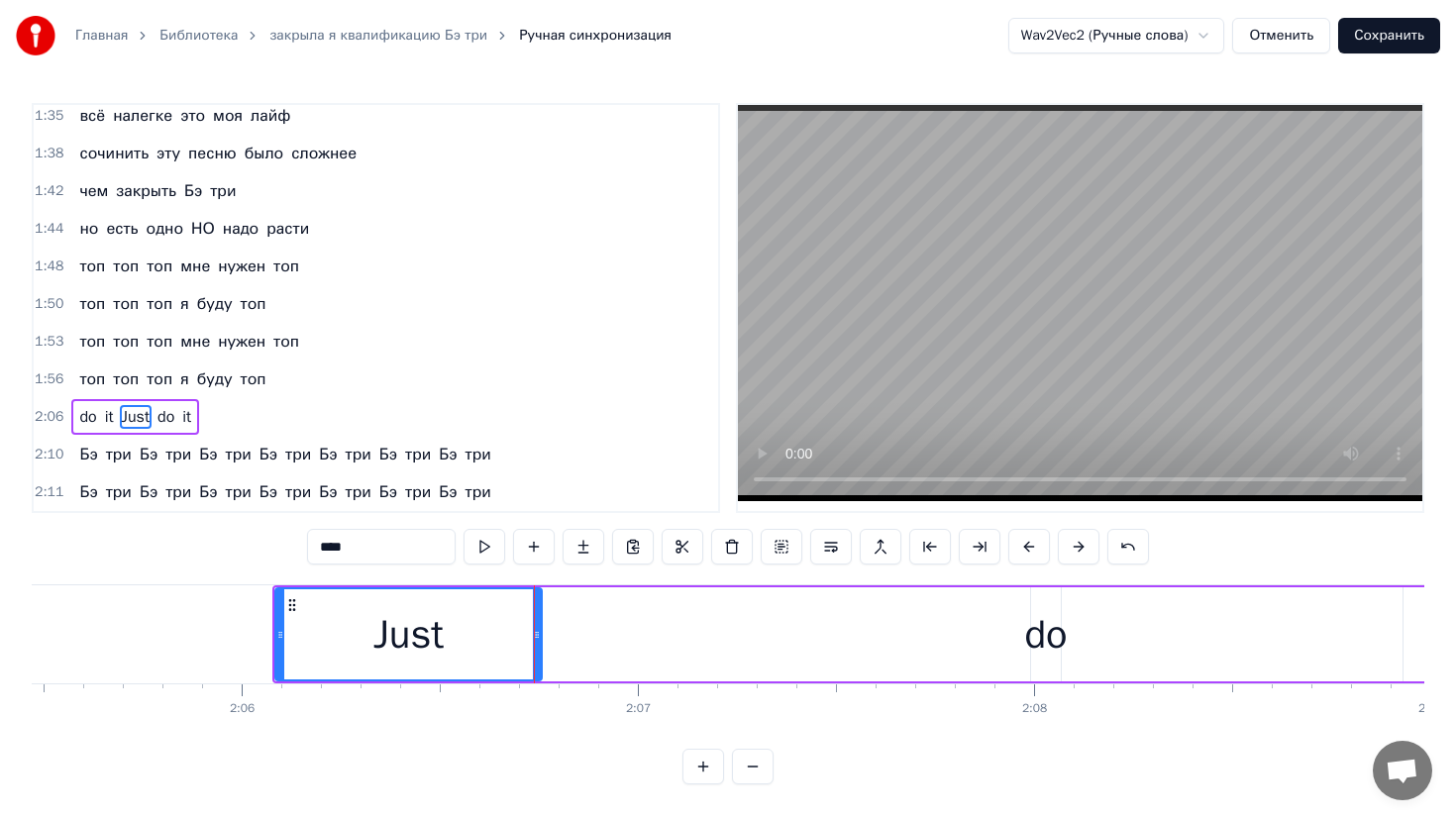 scroll, scrollTop: 0, scrollLeft: 49756, axis: horizontal 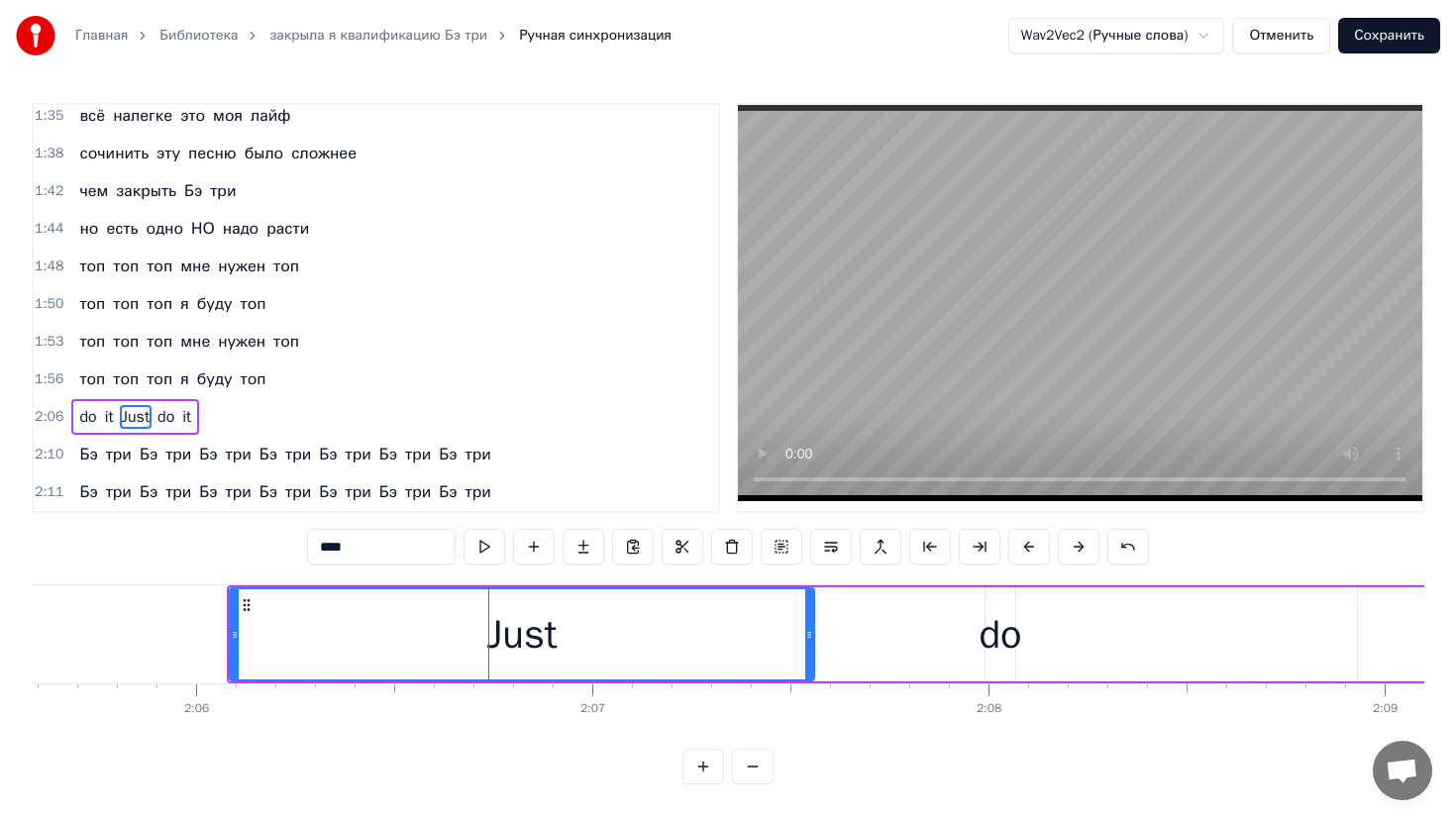 drag, startPoint x: 493, startPoint y: 633, endPoint x: 894, endPoint y: 631, distance: 401.00499 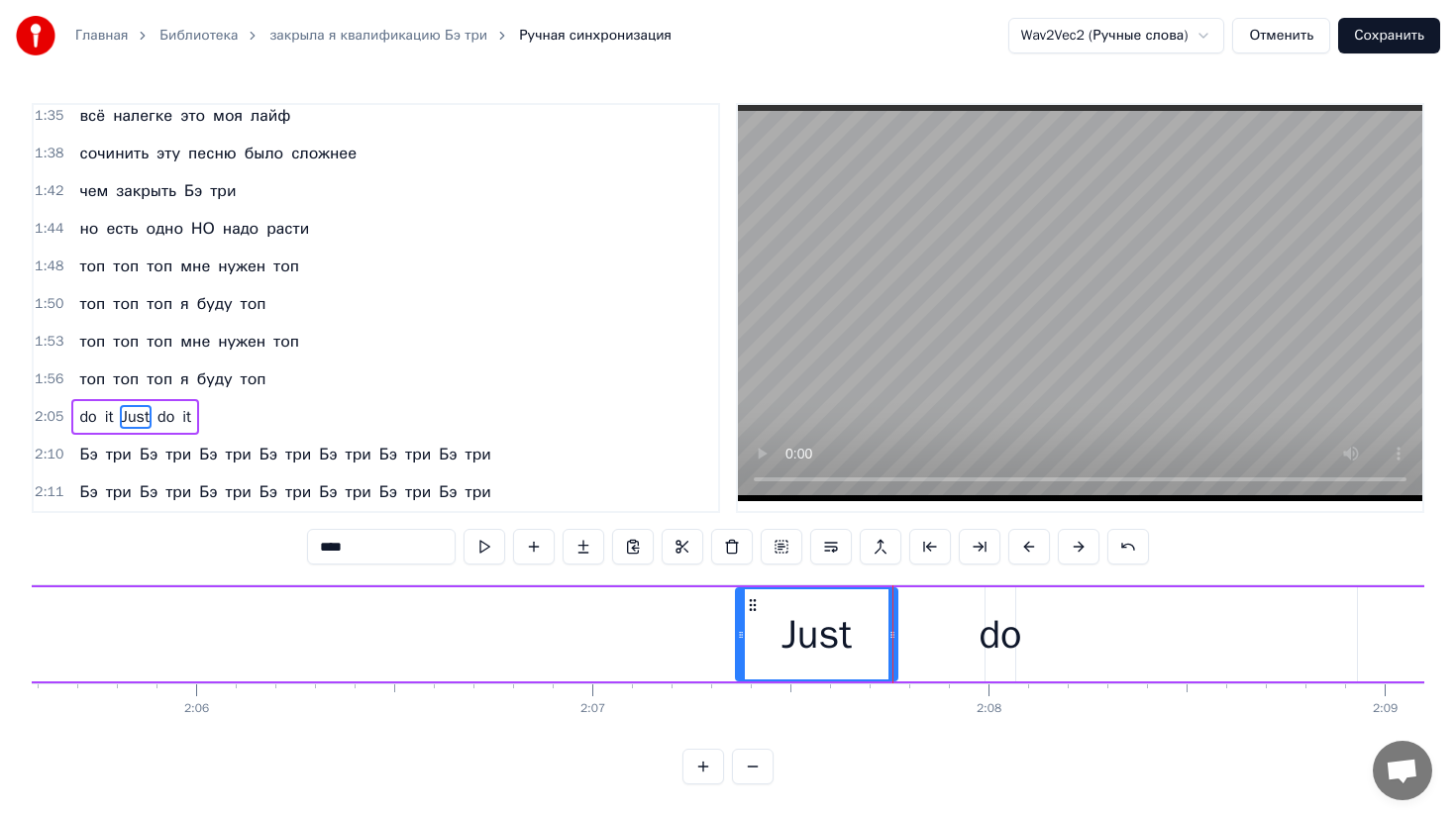 drag, startPoint x: 233, startPoint y: 630, endPoint x: 744, endPoint y: 623, distance: 511.0479 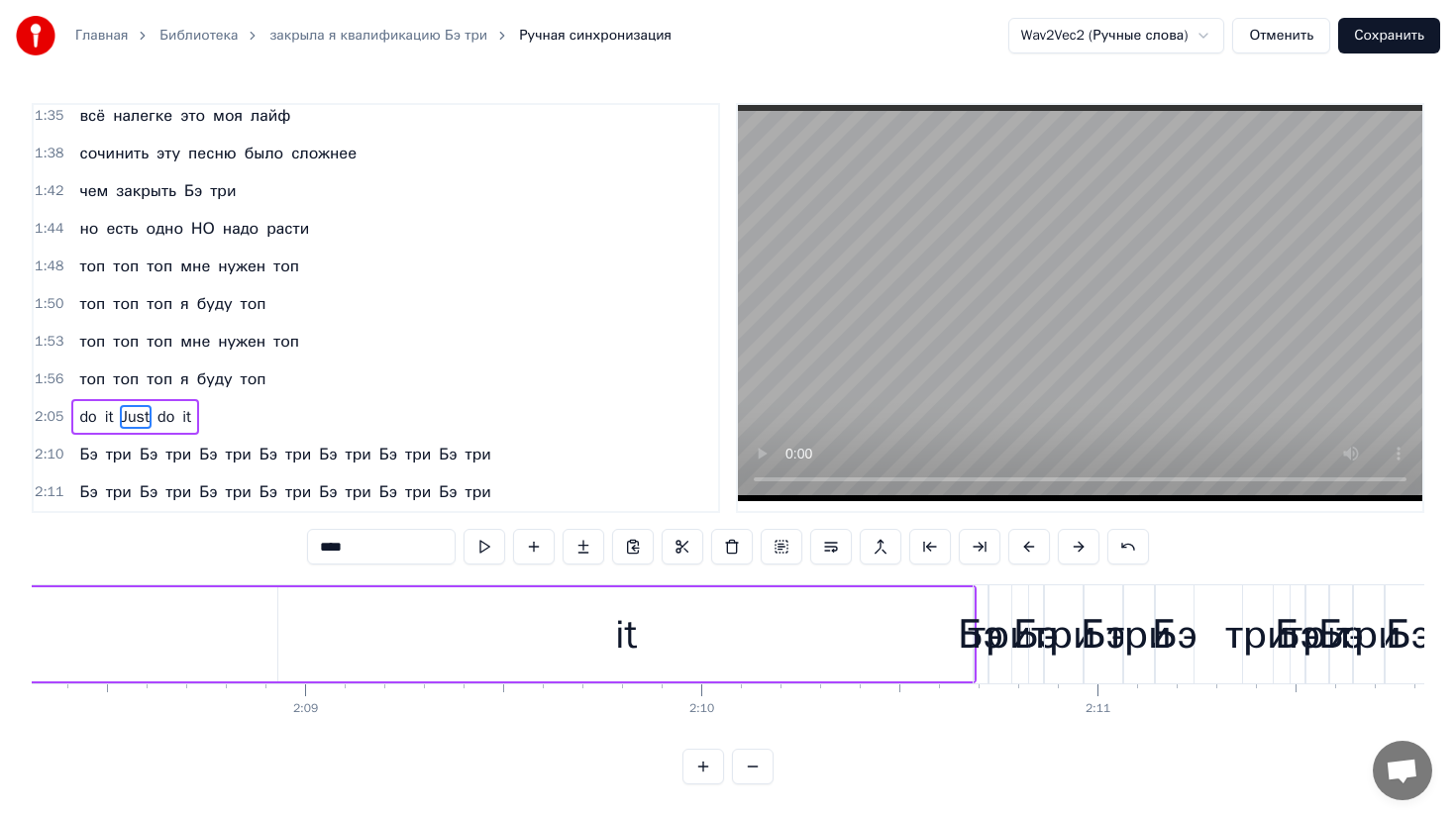 scroll, scrollTop: 0, scrollLeft: 50899, axis: horizontal 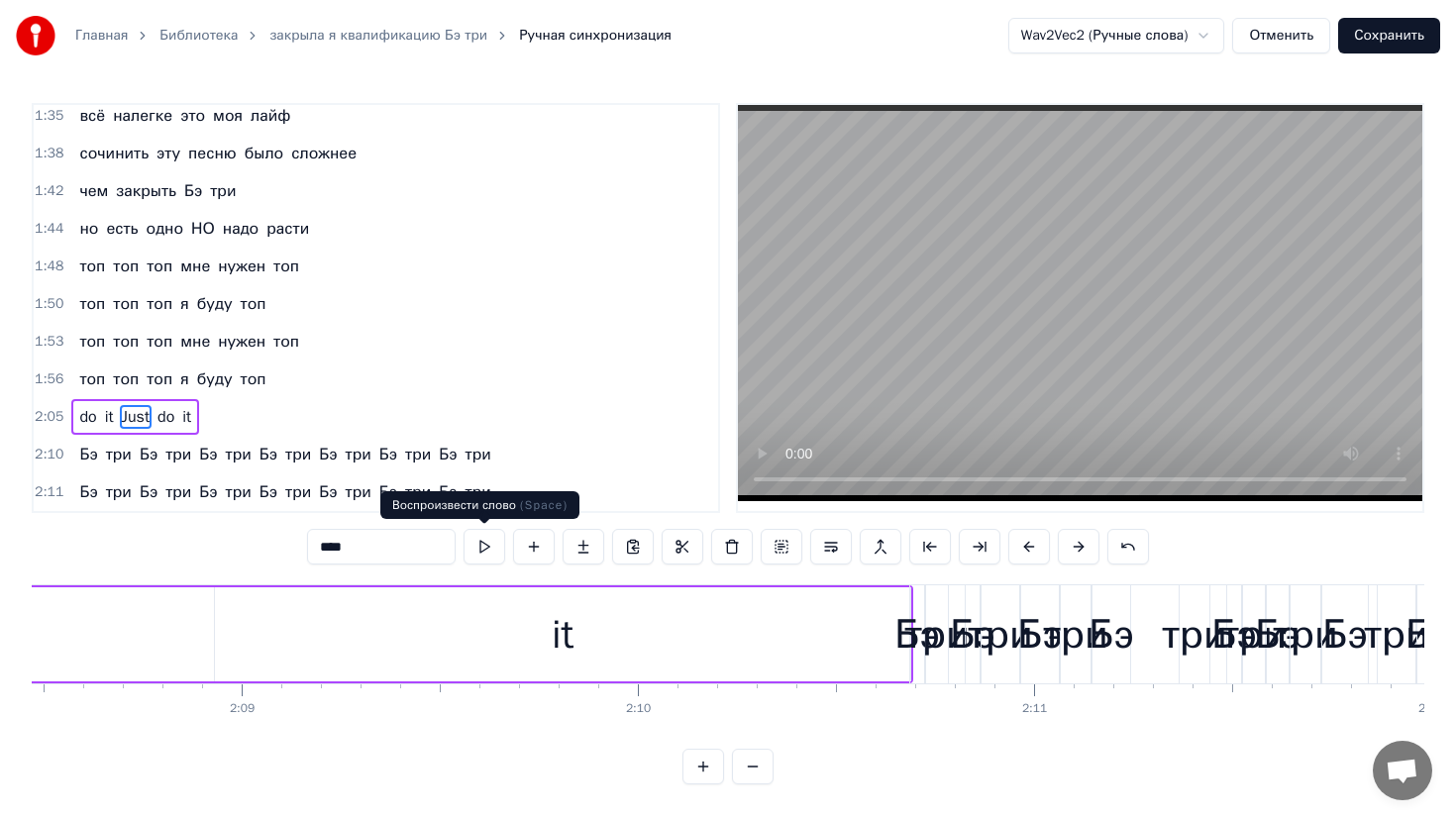 click at bounding box center (484, 547) 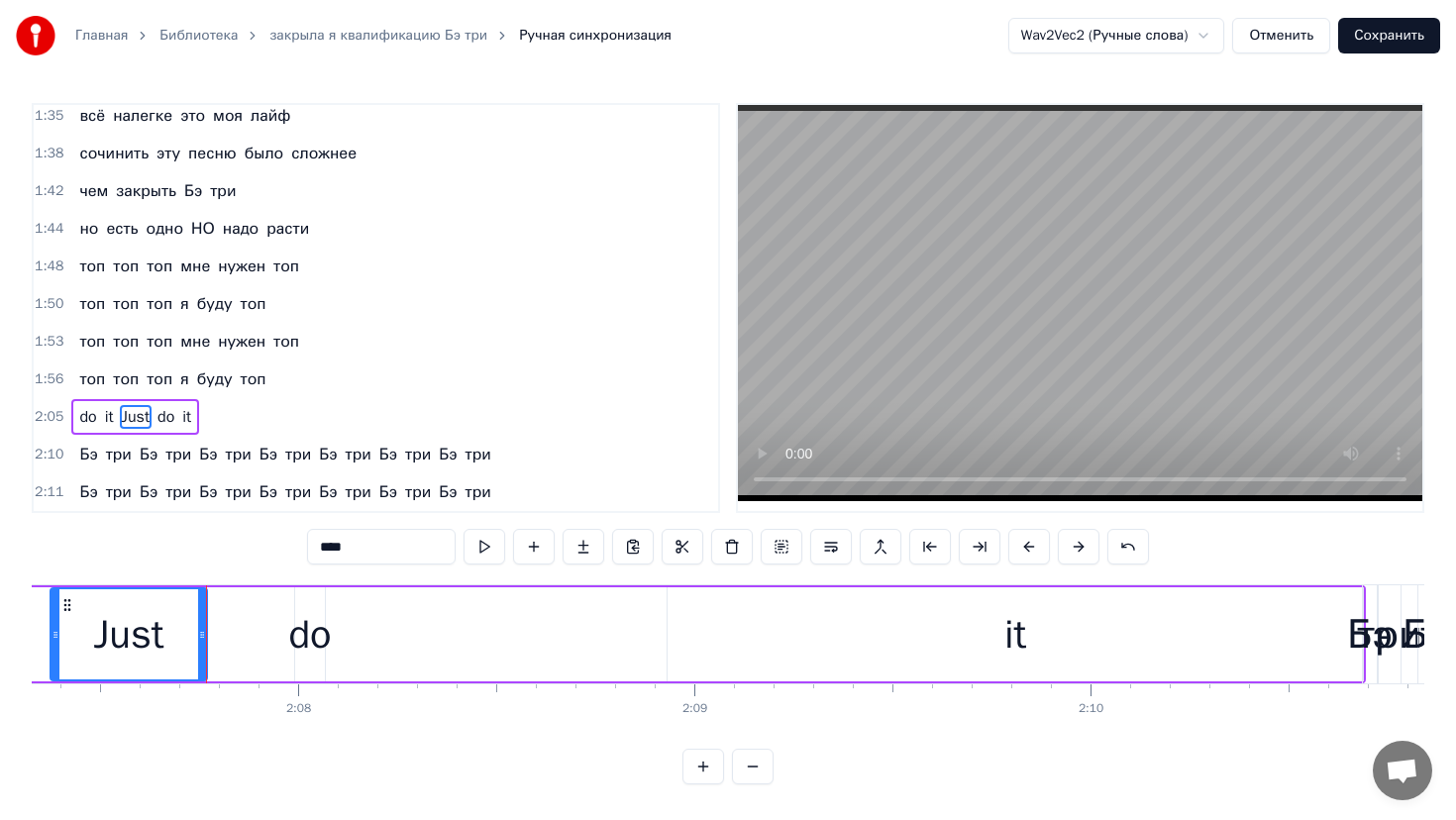 scroll, scrollTop: 0, scrollLeft: 50429, axis: horizontal 